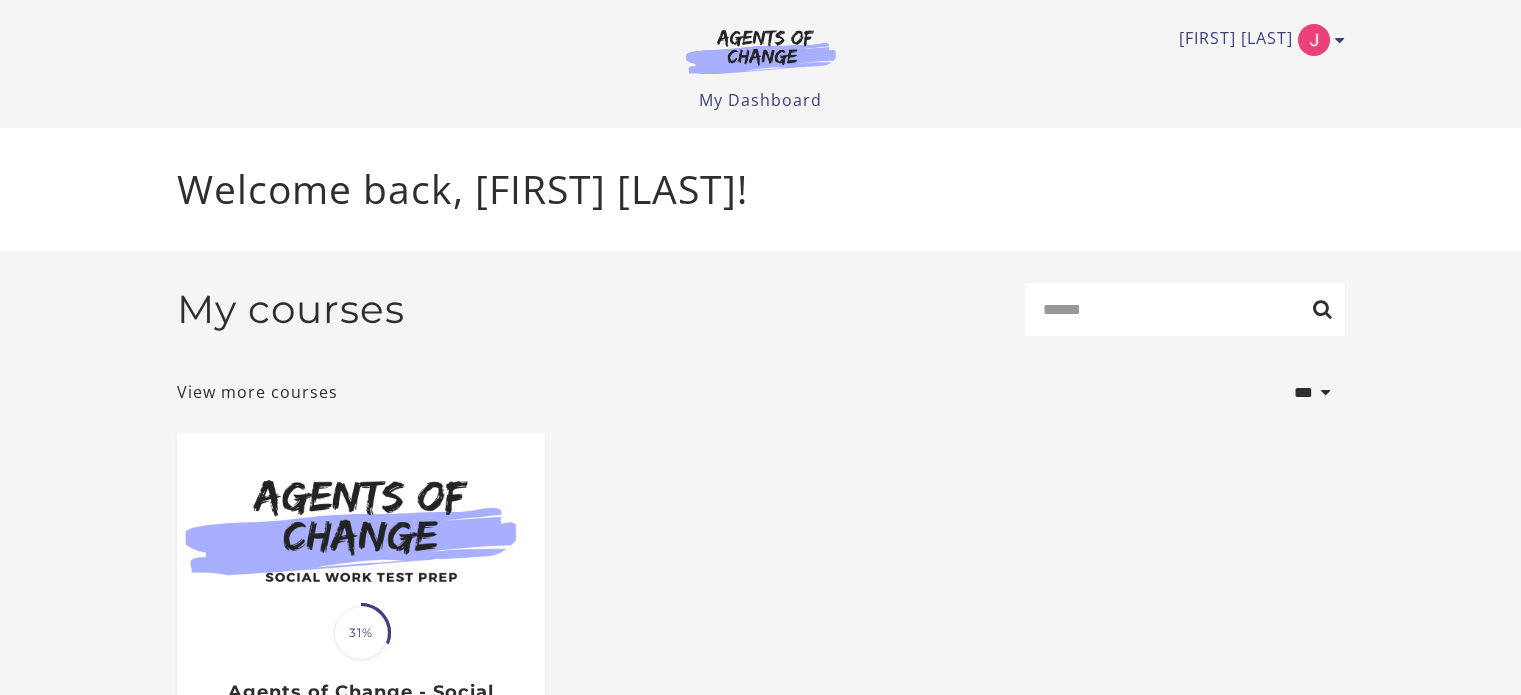 scroll, scrollTop: 0, scrollLeft: 0, axis: both 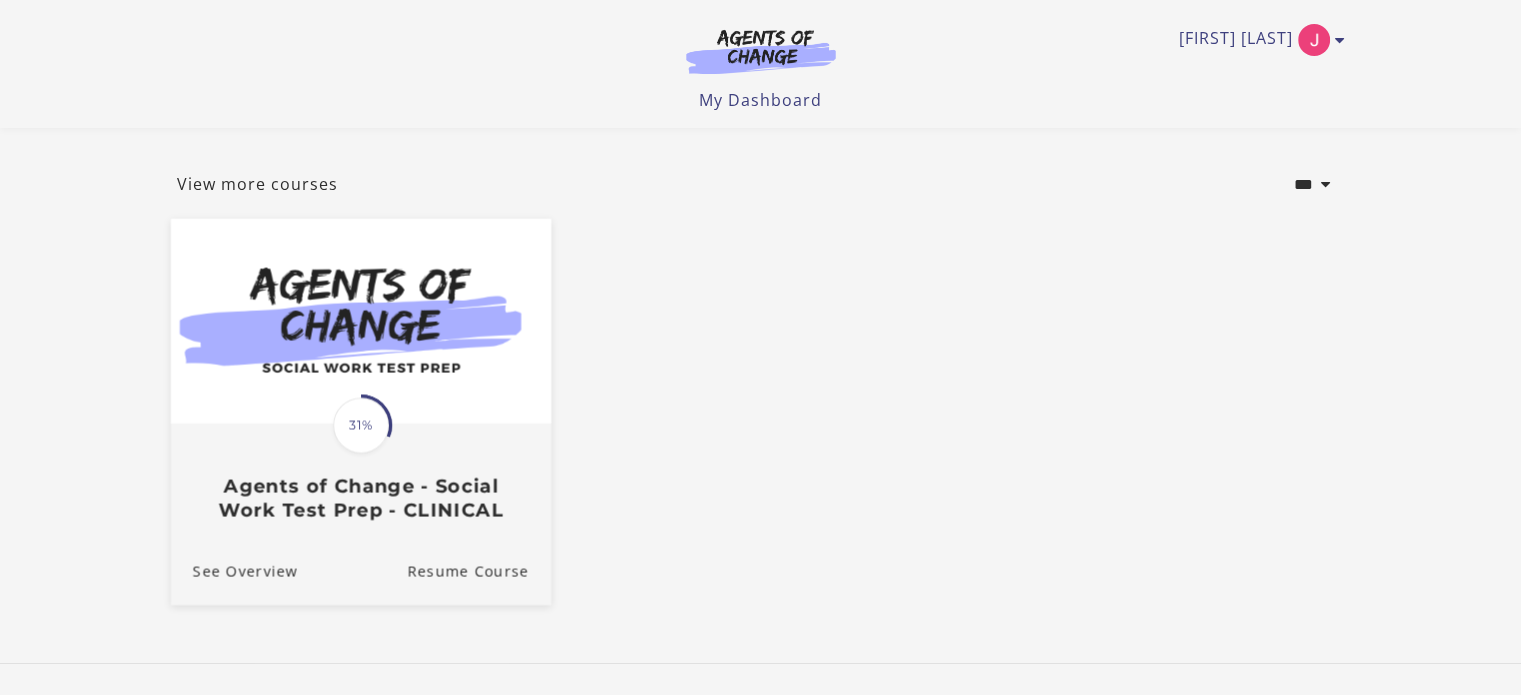 click on "Agents of Change - Social Work Test Prep - CLINICAL" at bounding box center (360, 498) 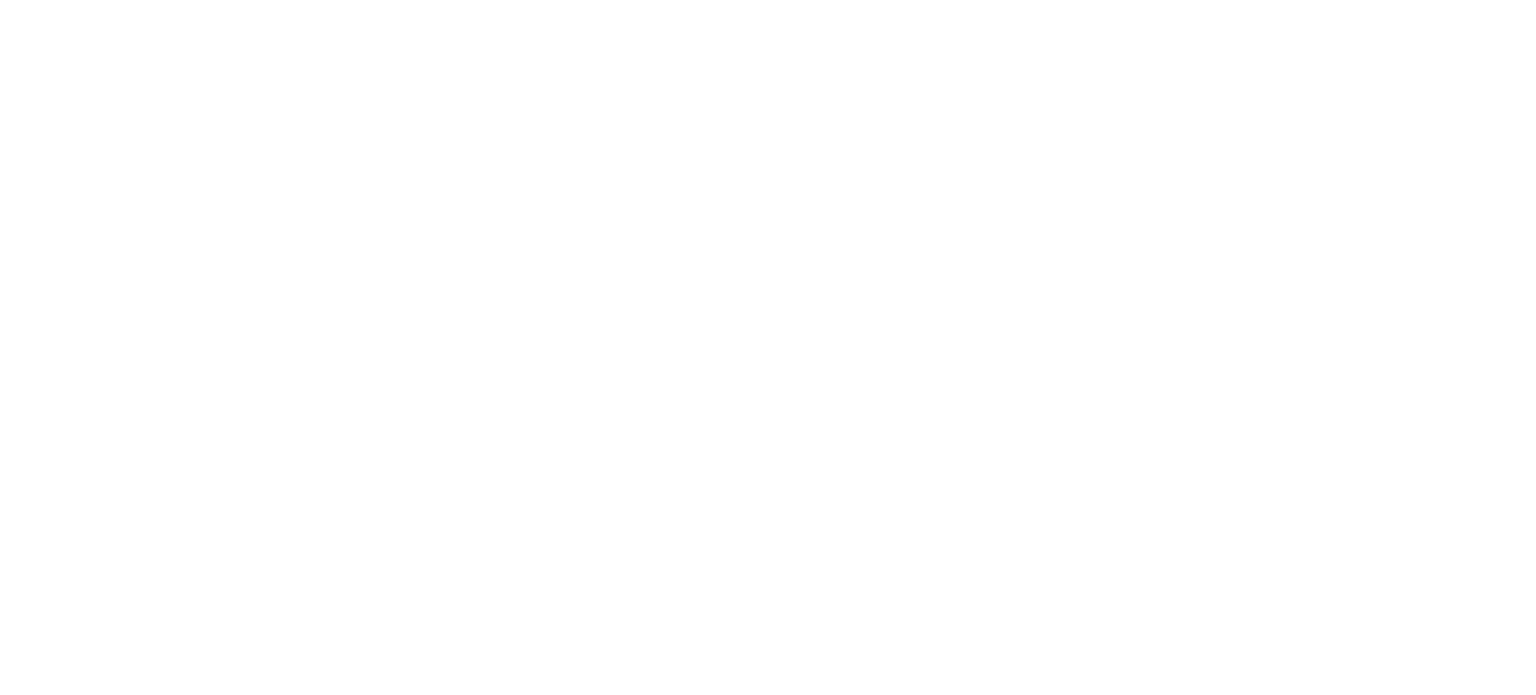 scroll, scrollTop: 0, scrollLeft: 0, axis: both 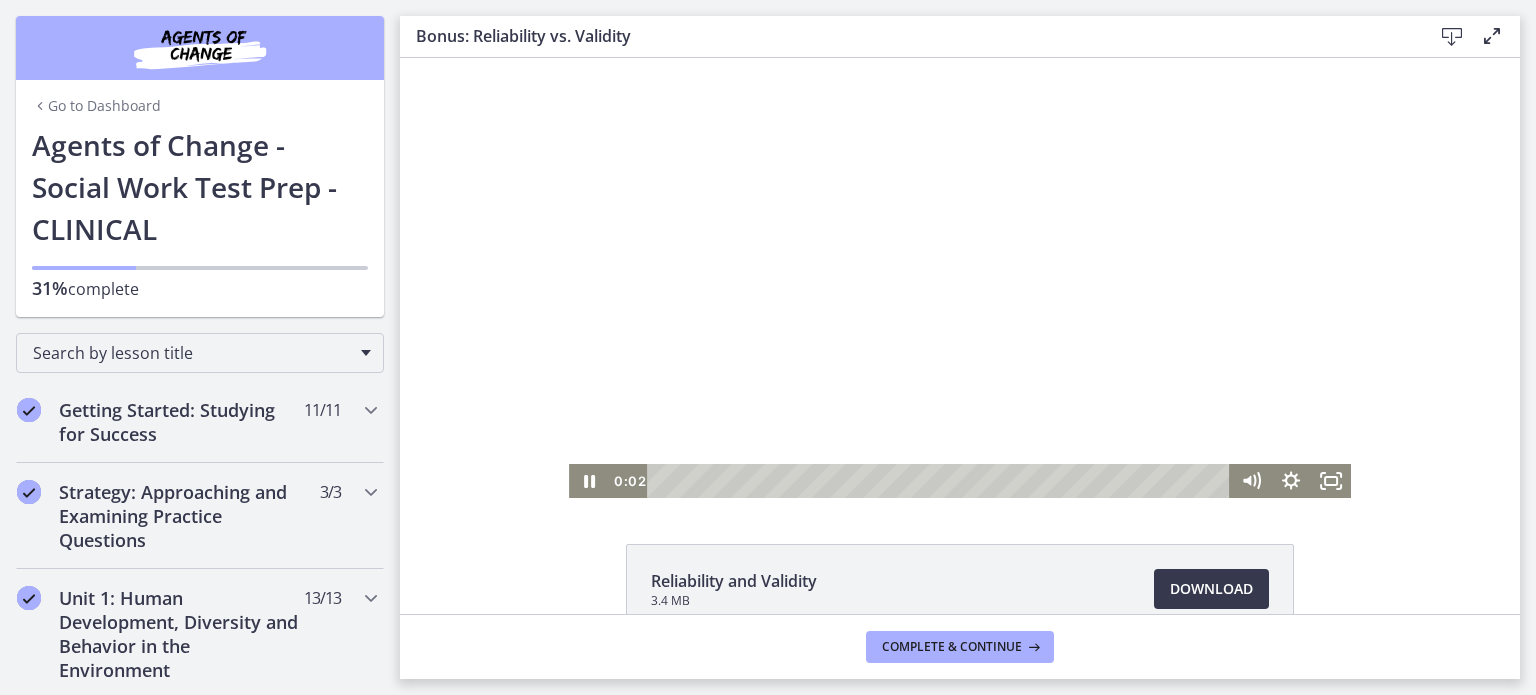 click at bounding box center (960, 278) 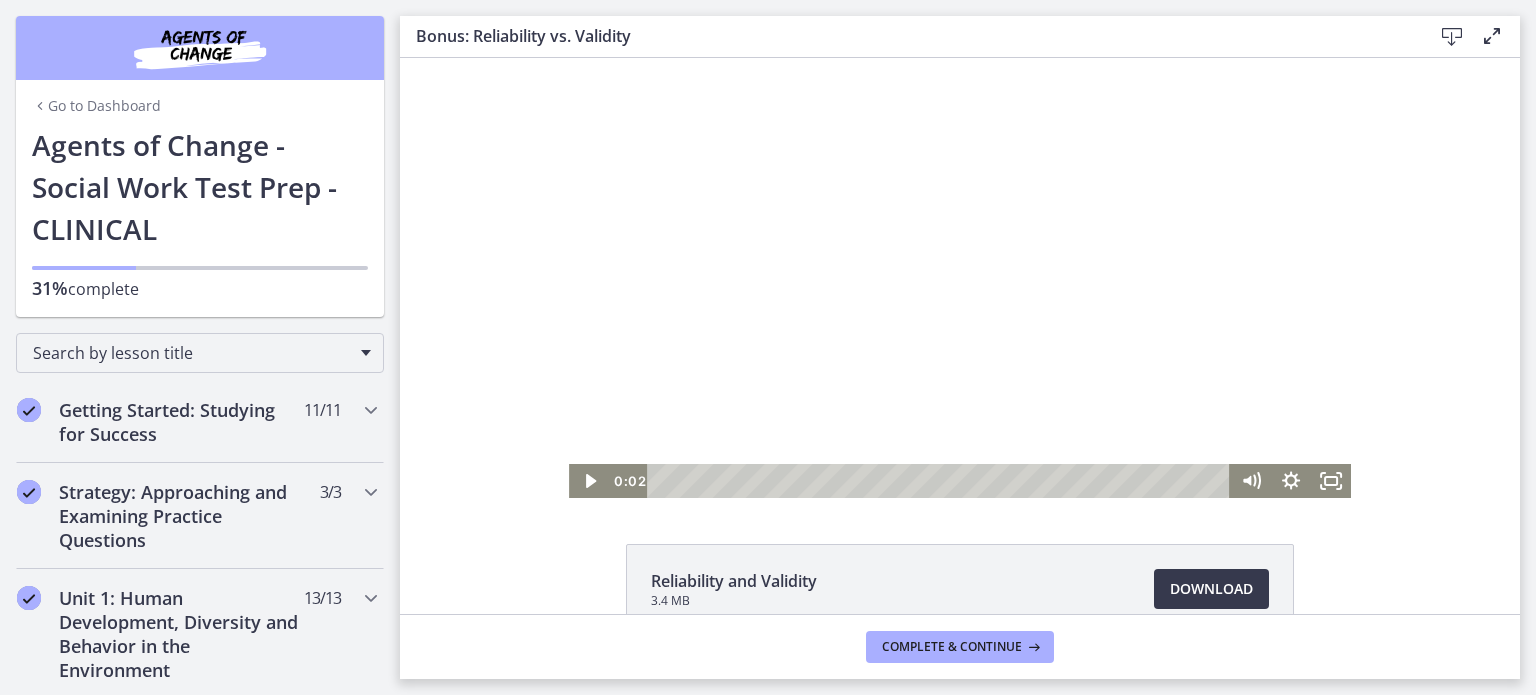 click at bounding box center [960, 278] 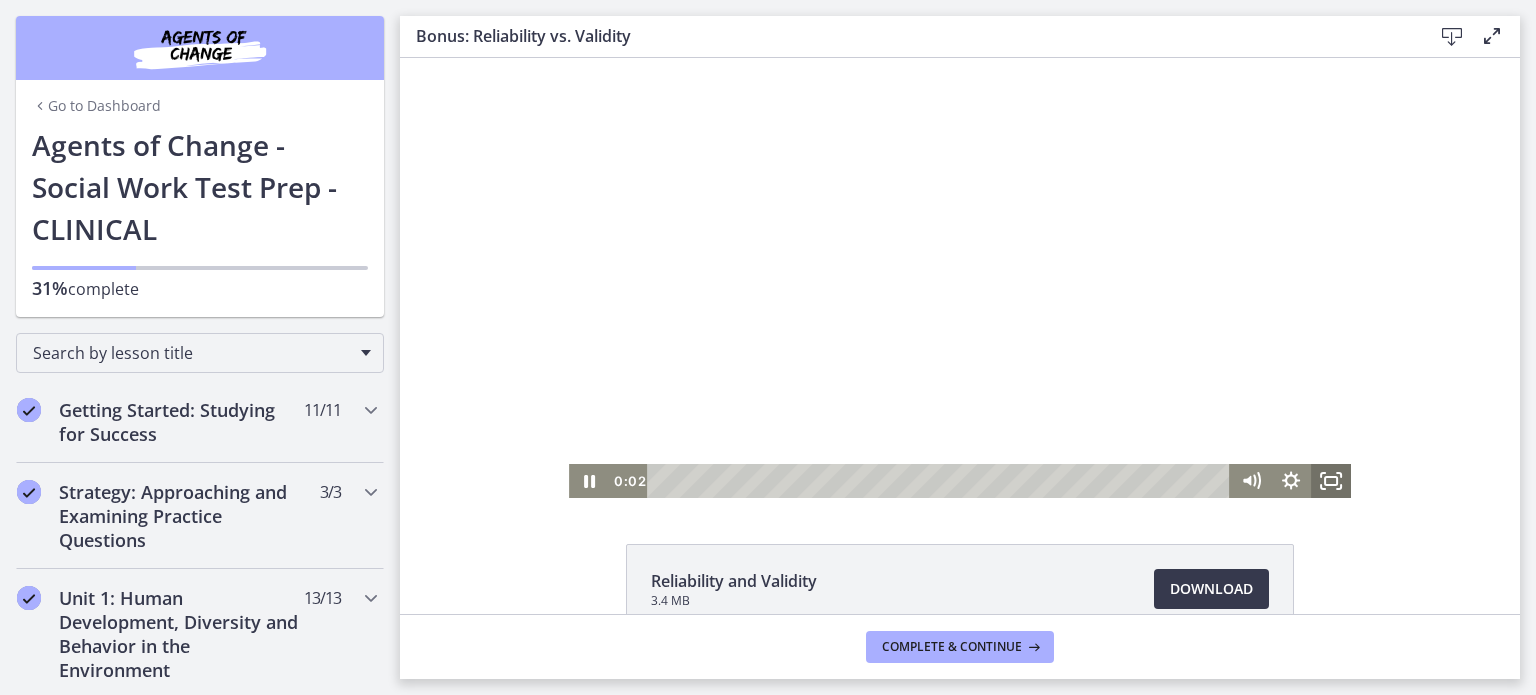 click 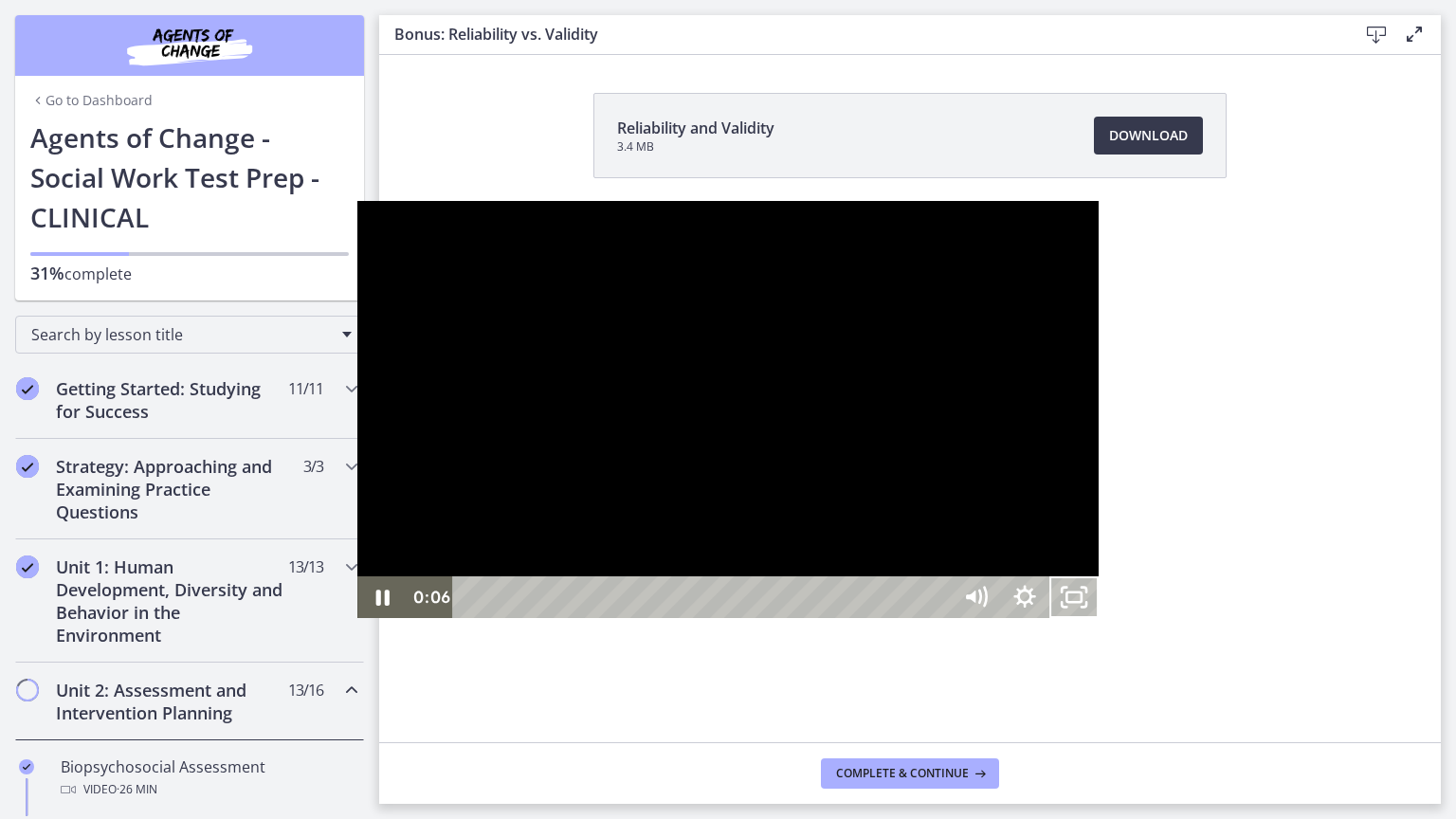 type 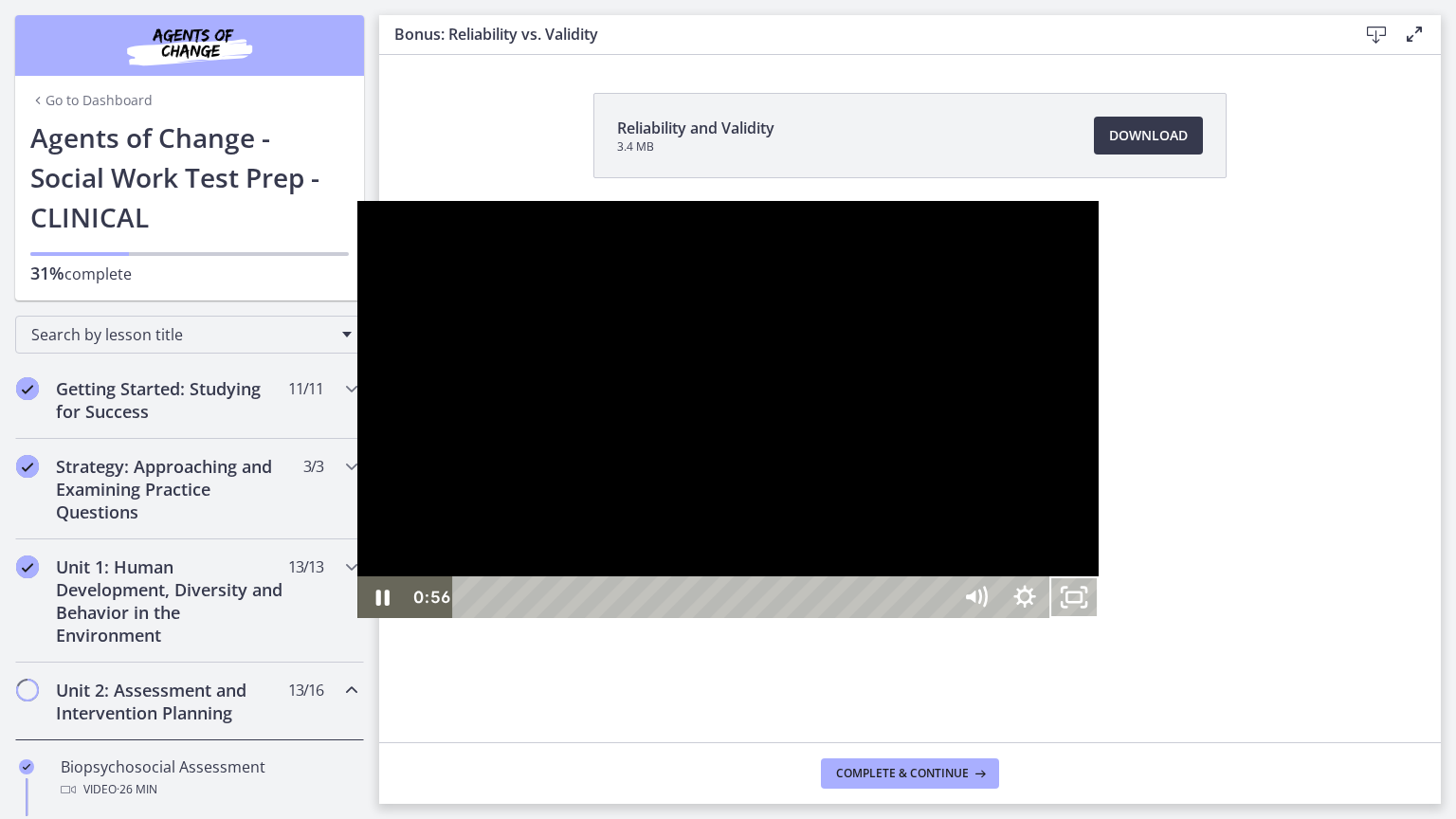 click at bounding box center [1074, 597] 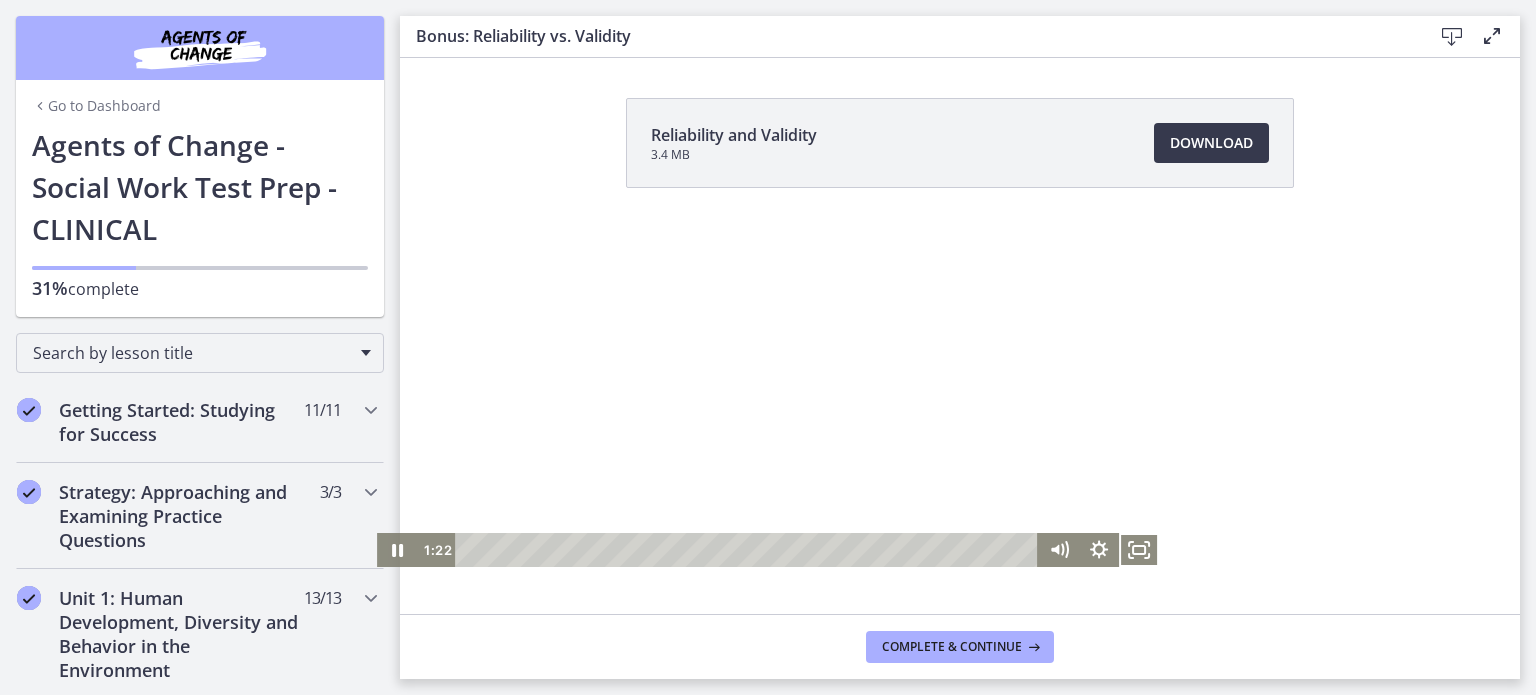 click at bounding box center [1139, 550] 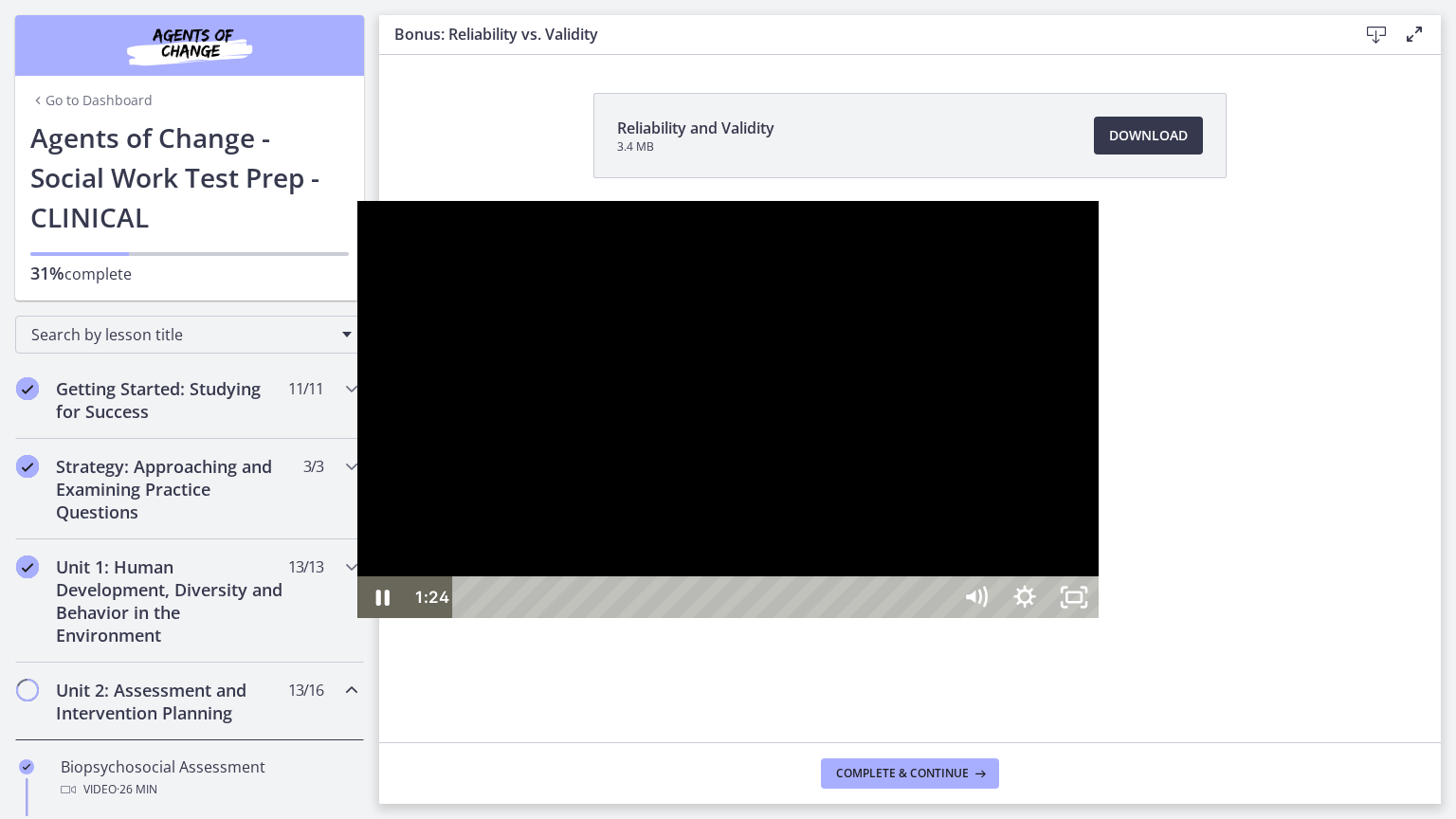 click at bounding box center [728, 410] 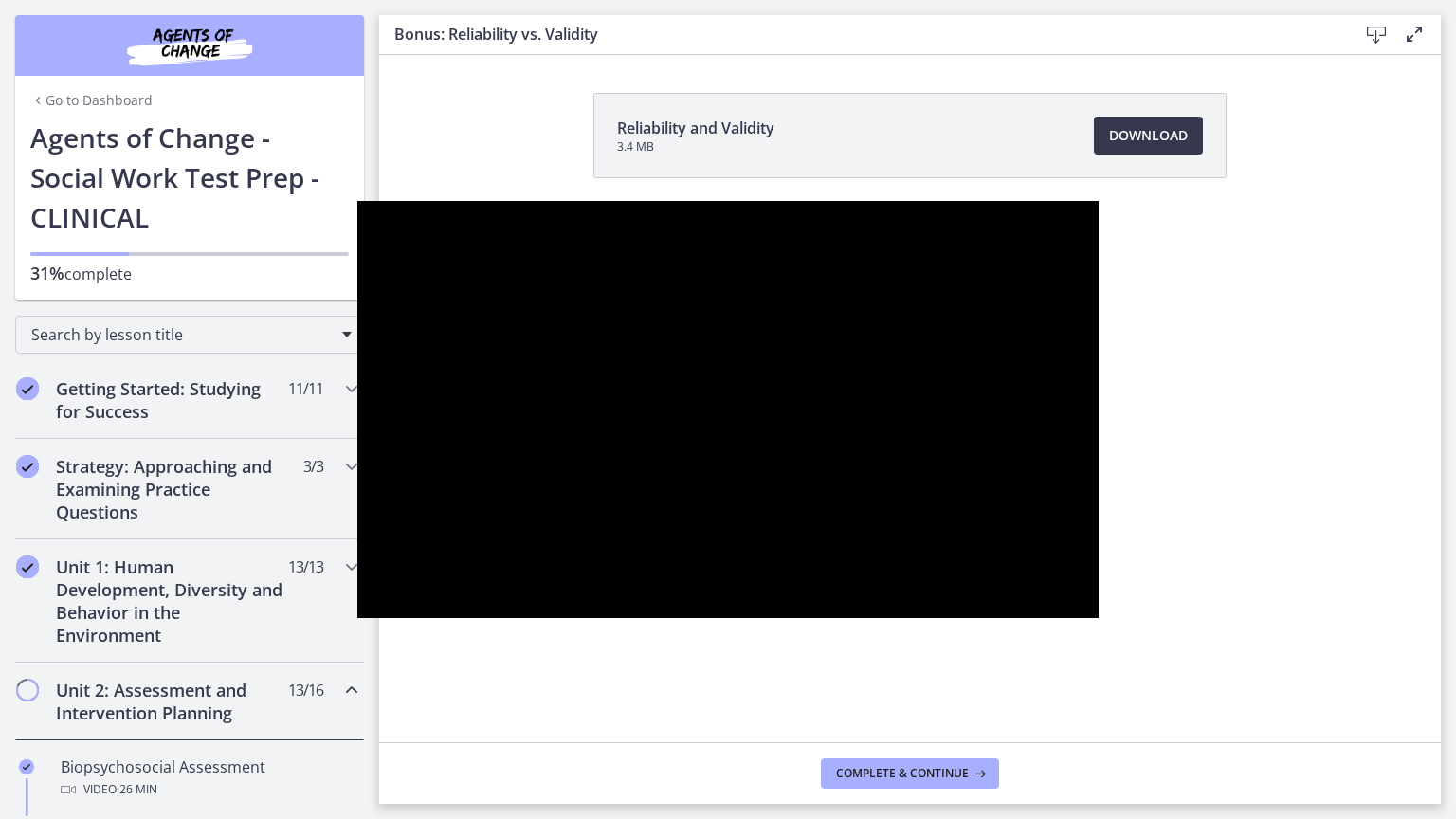 click at bounding box center (728, 410) 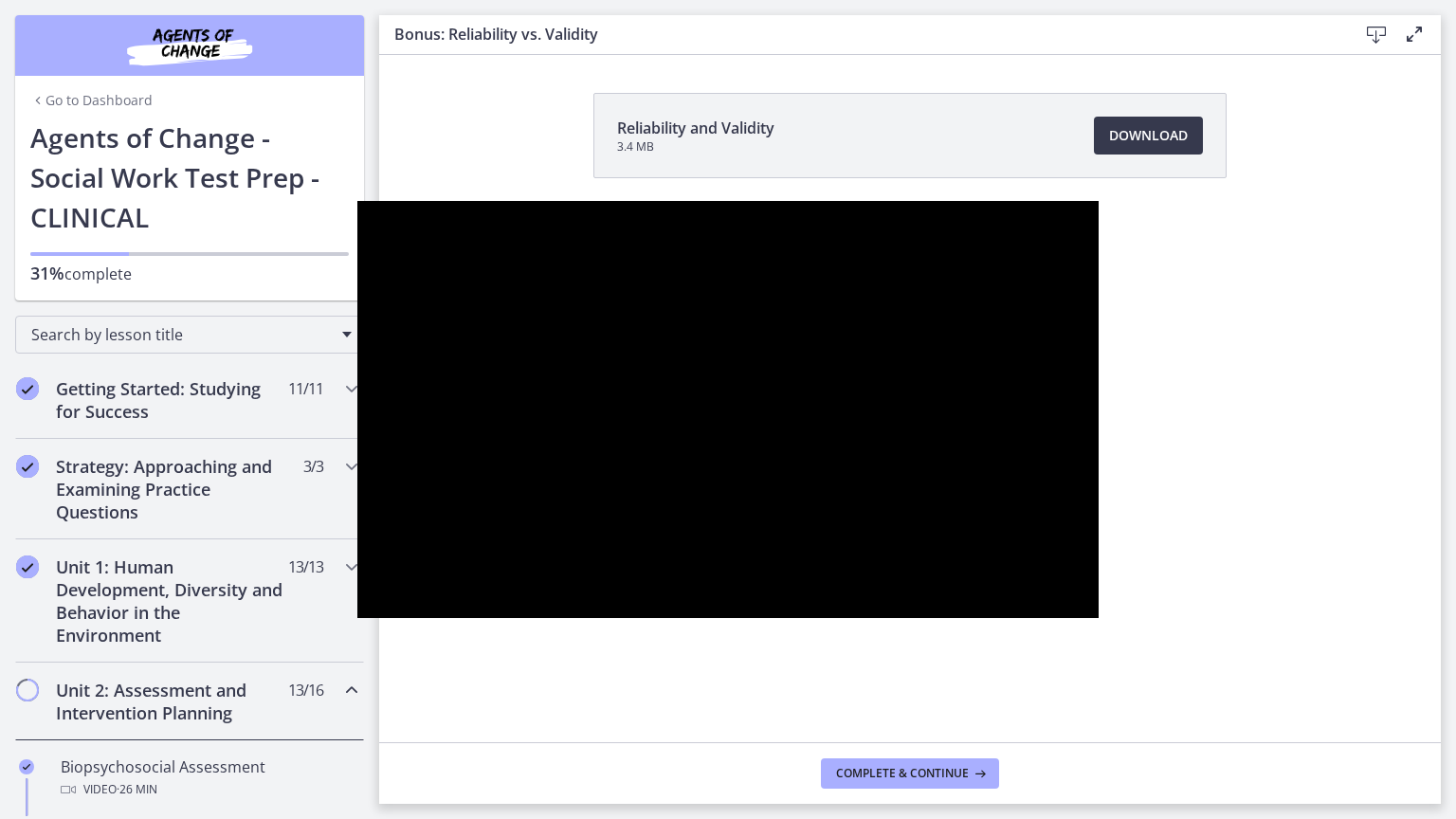 click at bounding box center [357, 201] 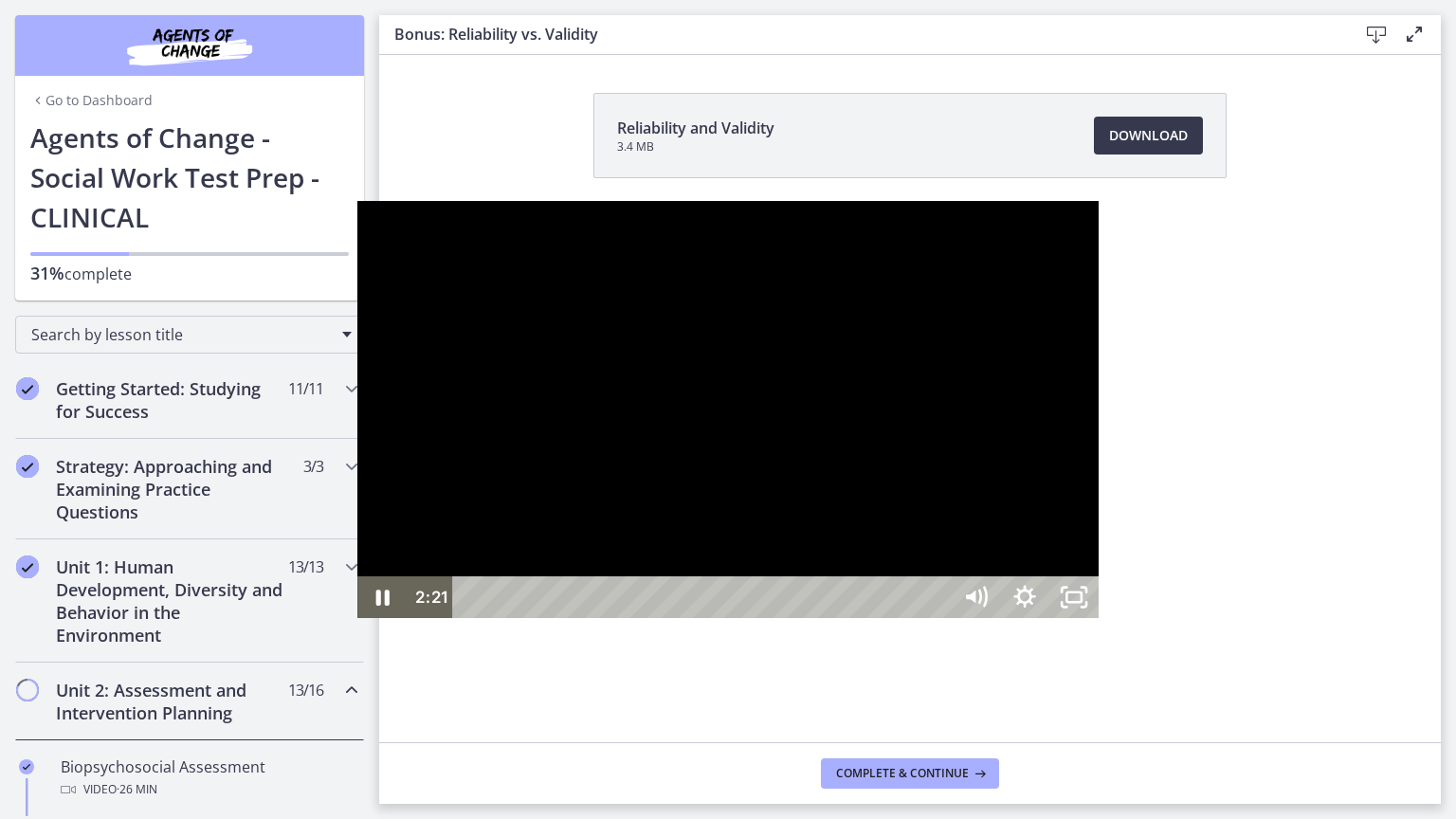 click at bounding box center [728, 410] 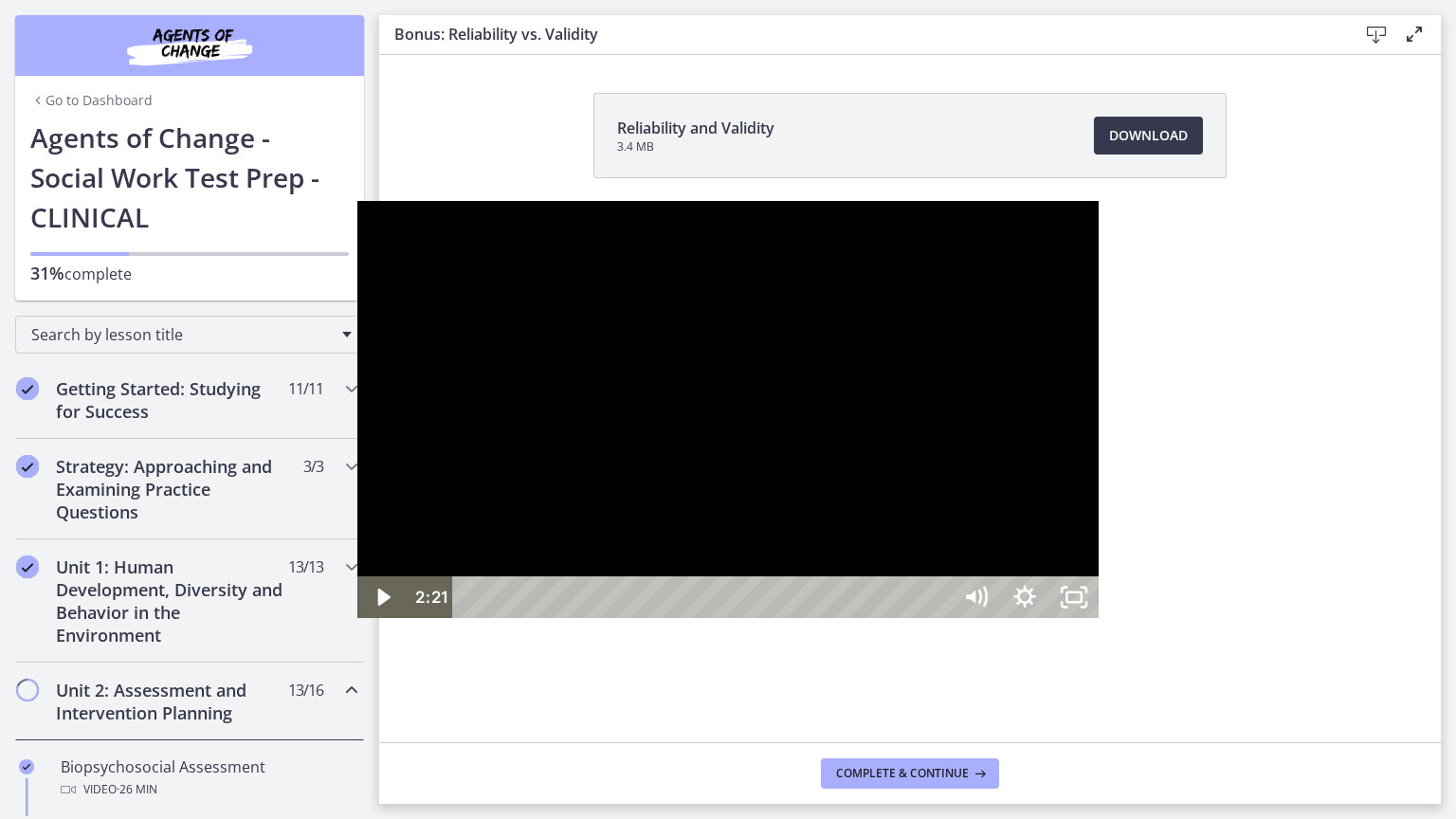 click at bounding box center [357, 201] 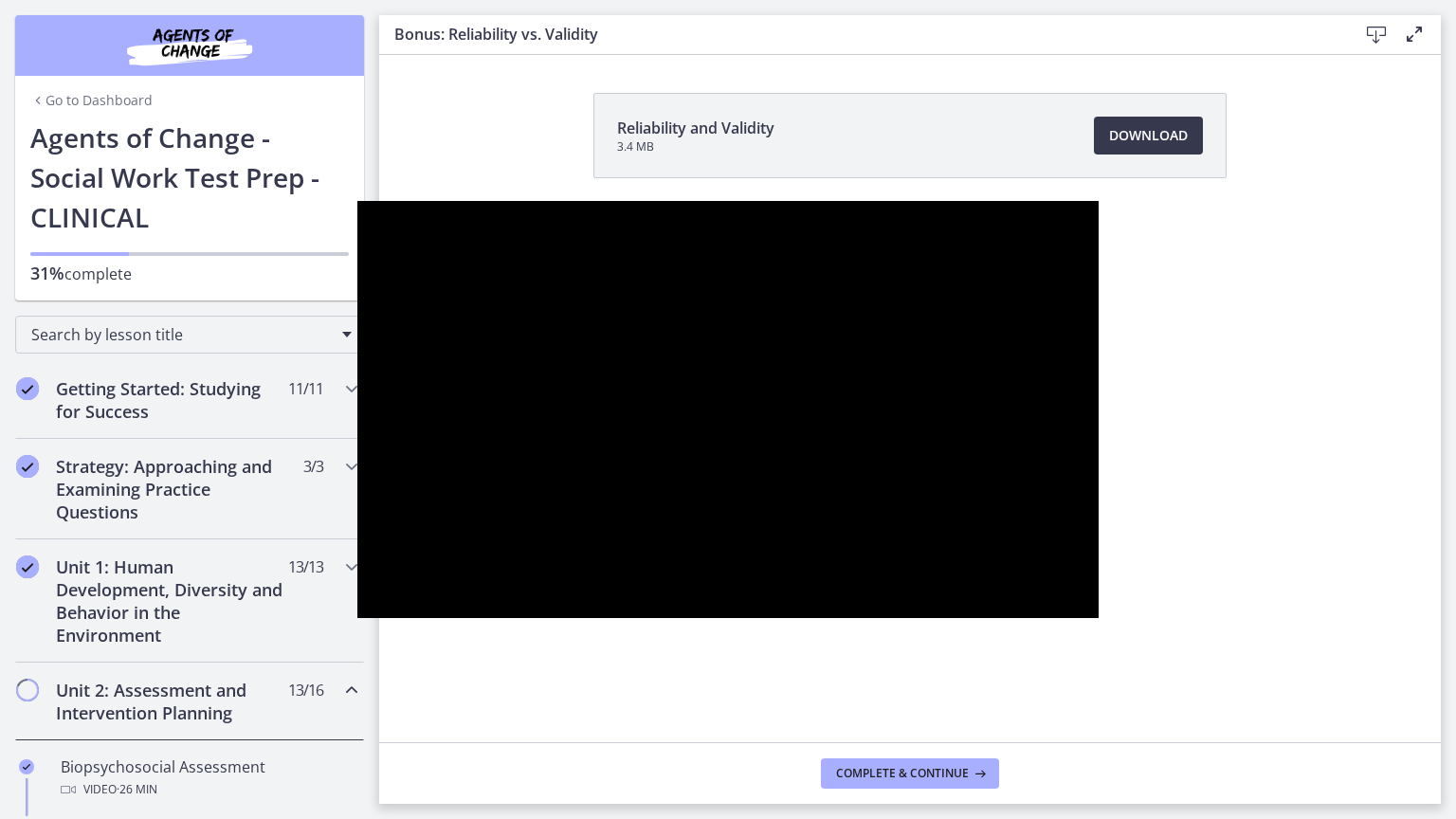 click at bounding box center (357, 201) 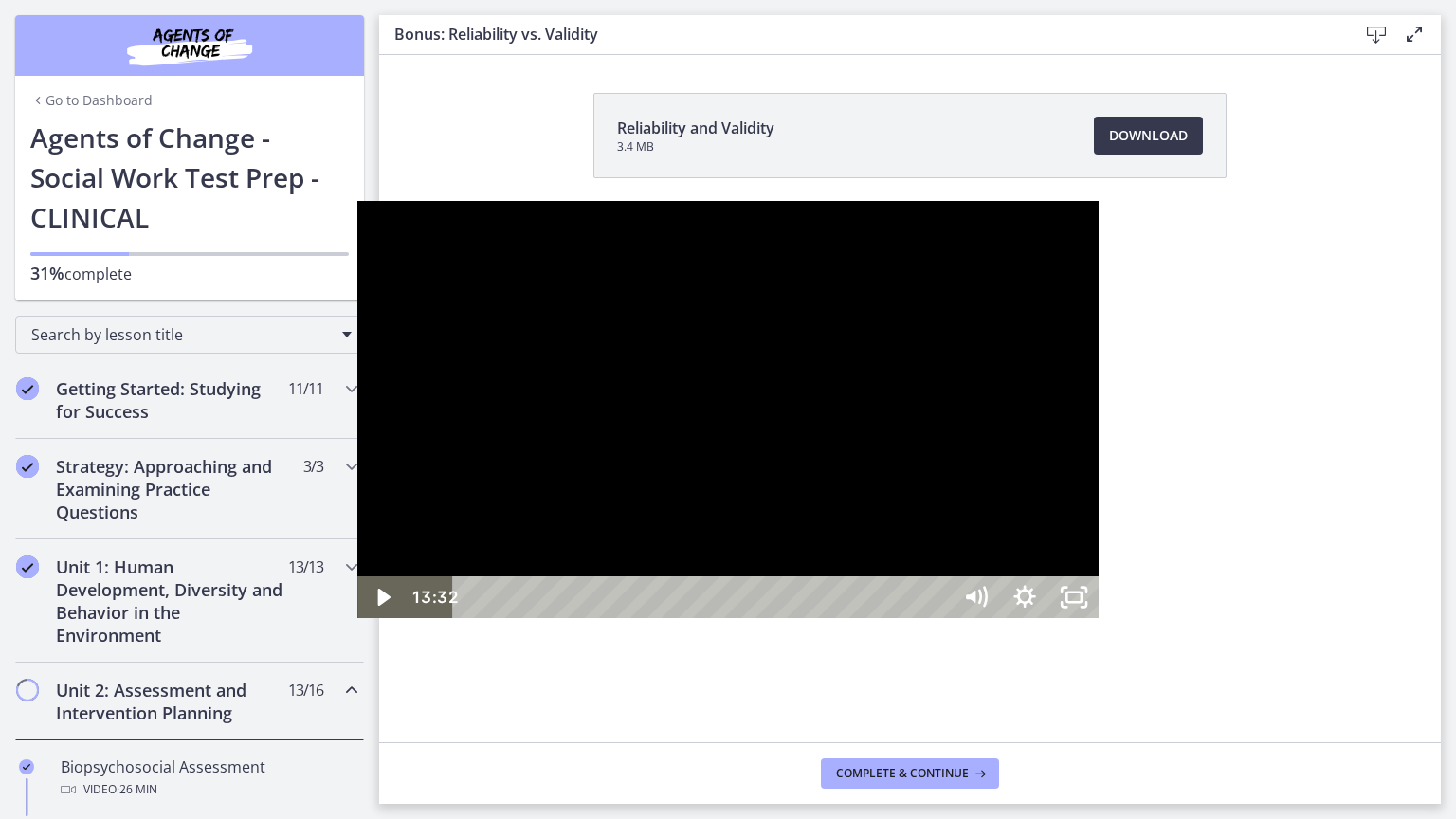 click at bounding box center [705, 597] 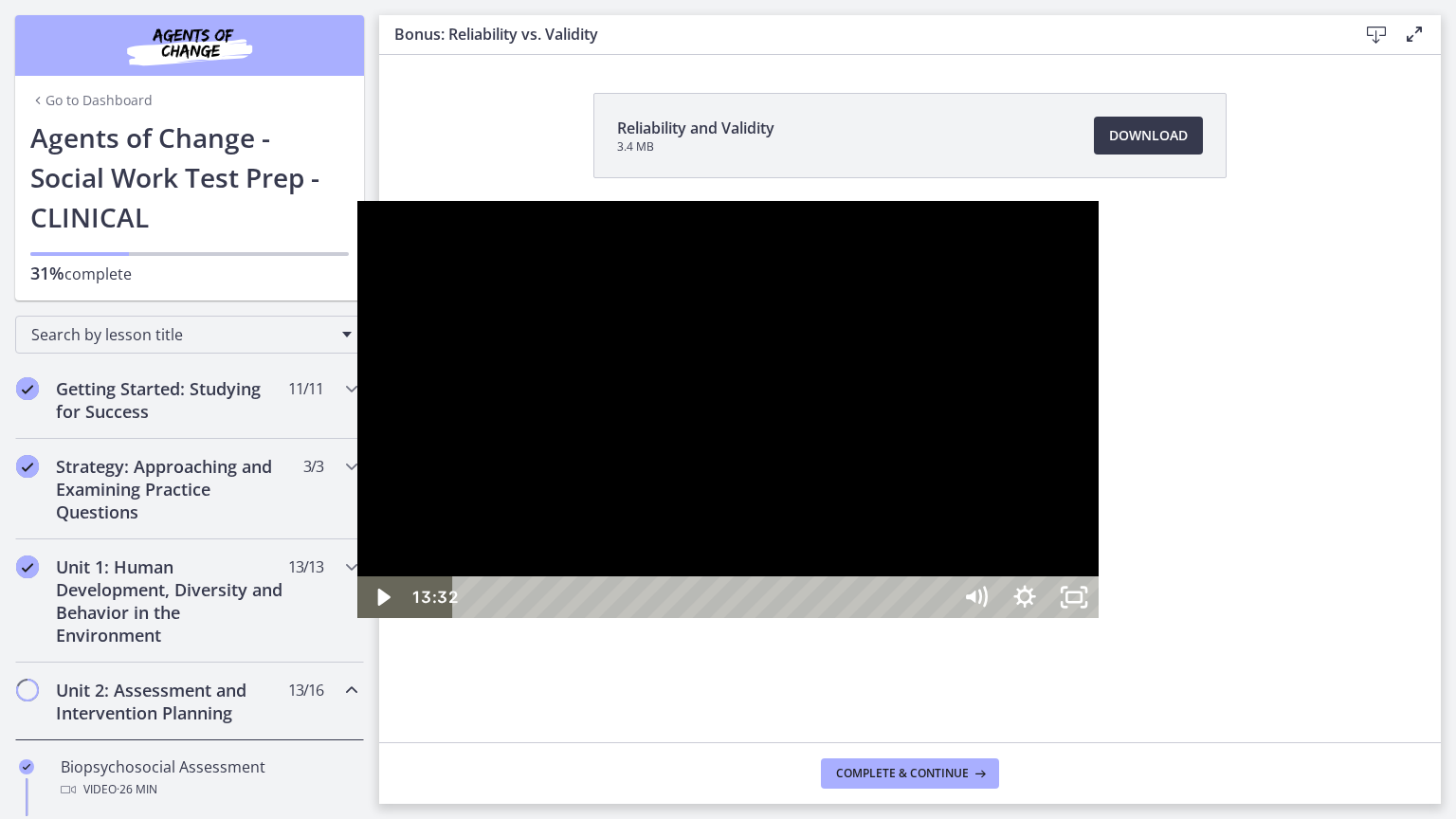 click at bounding box center [728, 410] 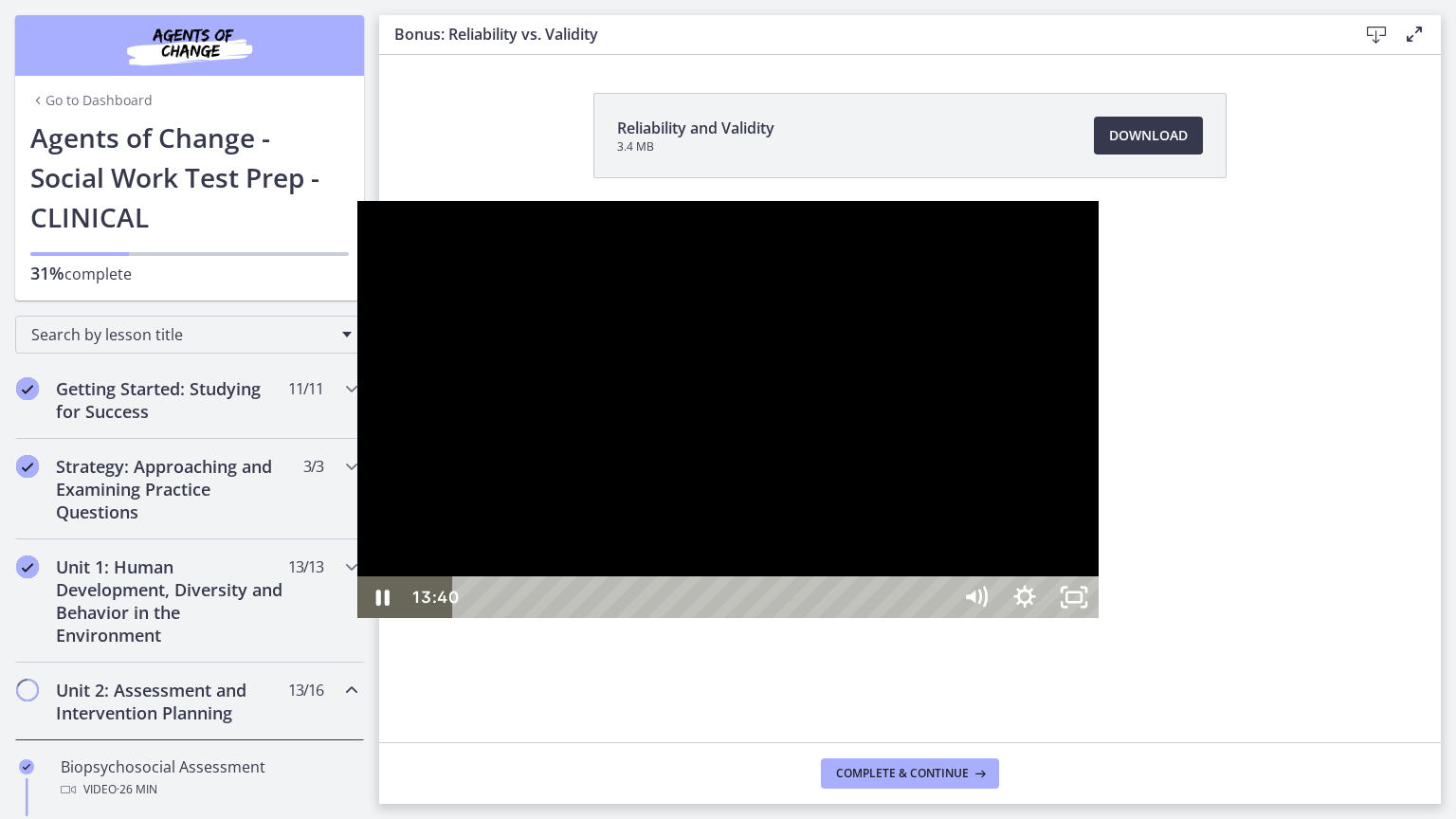 click at bounding box center [728, 410] 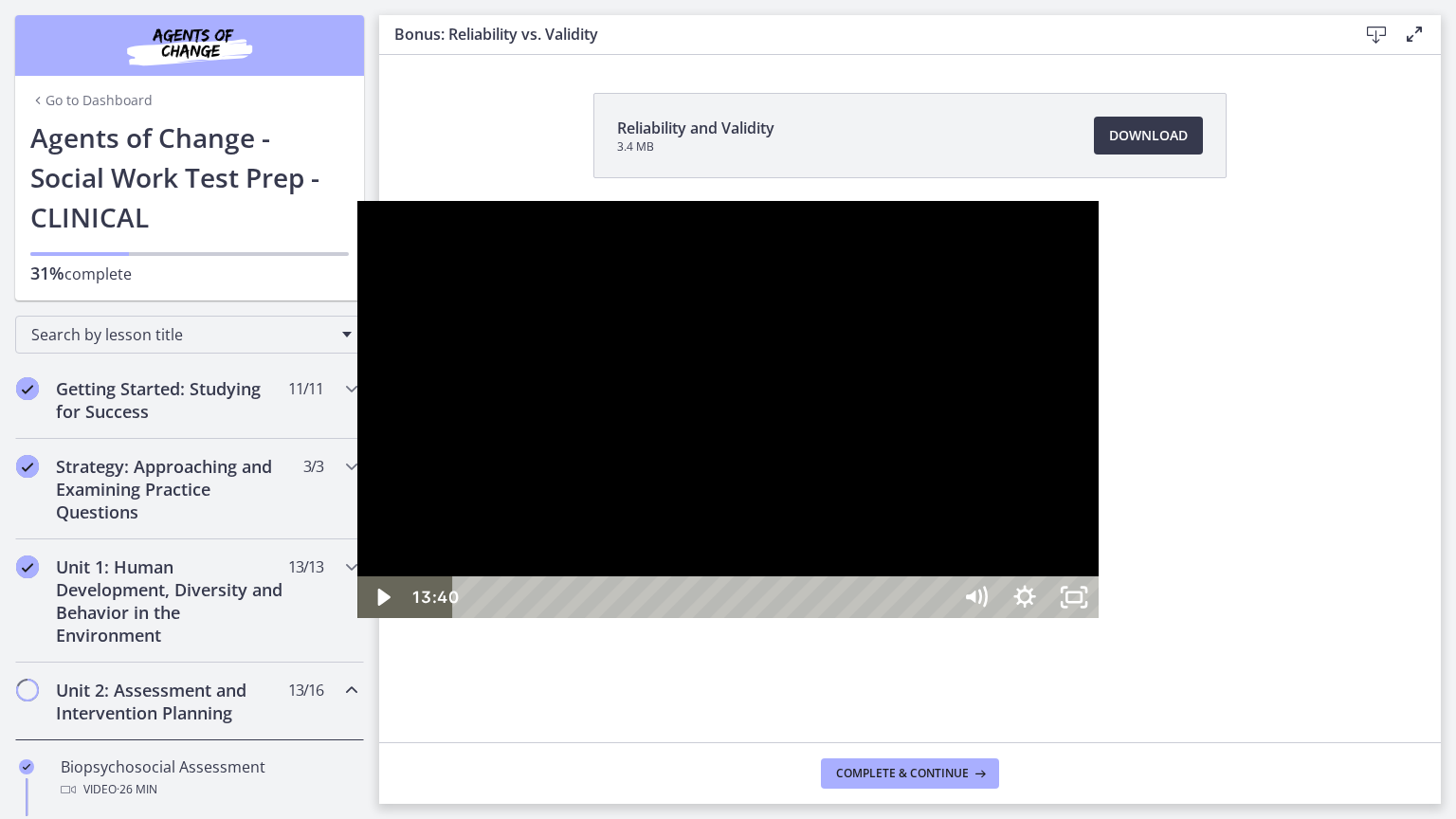 click at bounding box center [357, 201] 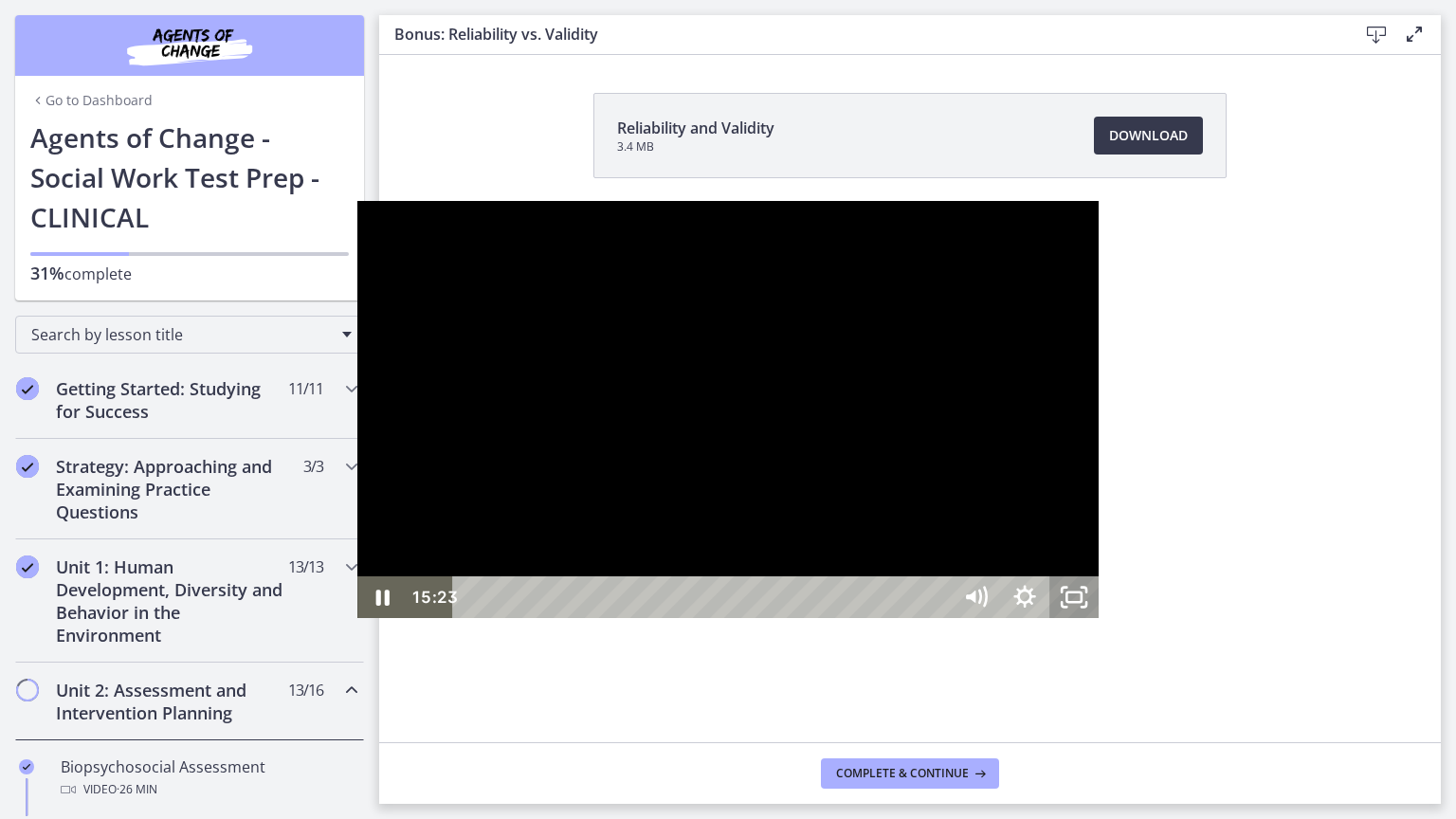 click 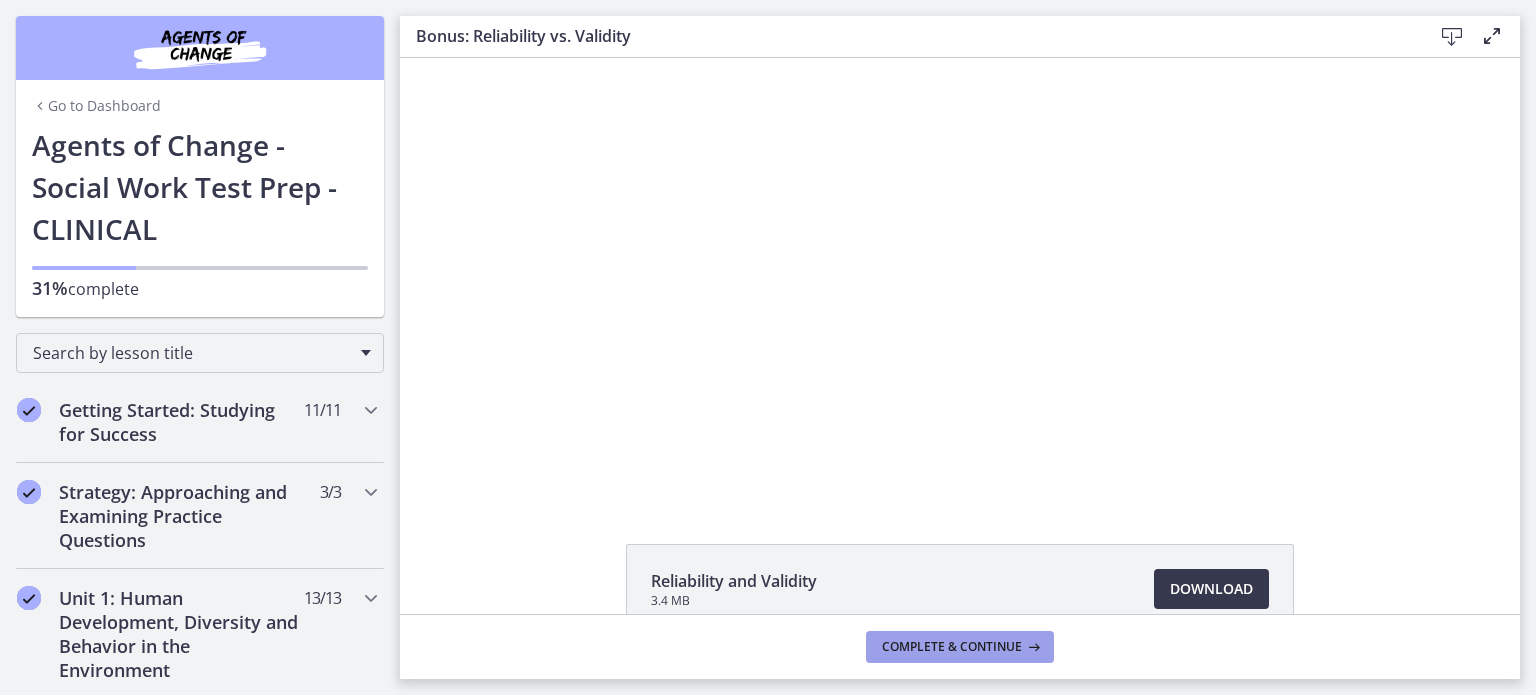 click on "Complete & continue" at bounding box center [952, 647] 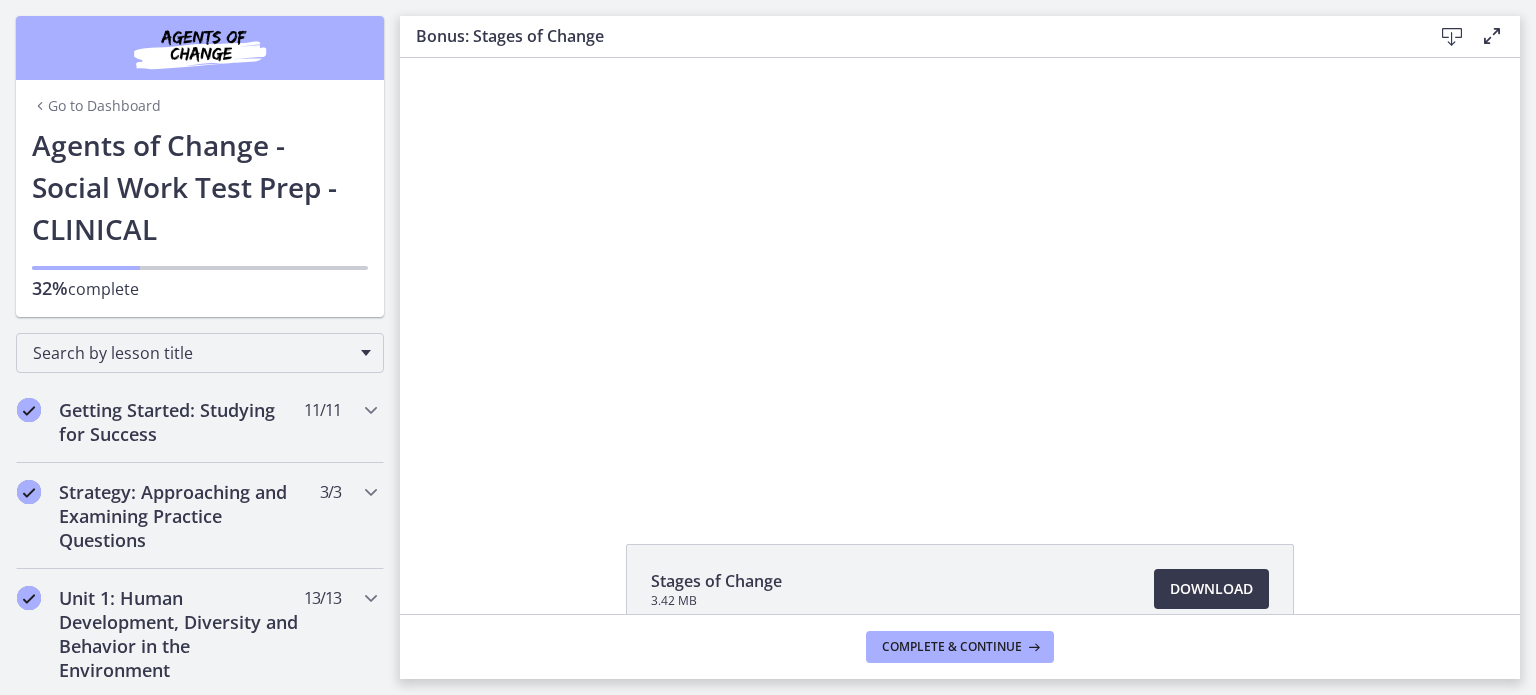 scroll, scrollTop: 0, scrollLeft: 0, axis: both 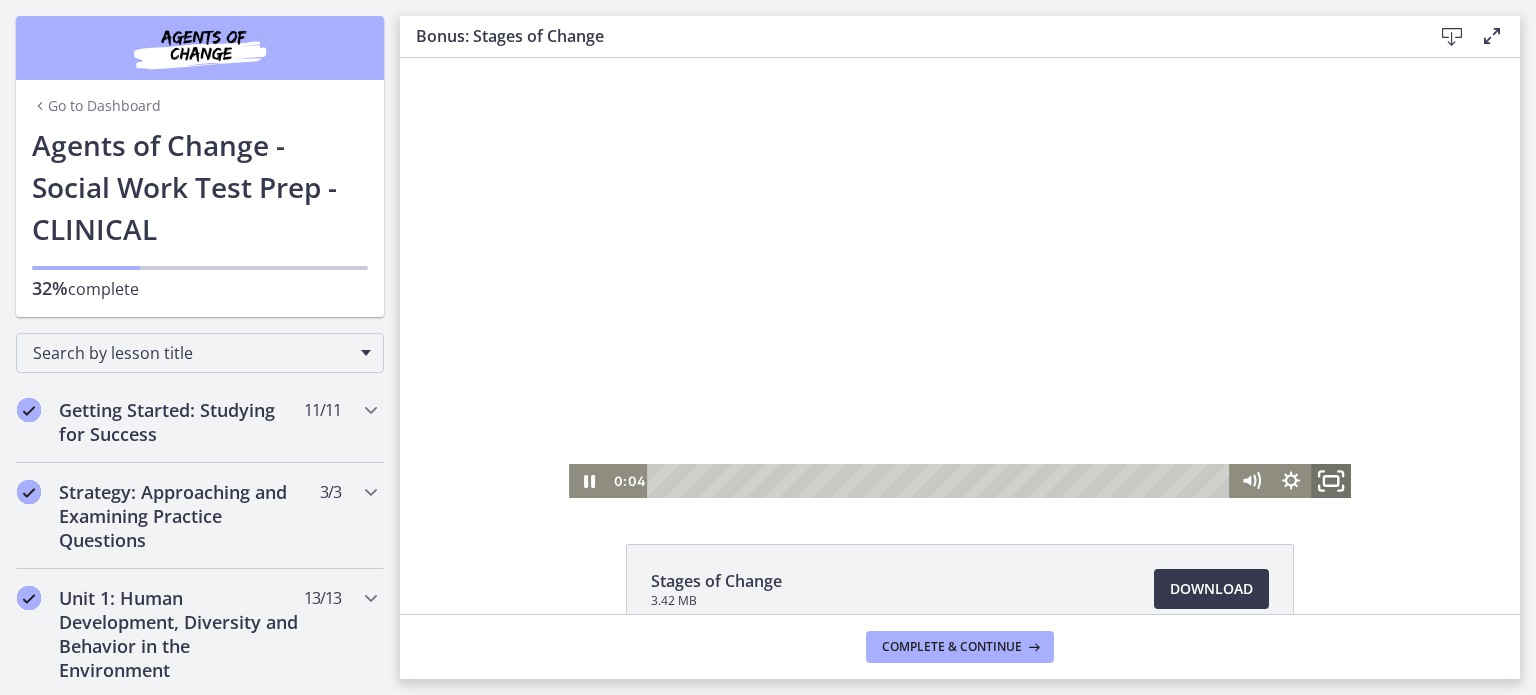 click 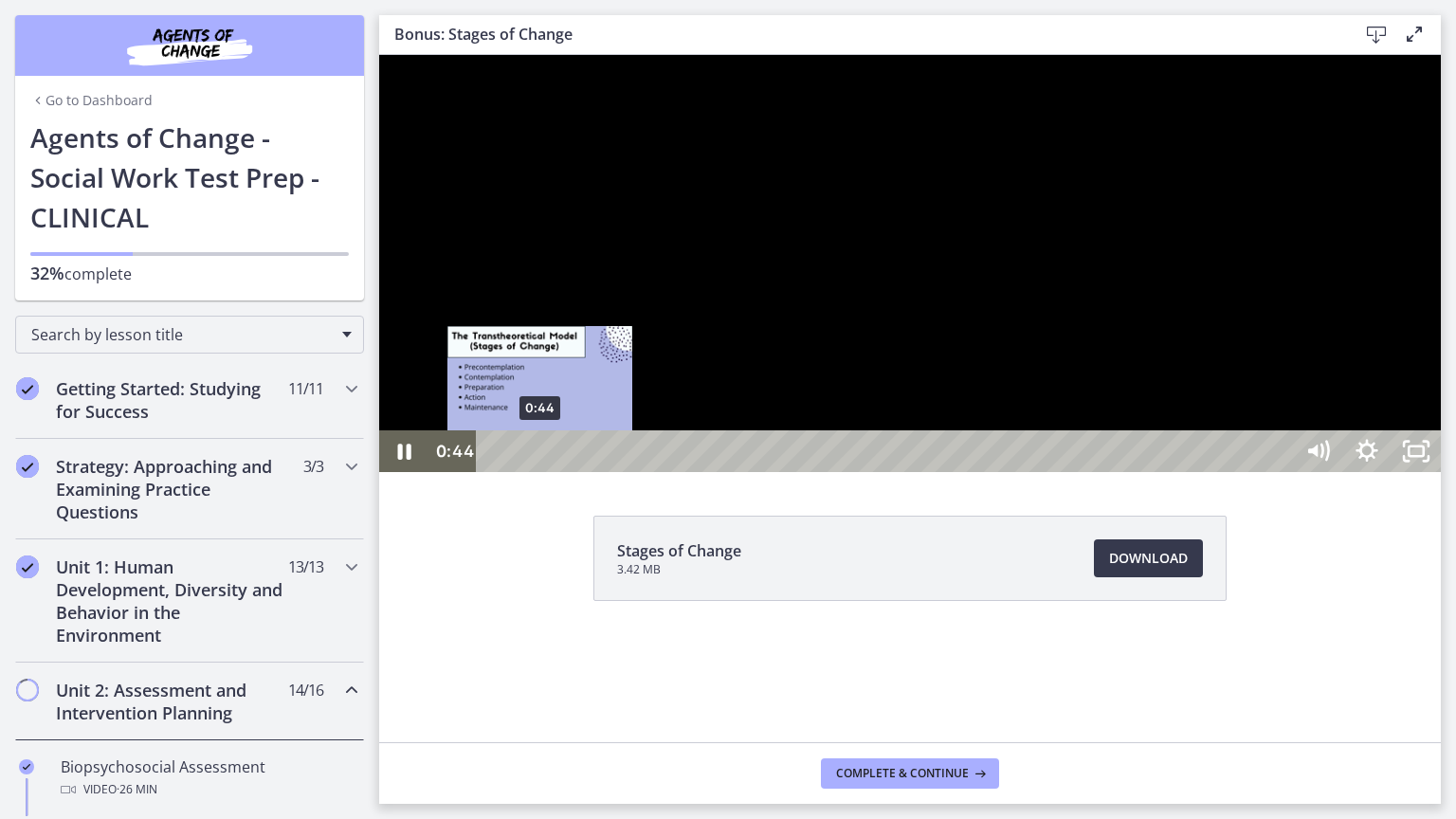 click on "0:44" at bounding box center (887, 451) 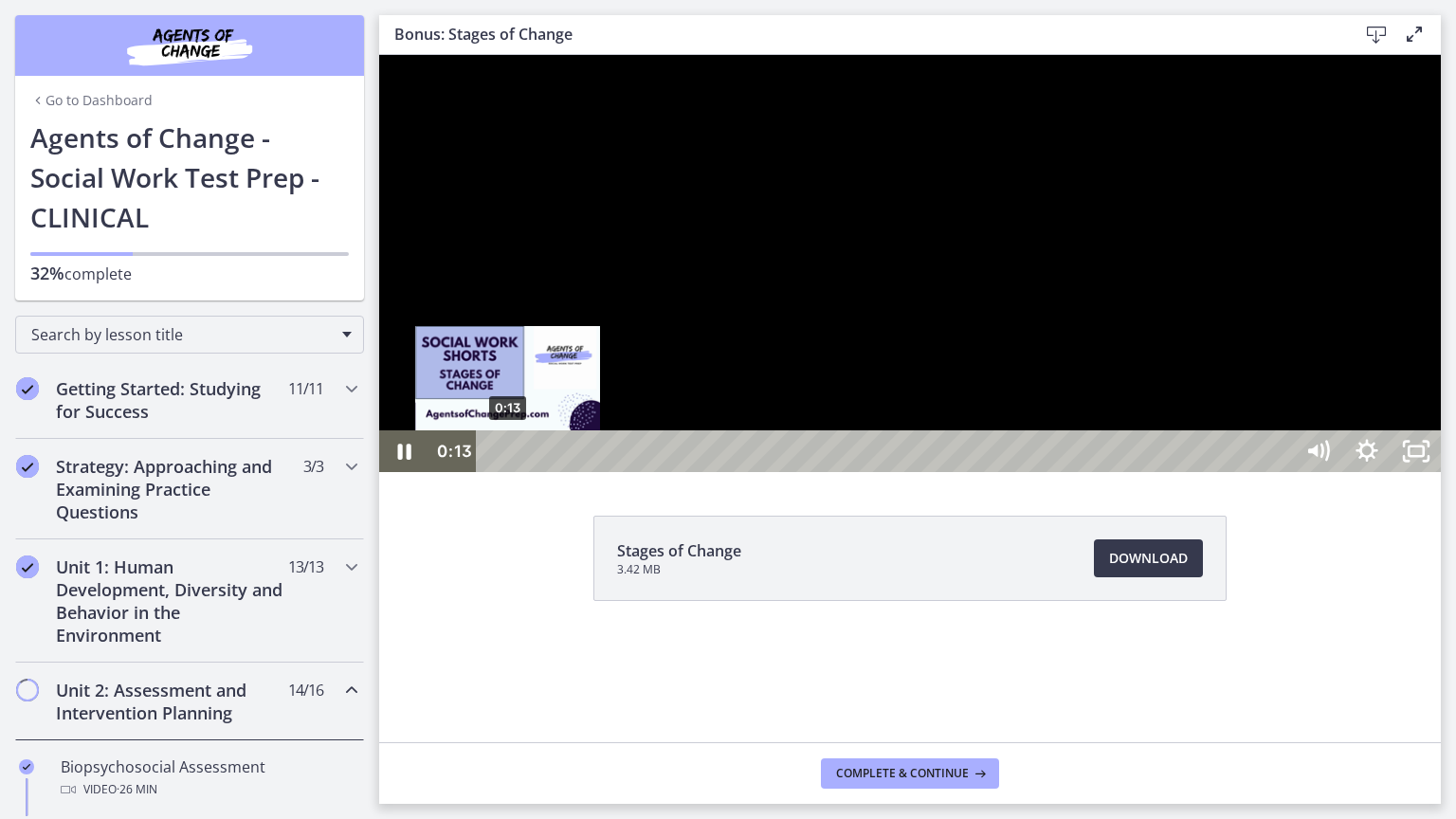 click on "0:13" at bounding box center [887, 451] 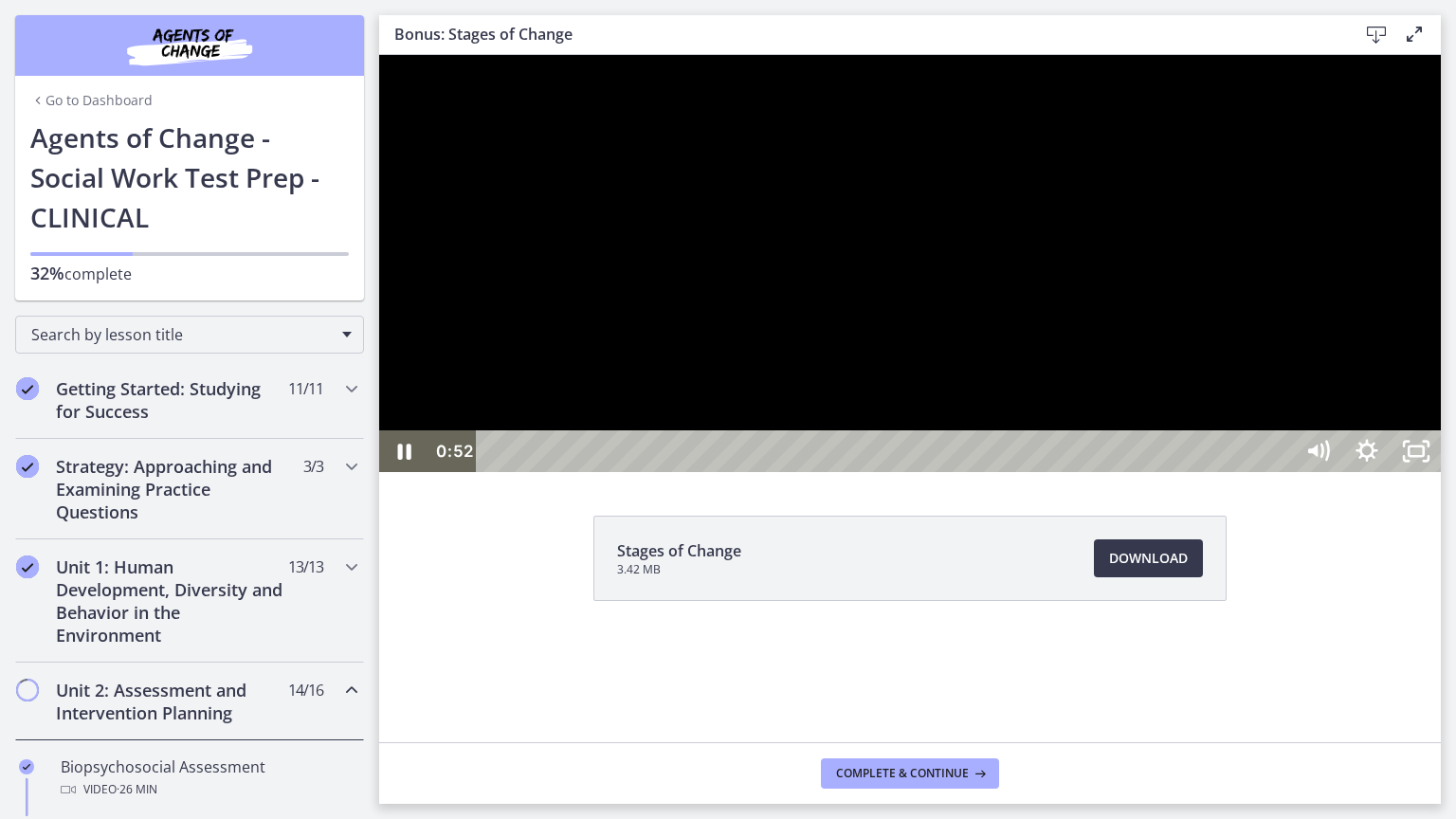 click at bounding box center [910, 264] 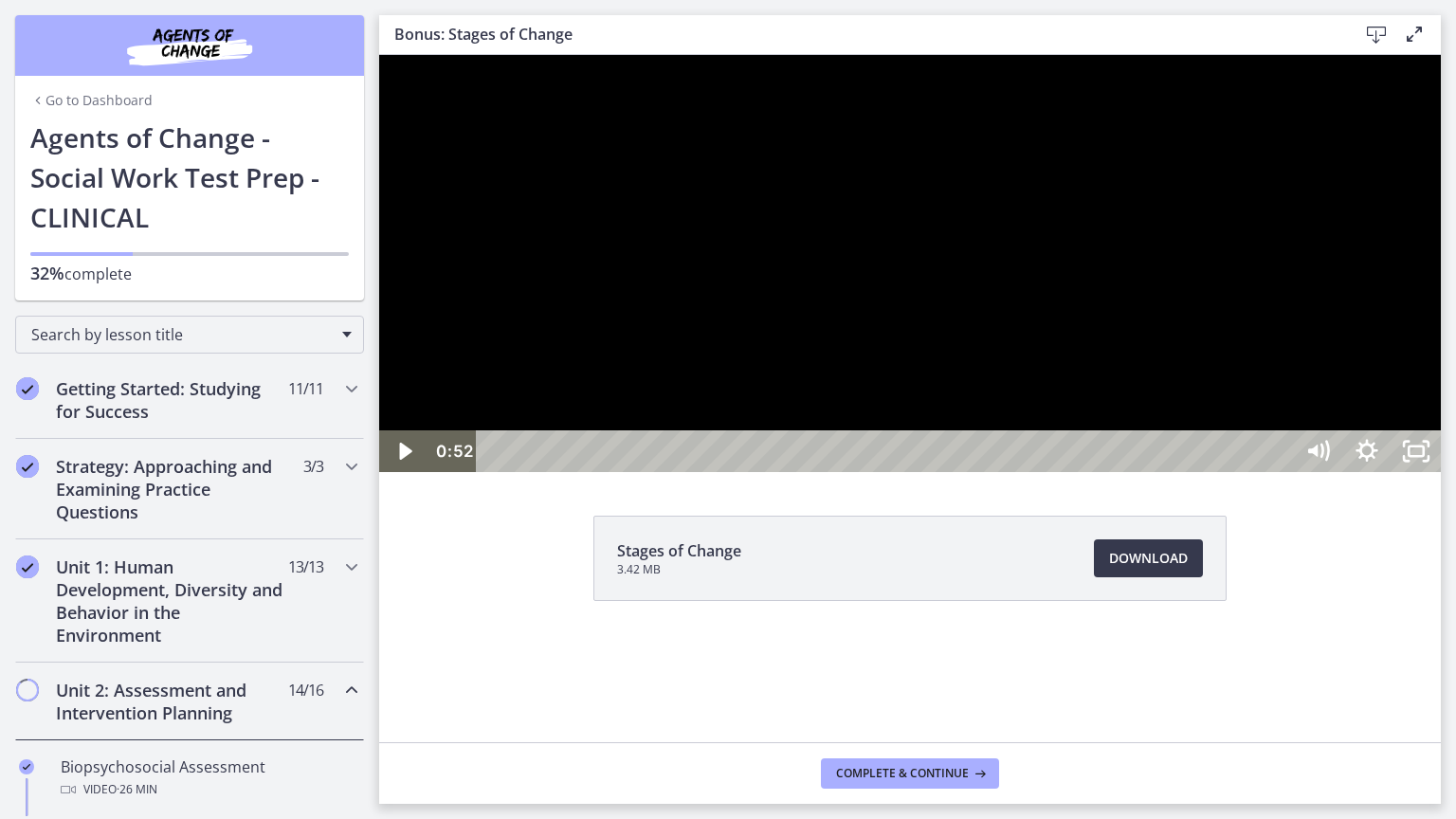 type 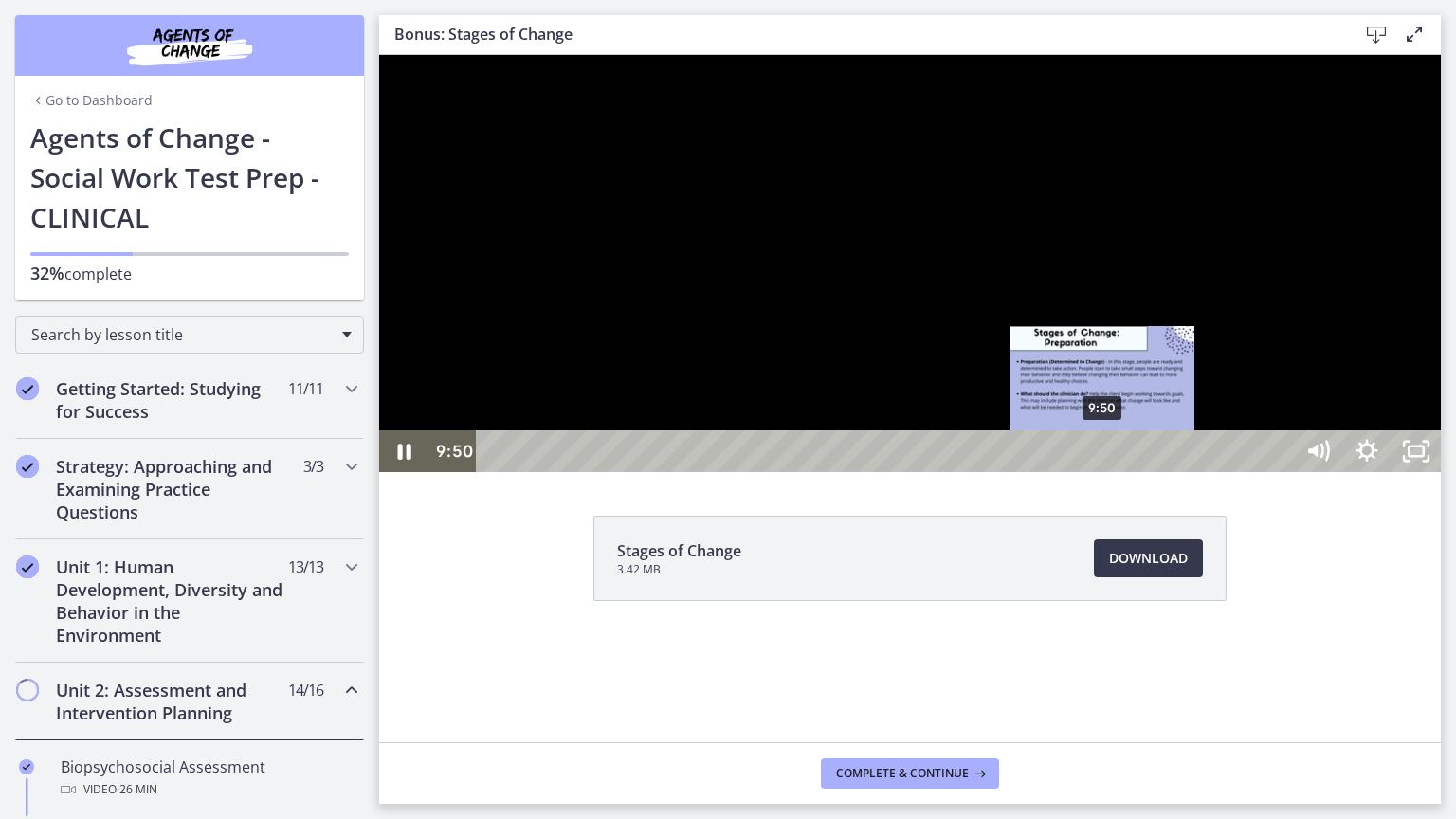 click on "9:50" at bounding box center [887, 451] 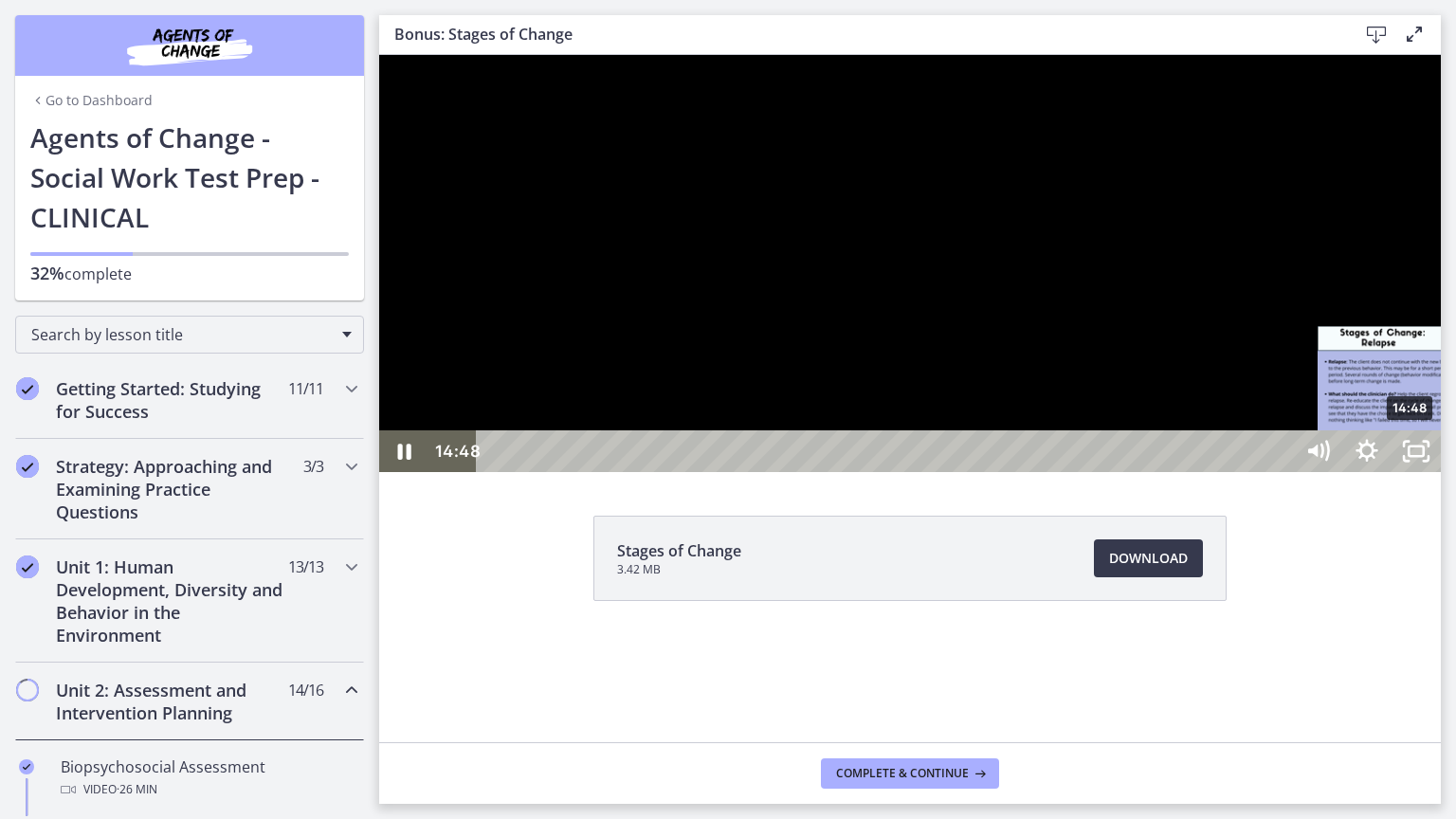 click on "14:48" at bounding box center (887, 451) 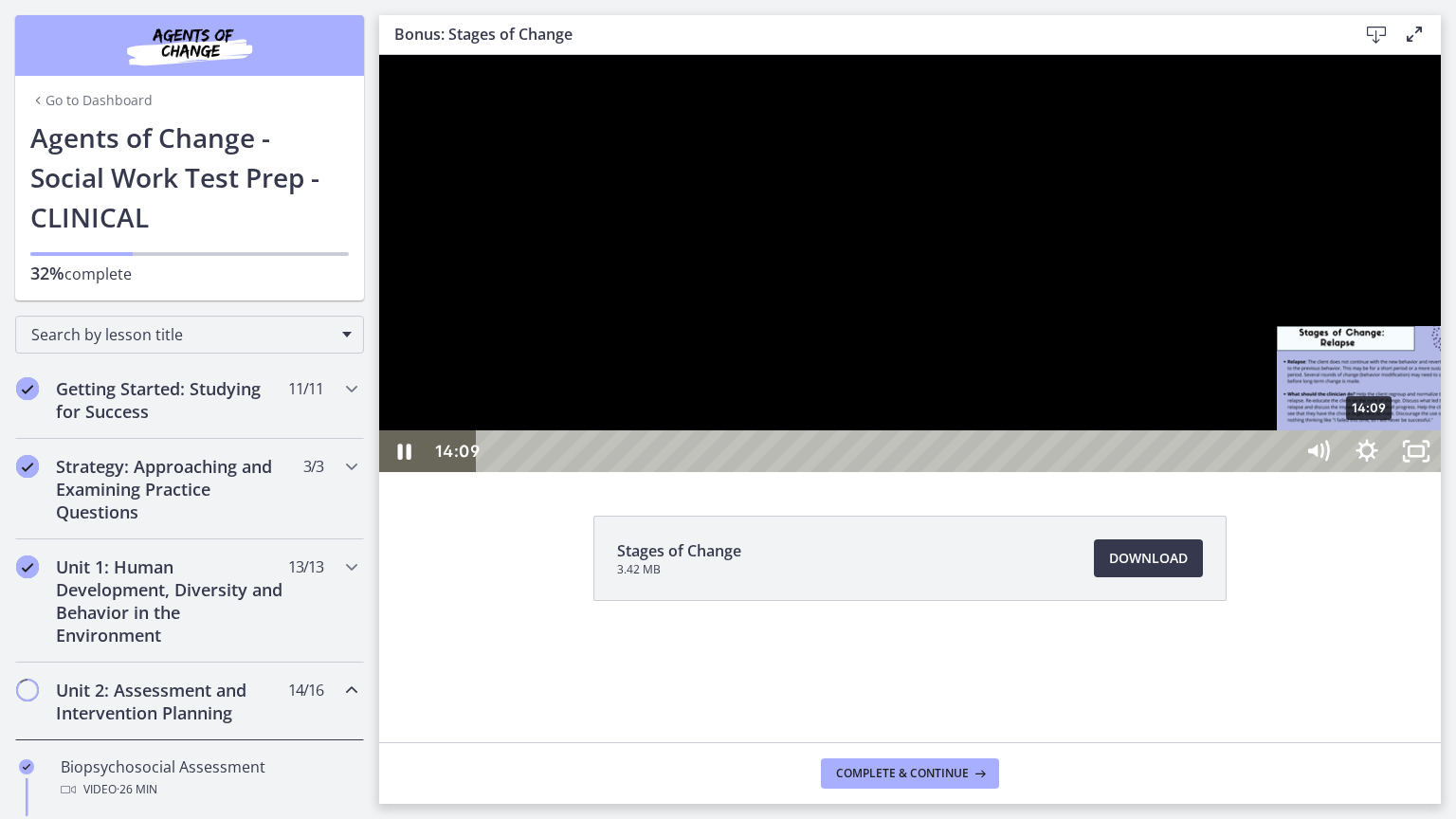 click on "14:09" at bounding box center (887, 451) 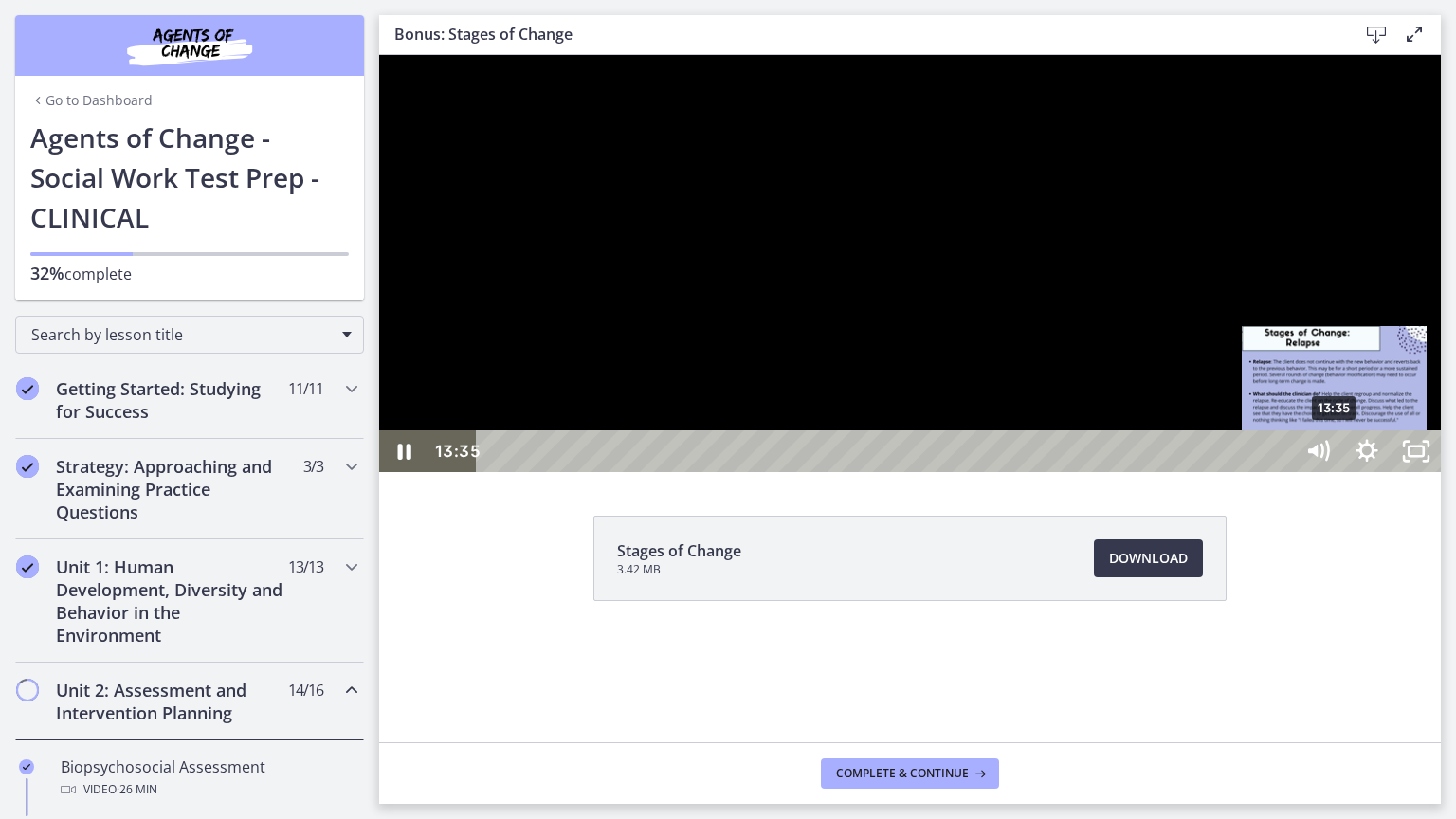 click on "13:35" at bounding box center (887, 451) 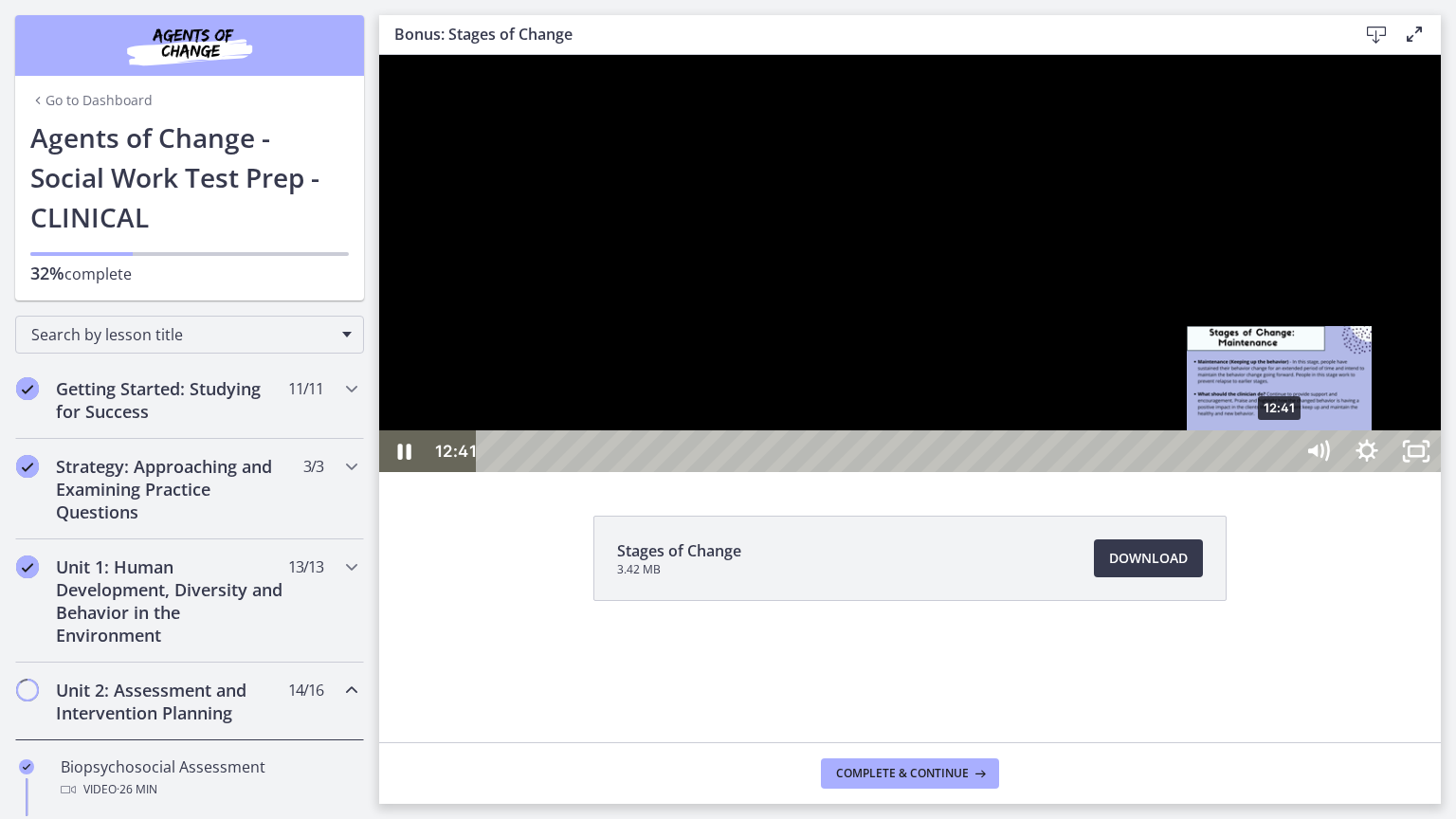 click on "12:41" at bounding box center (887, 451) 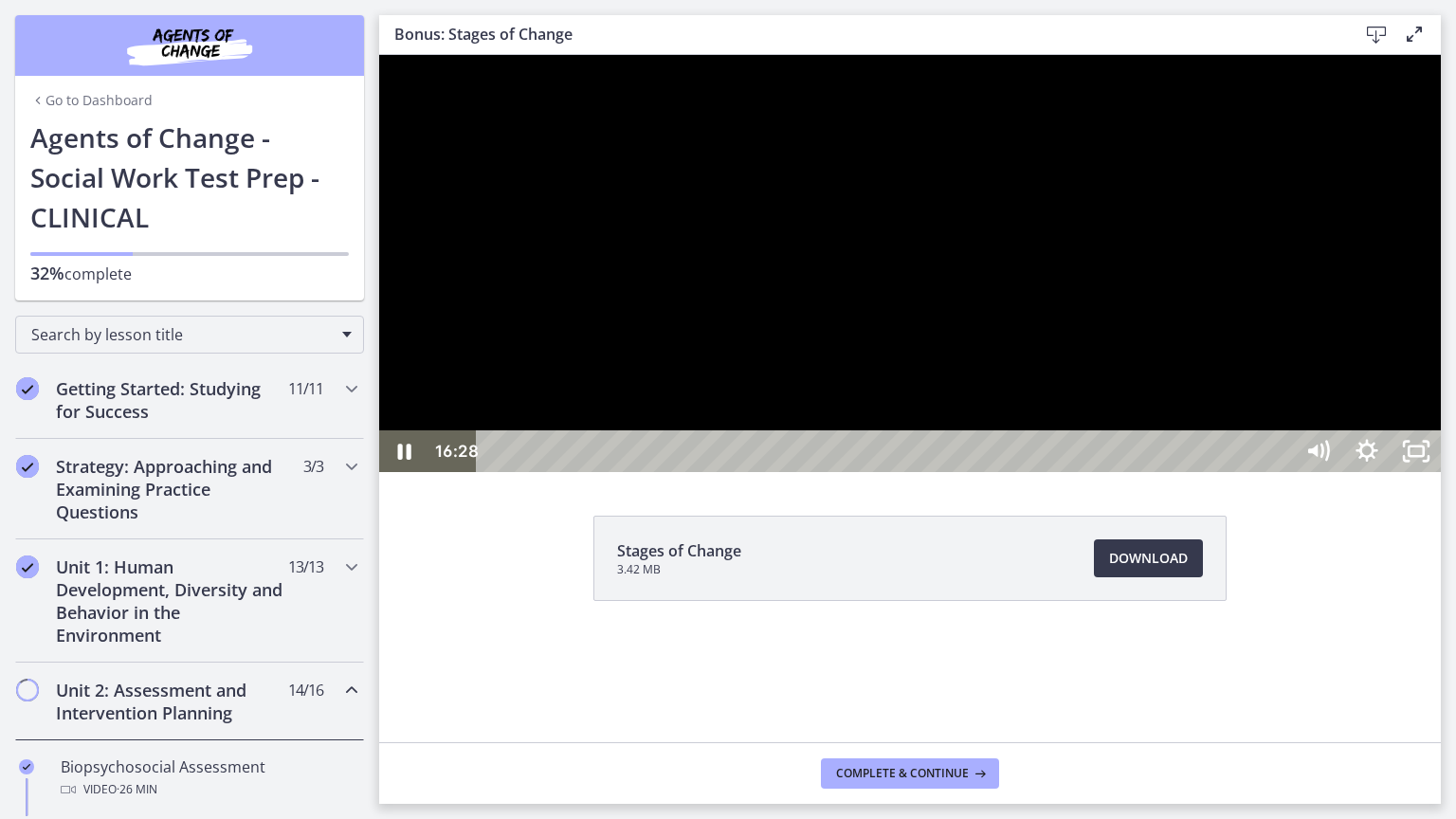 click at bounding box center (910, 264) 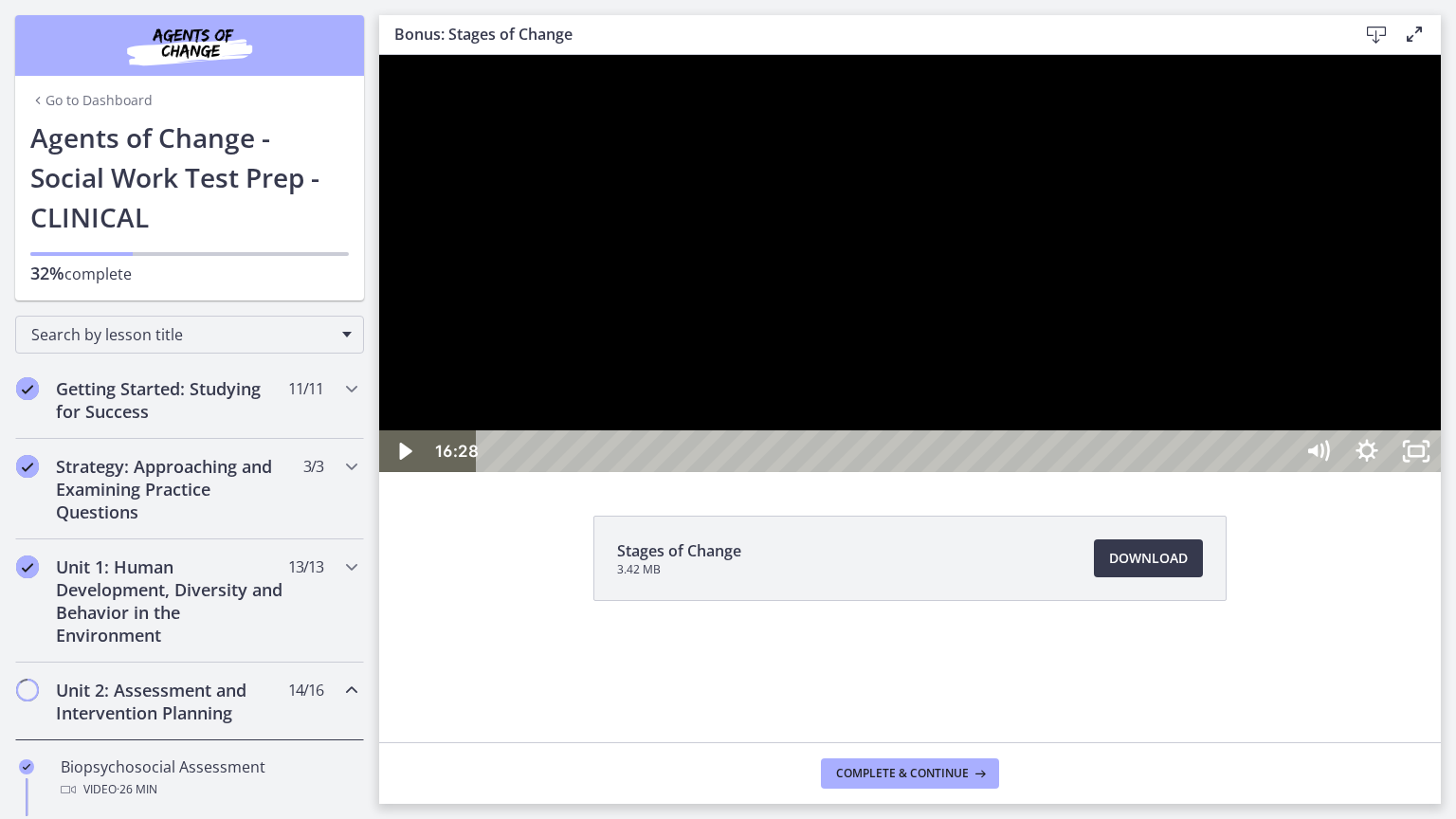 click at bounding box center (910, 264) 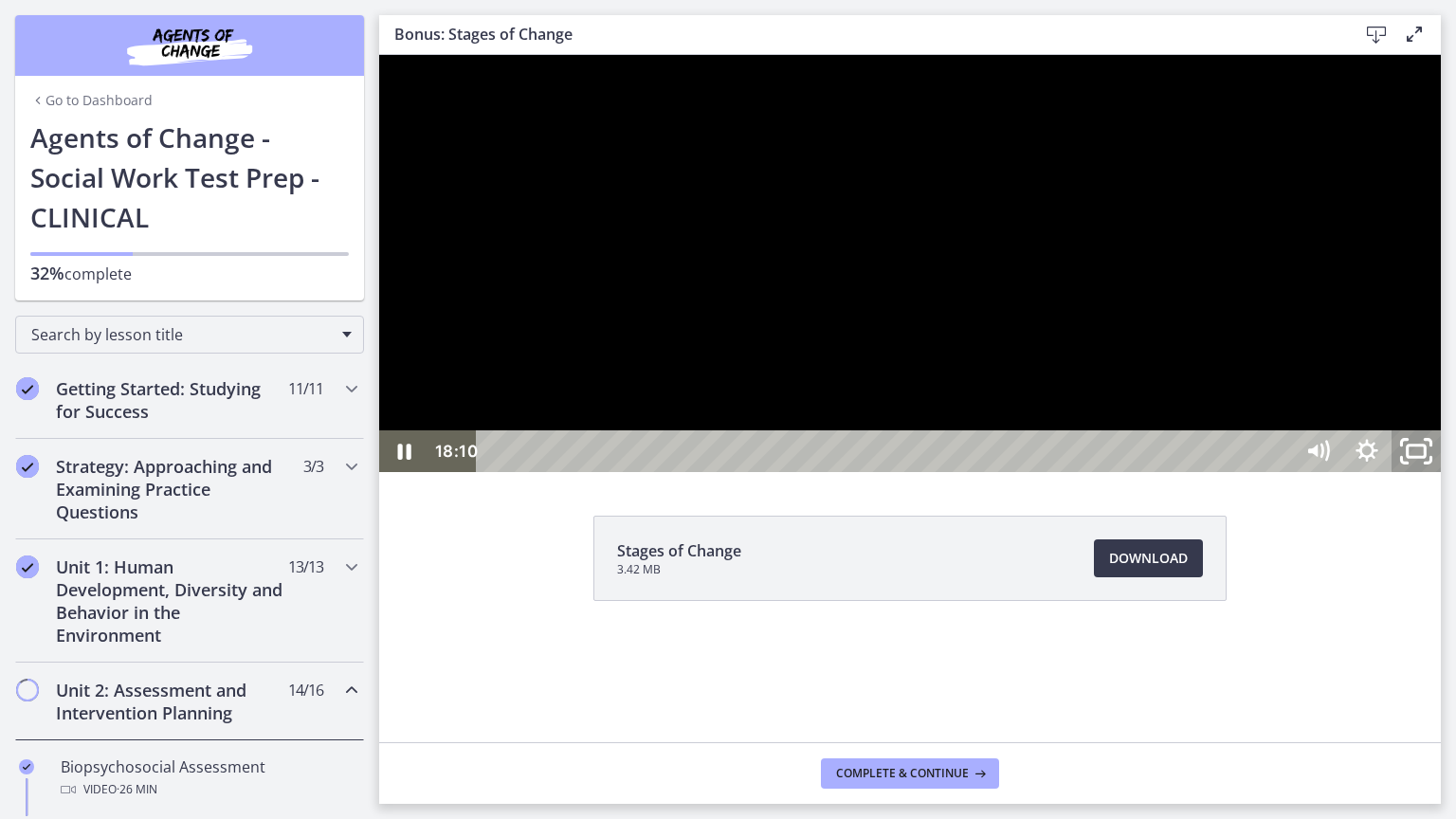 click 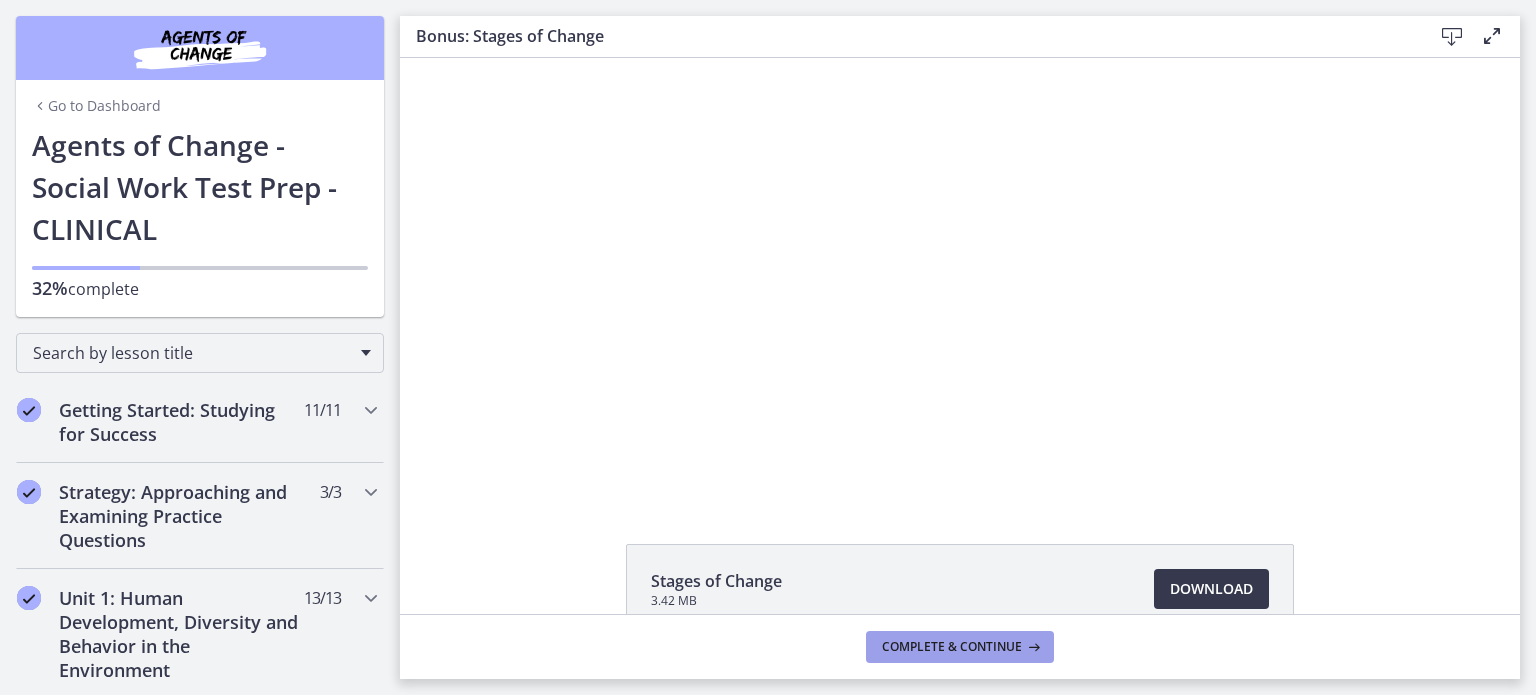 click at bounding box center (1032, 647) 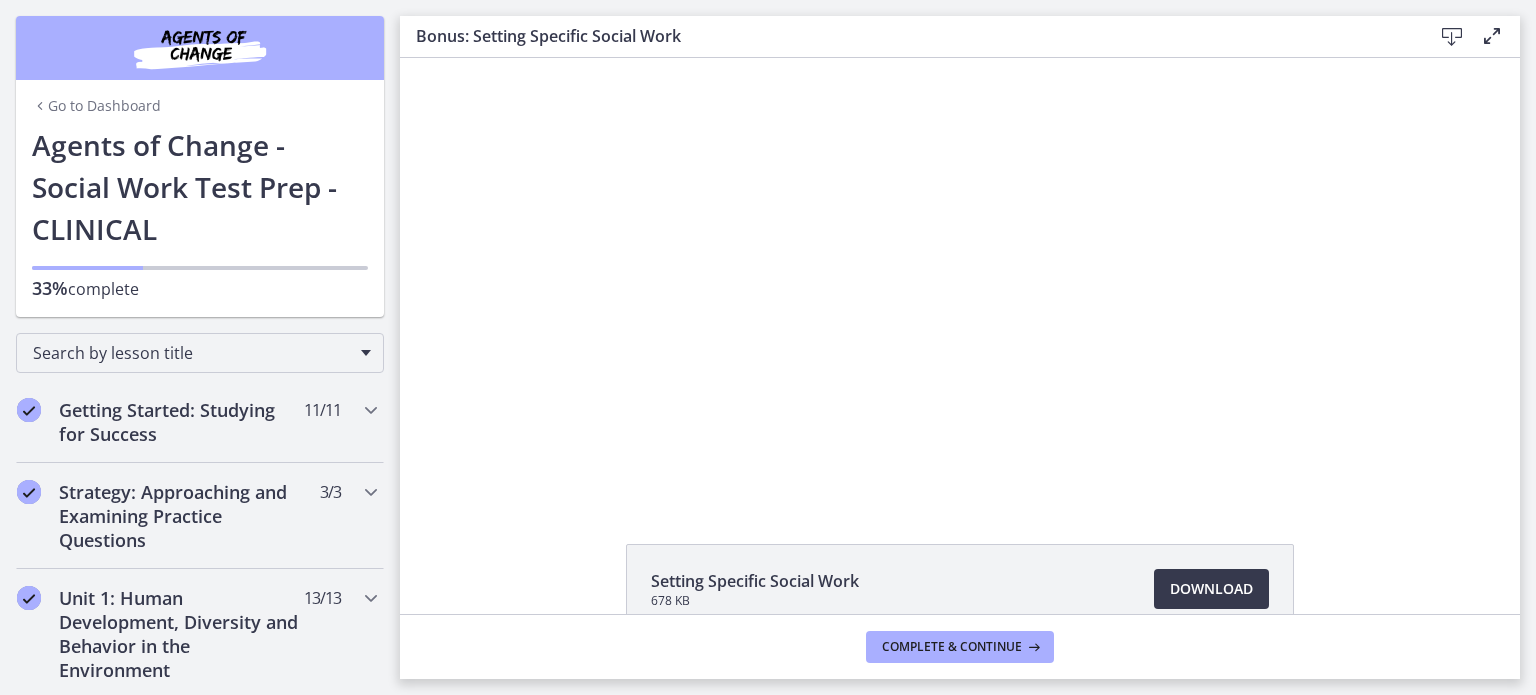 scroll, scrollTop: 0, scrollLeft: 0, axis: both 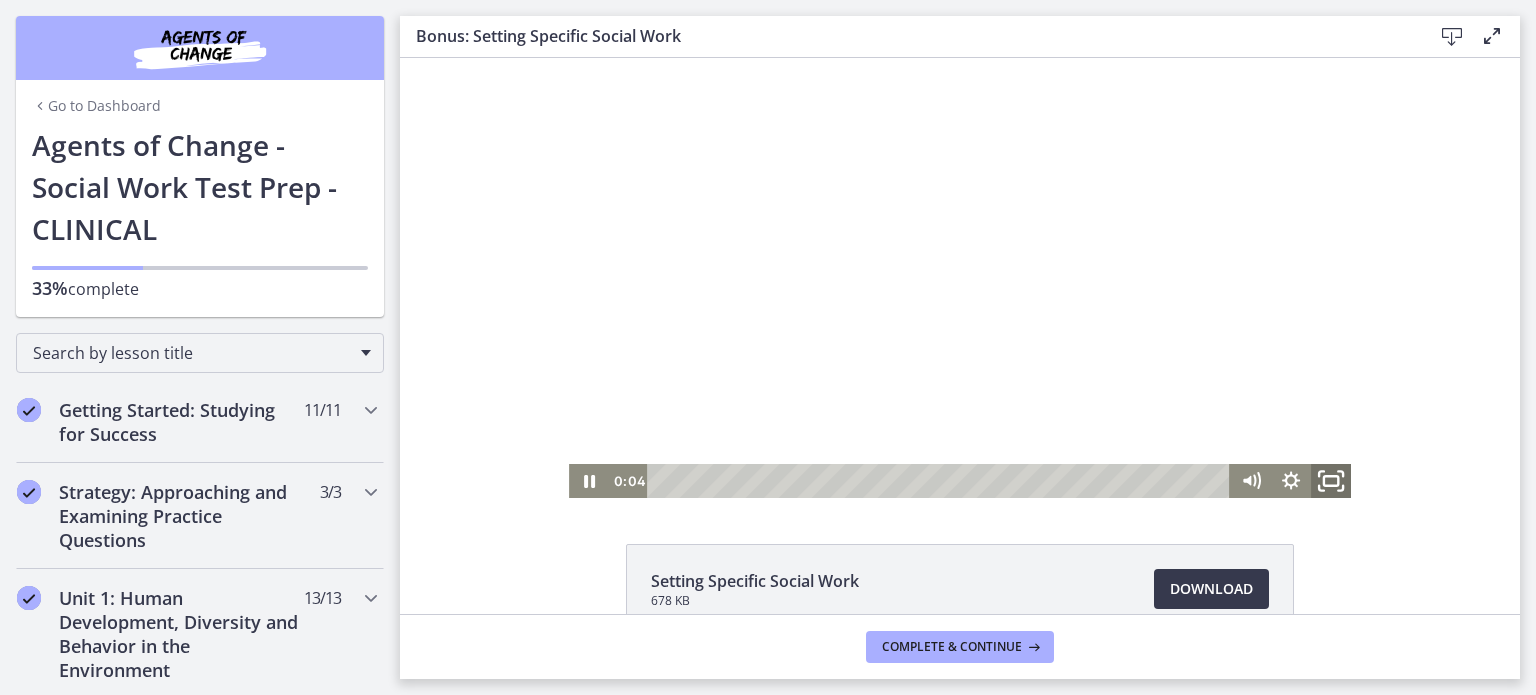 click 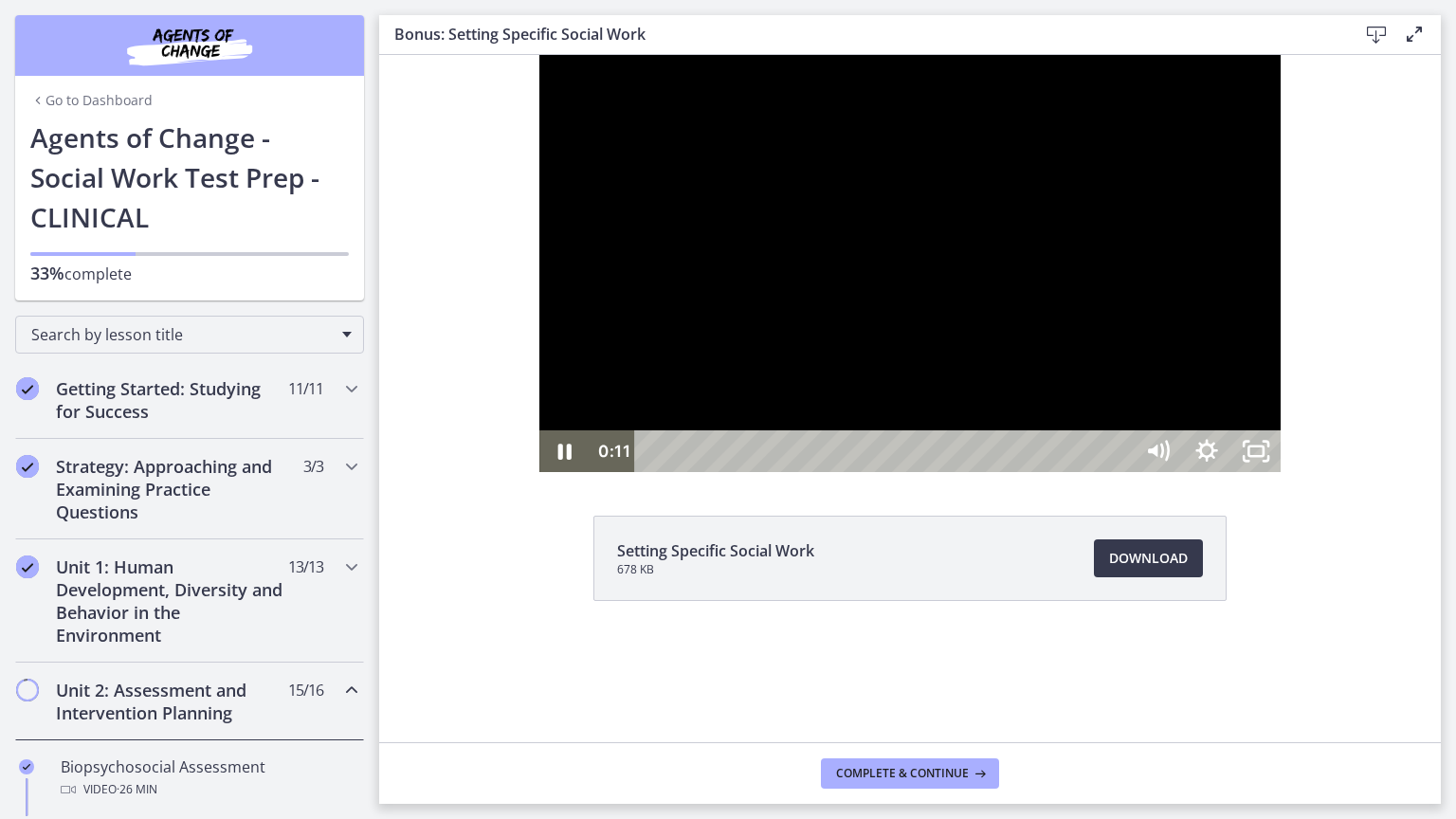 type 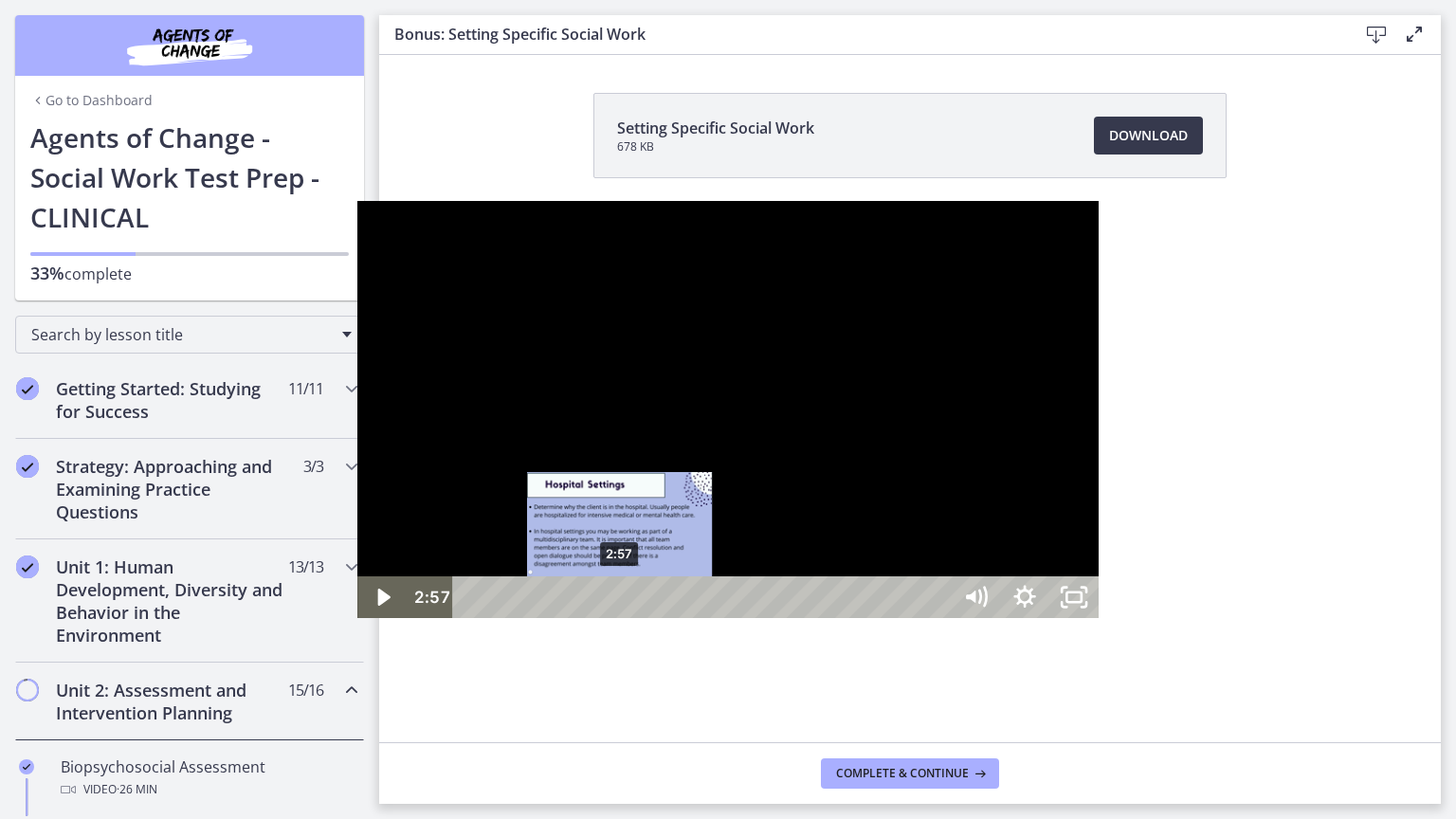 click on "2:57" at bounding box center (705, 597) 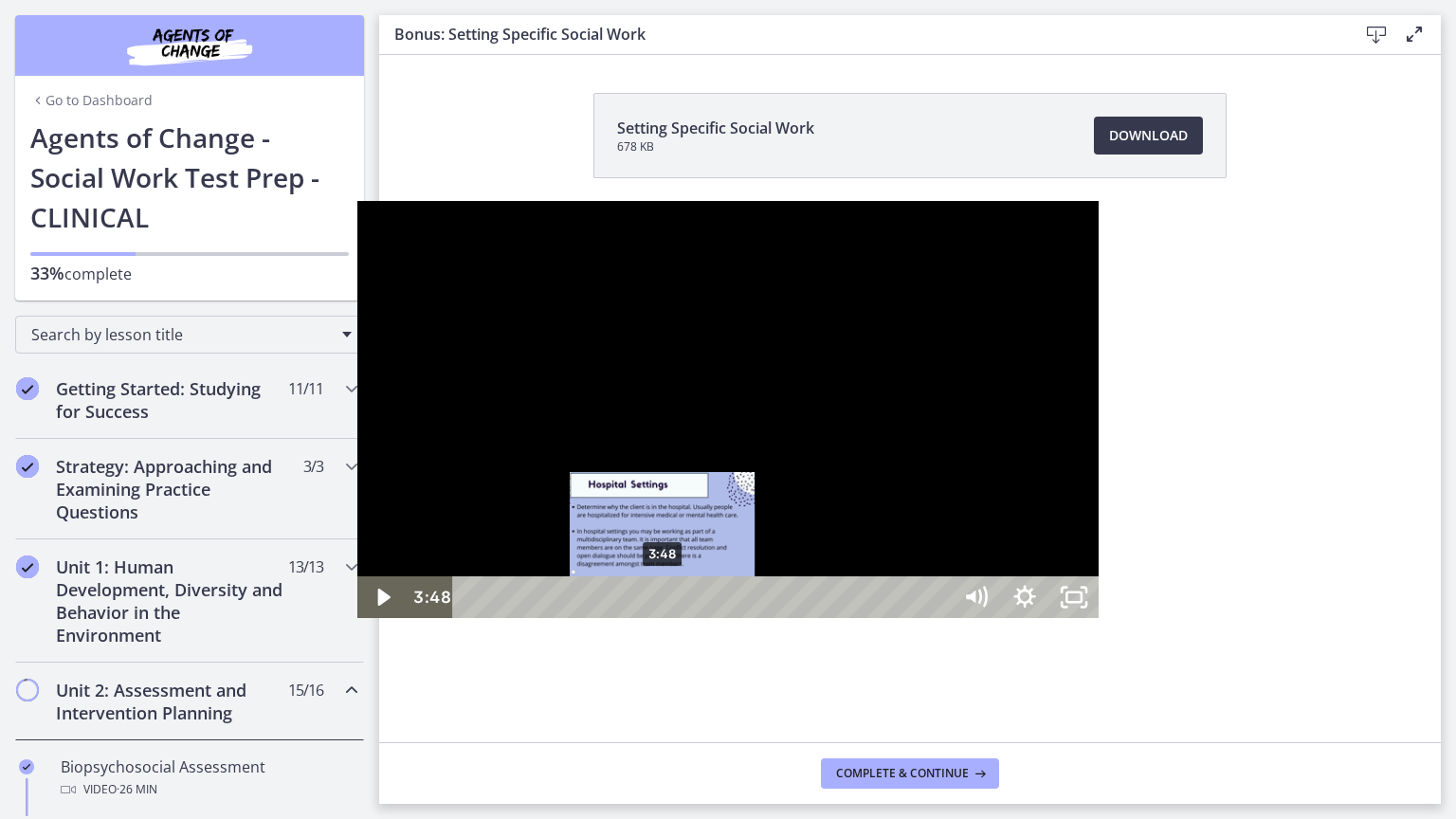 click on "3:48" at bounding box center (705, 597) 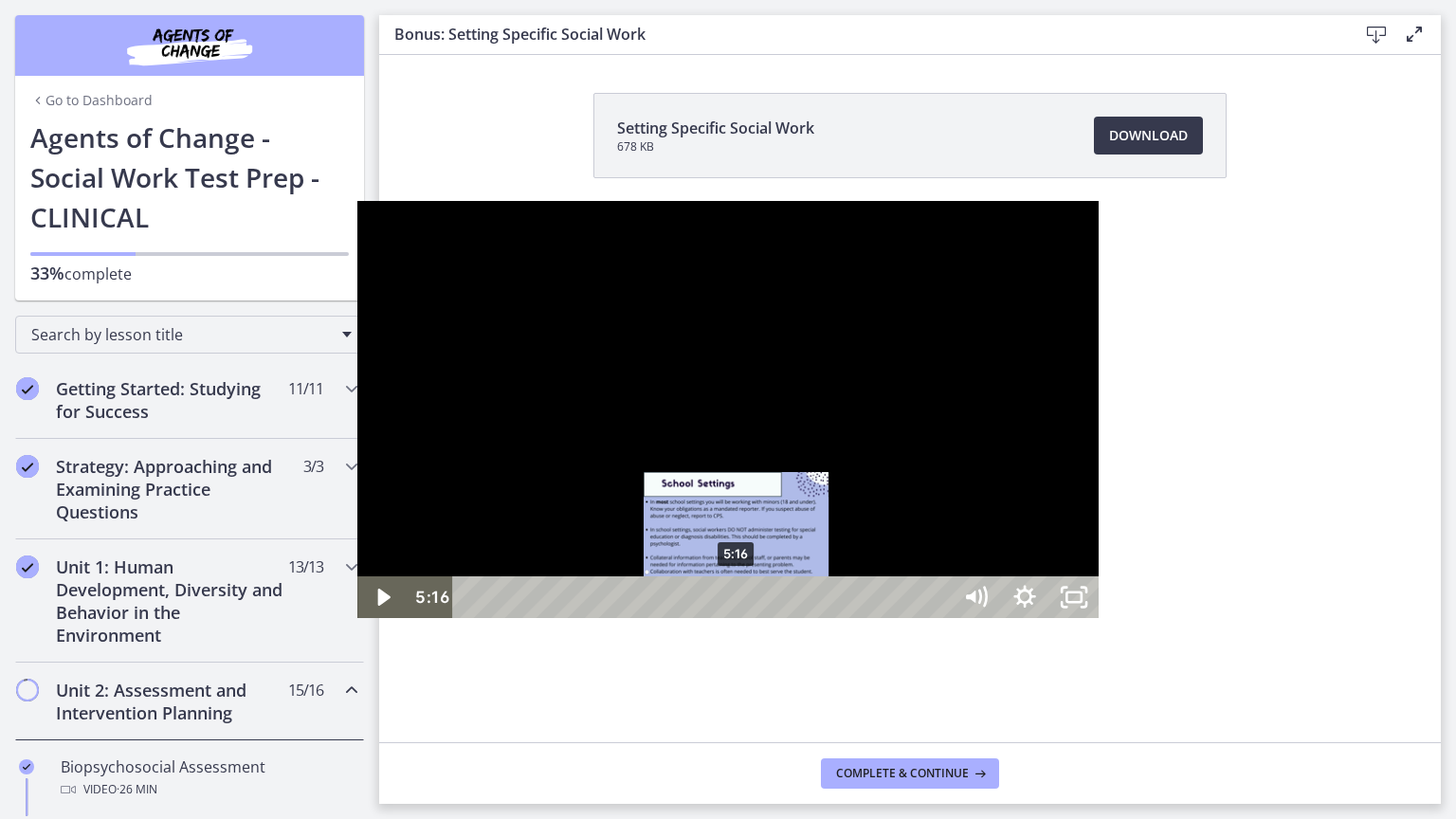 click on "5:16" at bounding box center [705, 597] 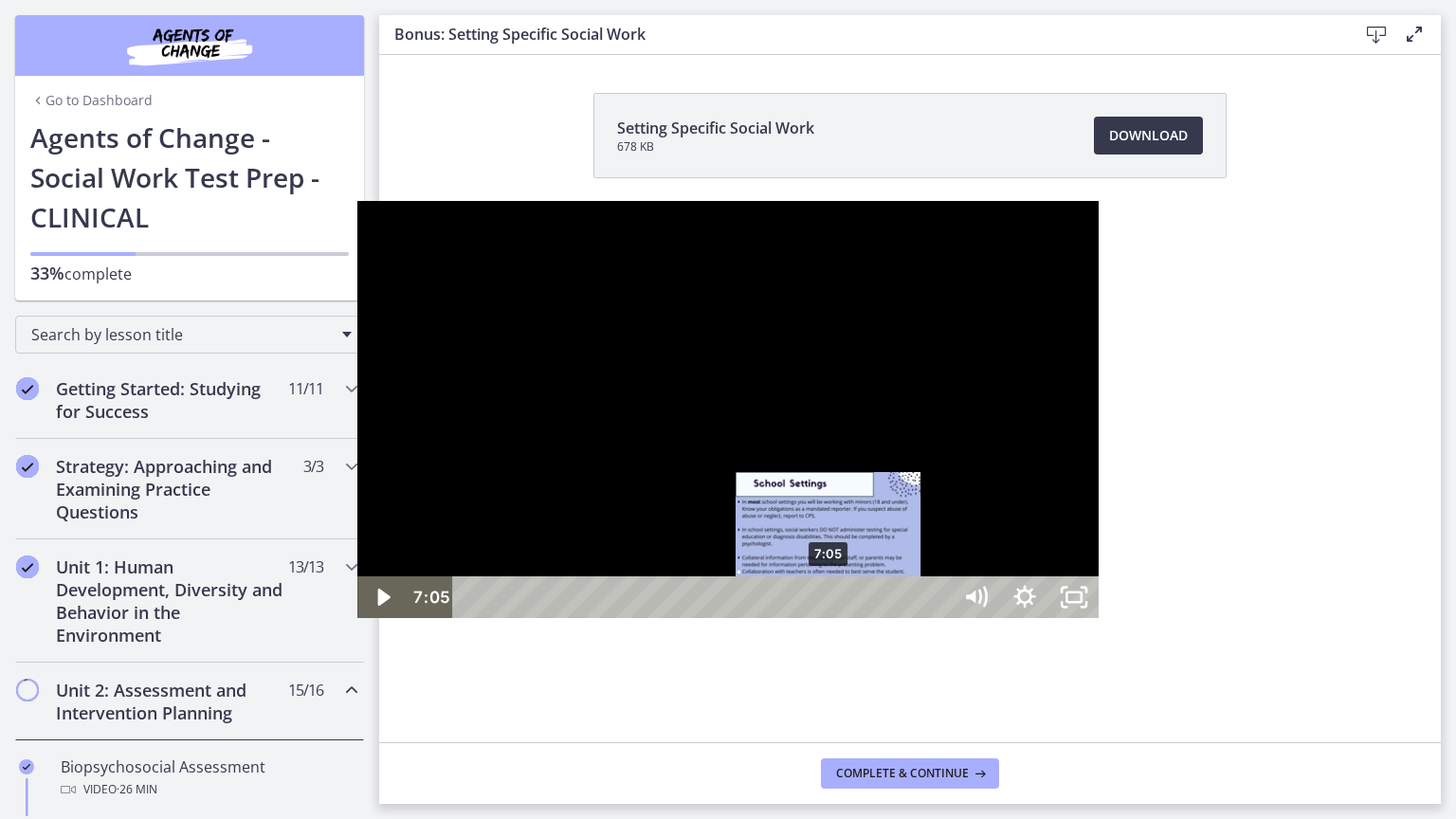 click on "7:05" at bounding box center (705, 597) 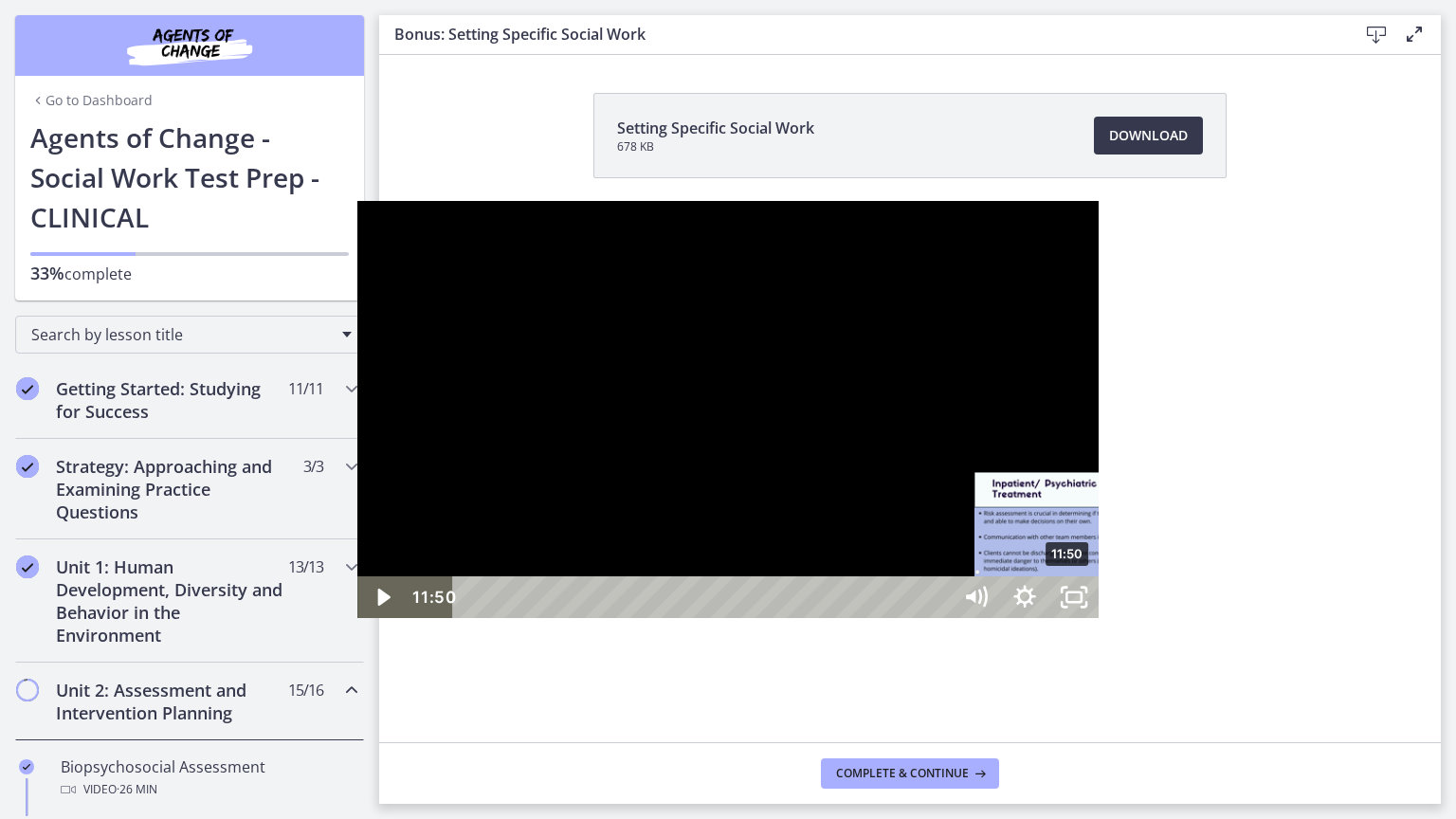 click on "11:50" at bounding box center (705, 597) 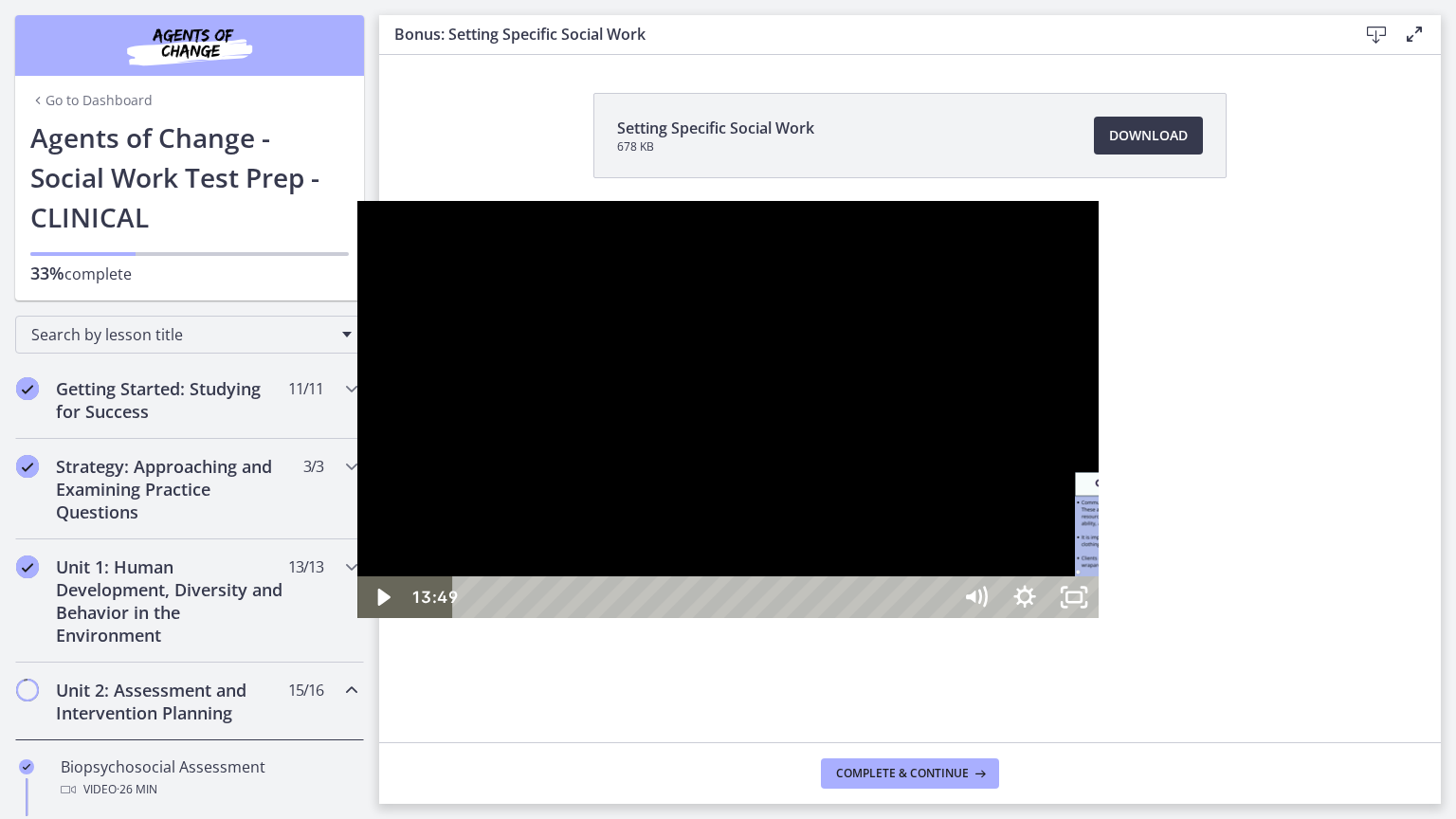 click on "13:49" at bounding box center (705, 597) 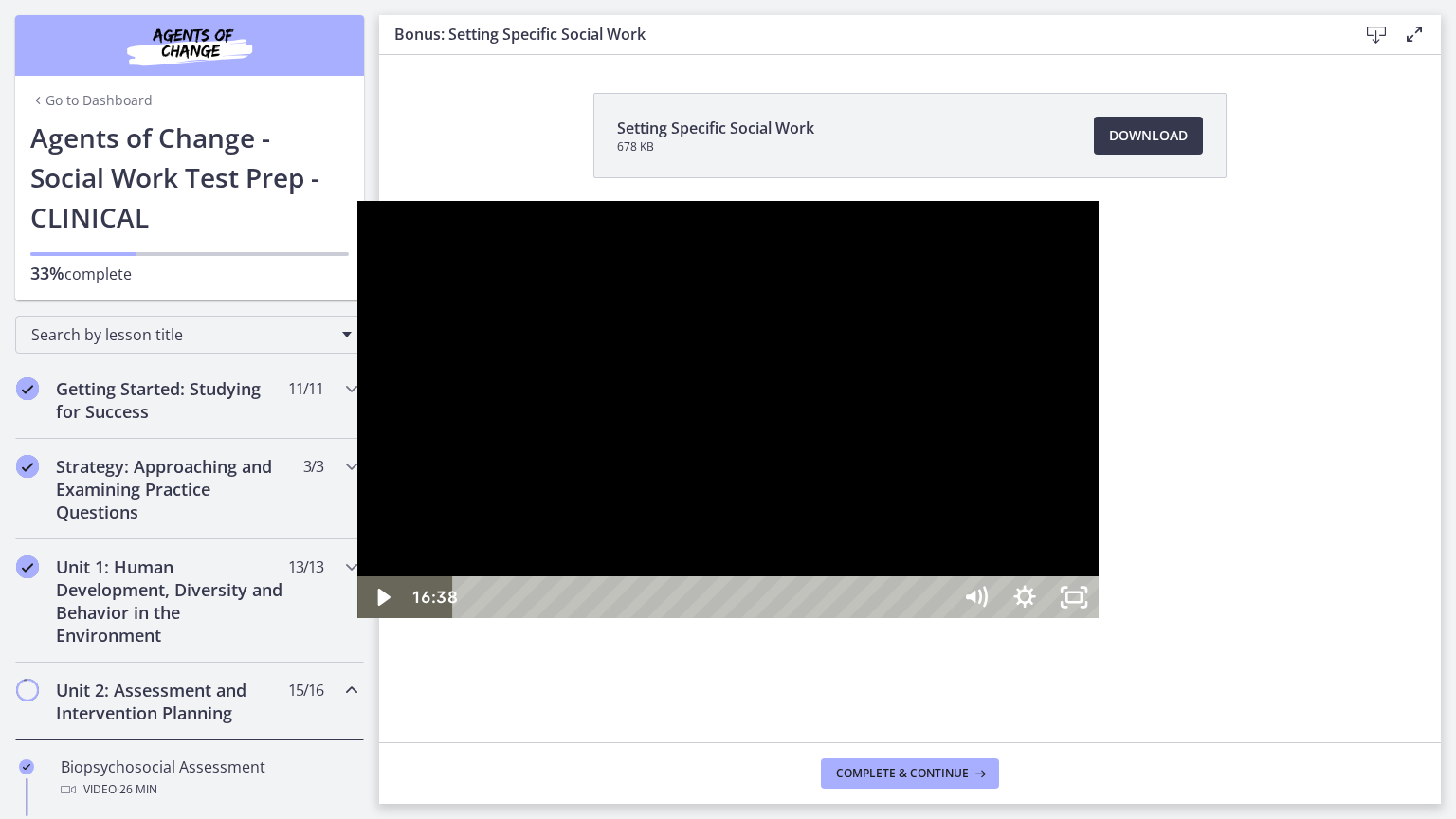 click on "16:38" at bounding box center (705, 597) 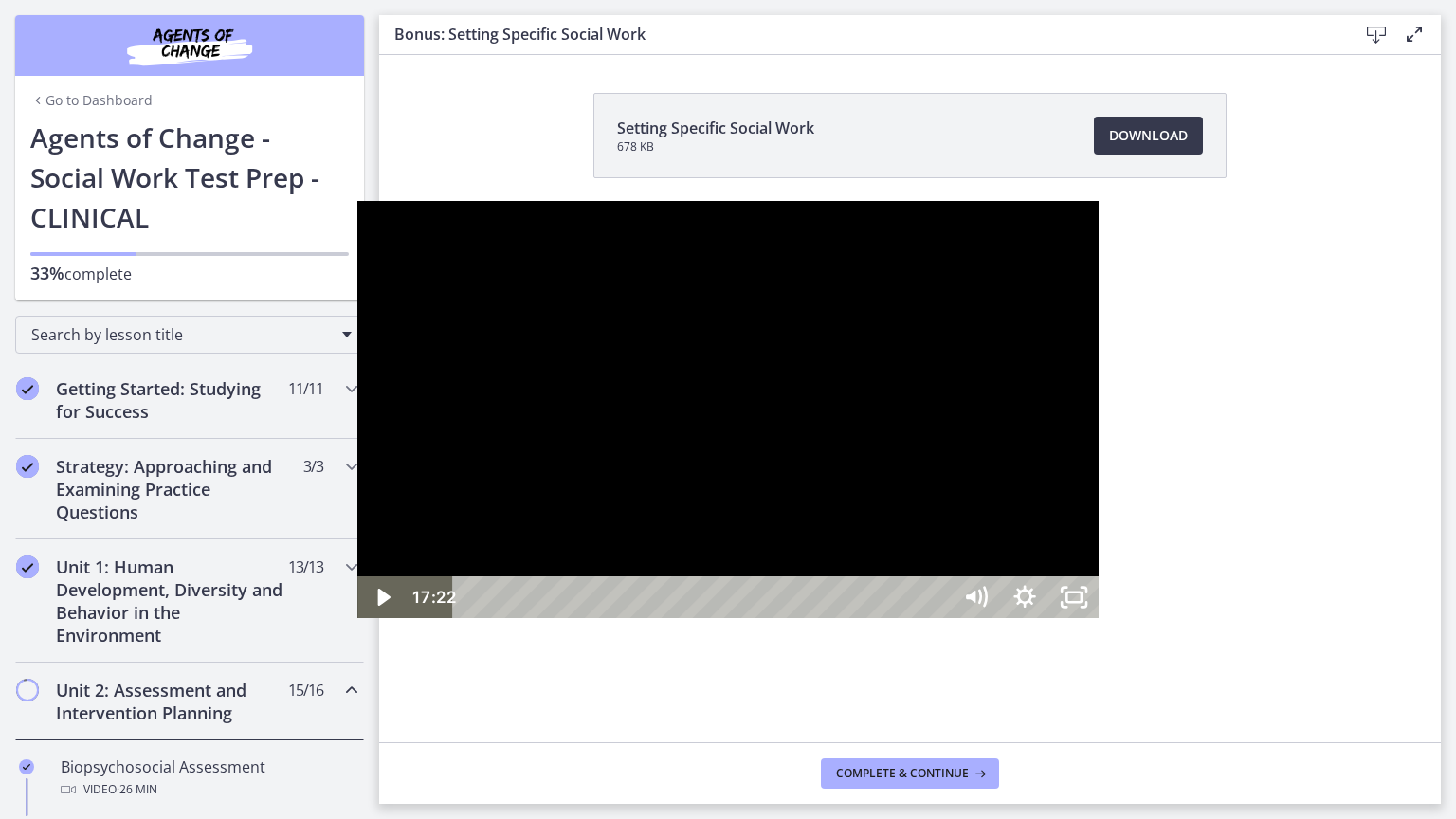 click on "17:22" at bounding box center [705, 597] 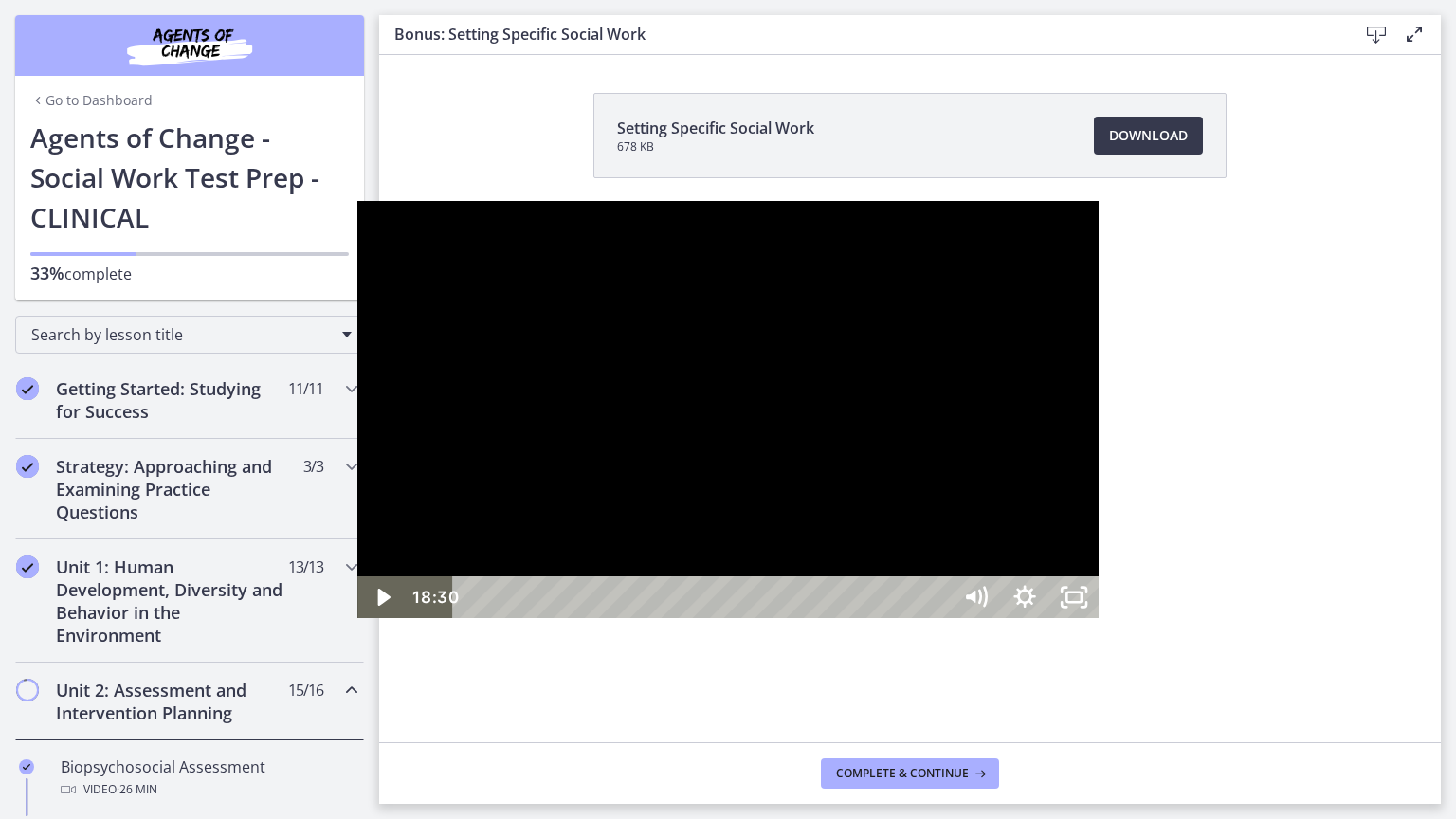 click on "18:30" at bounding box center (705, 597) 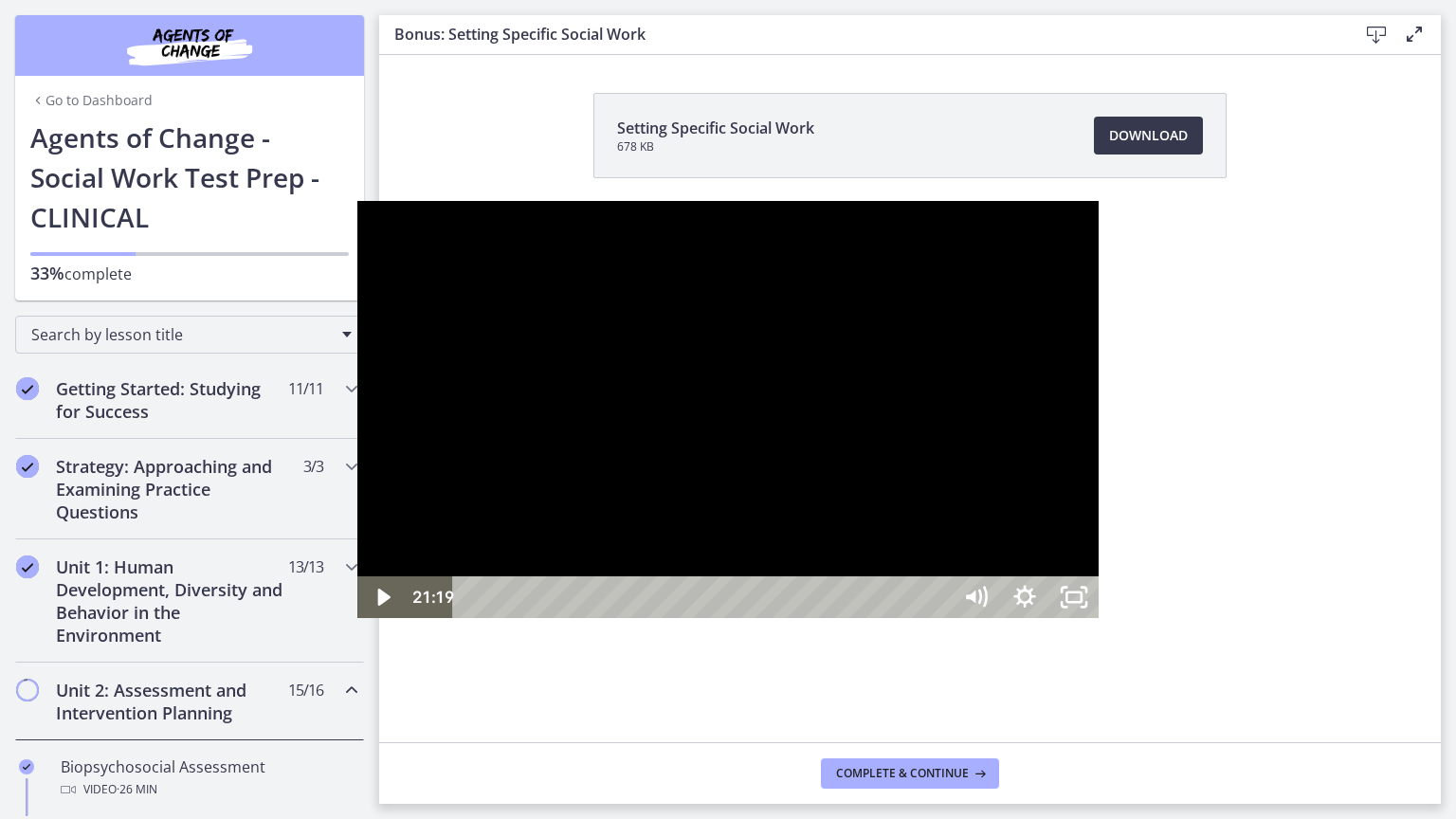 click at bounding box center [728, 410] 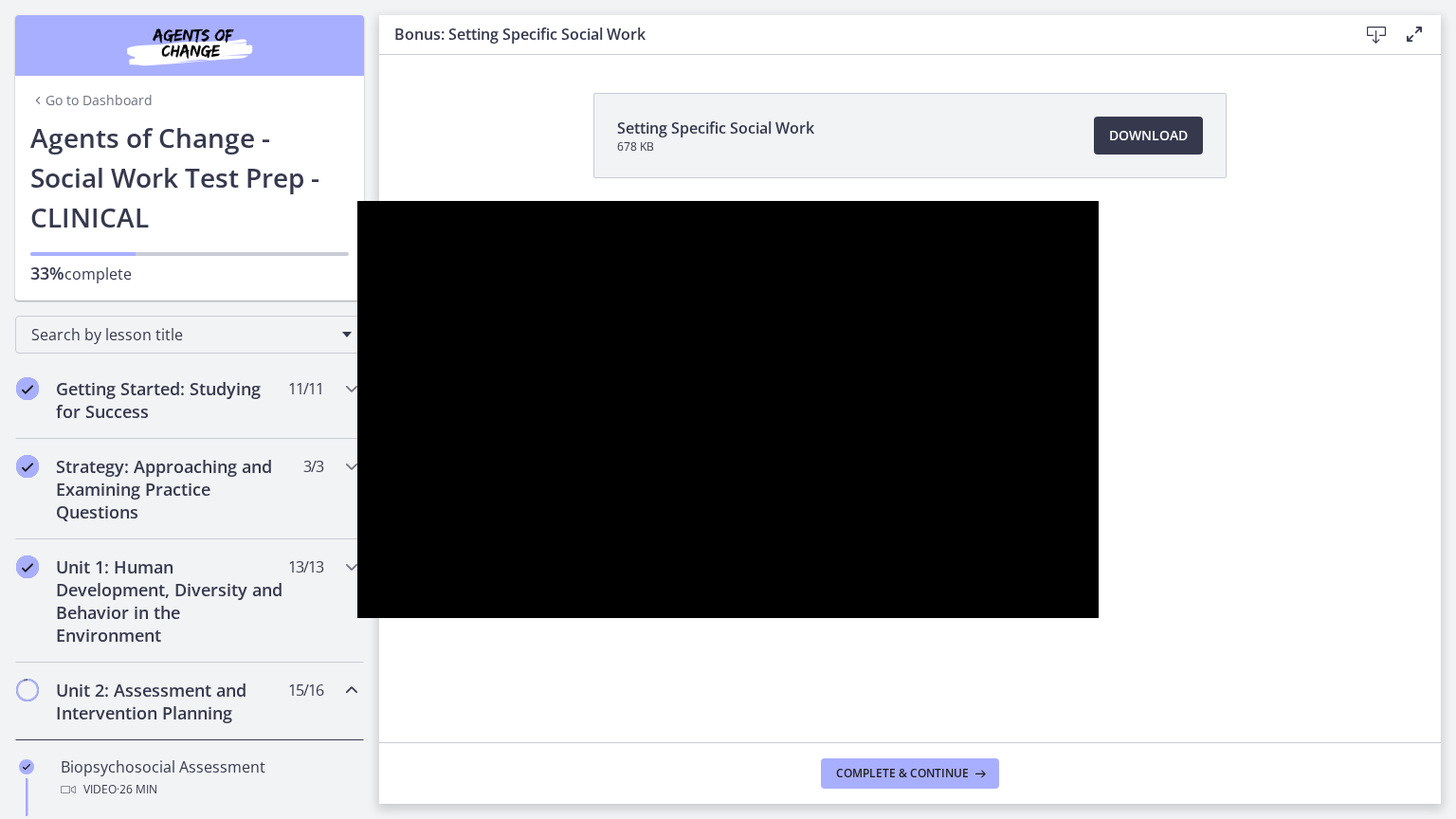 type 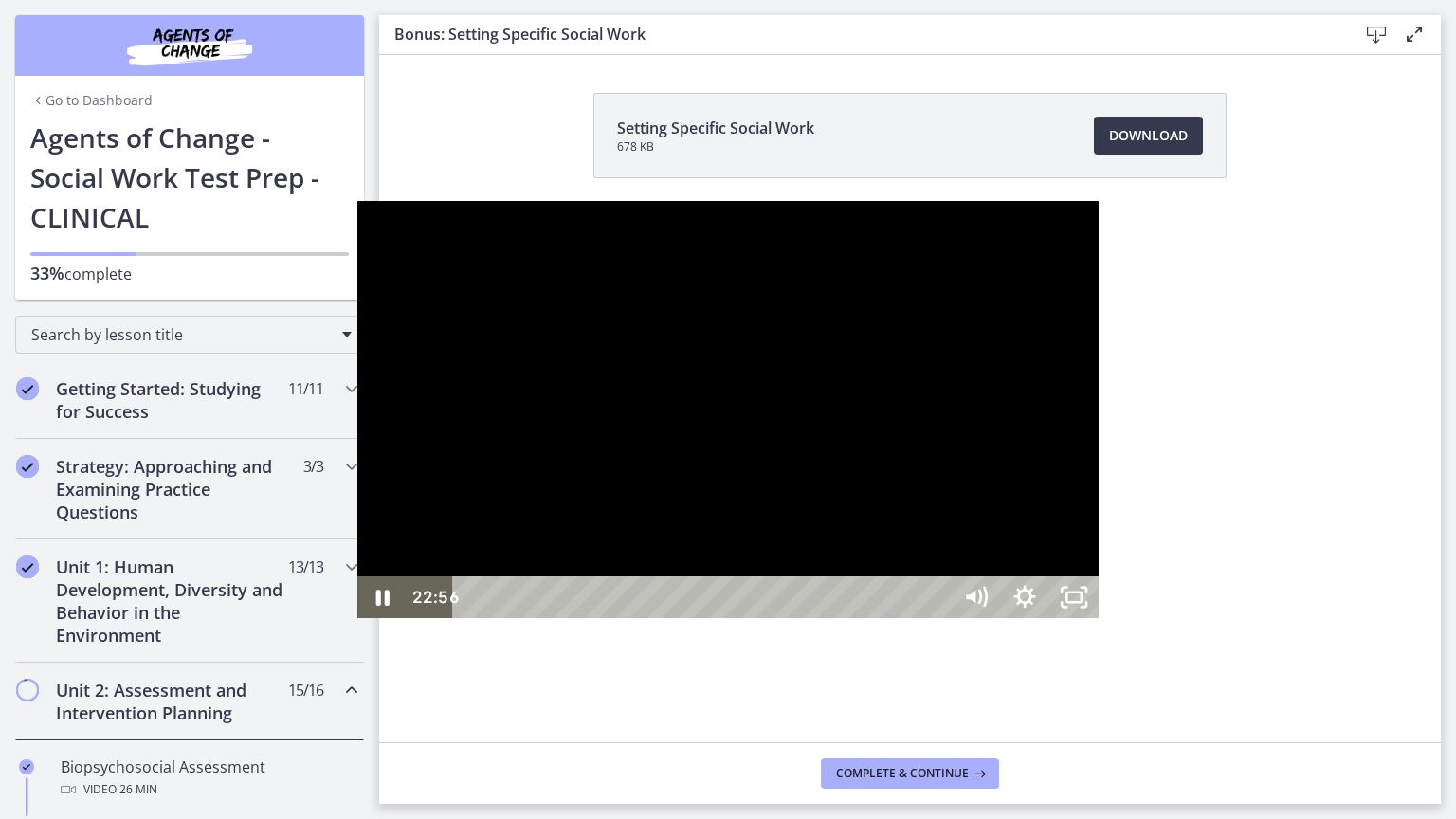 click at bounding box center (728, 410) 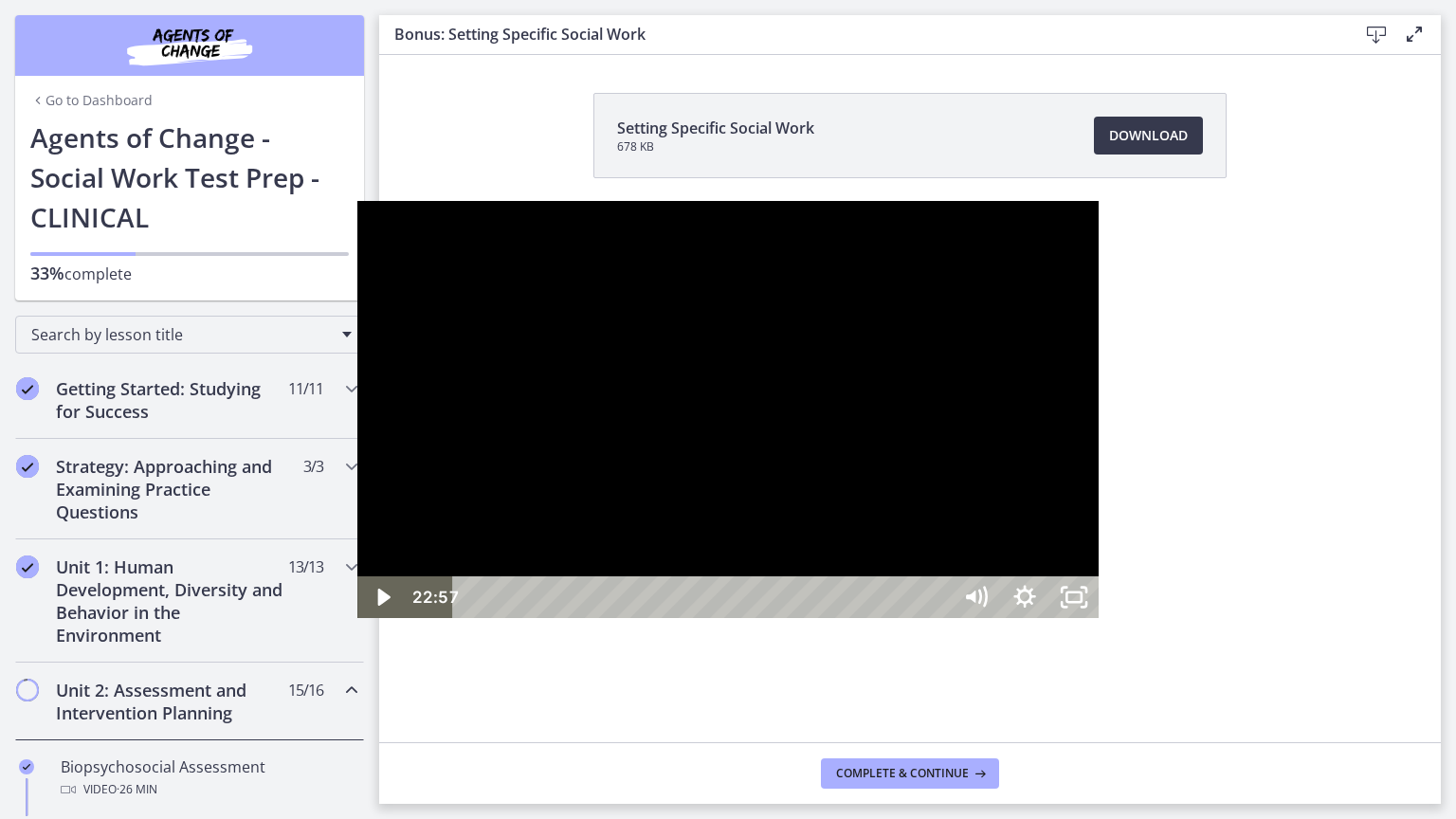 click at bounding box center (728, 410) 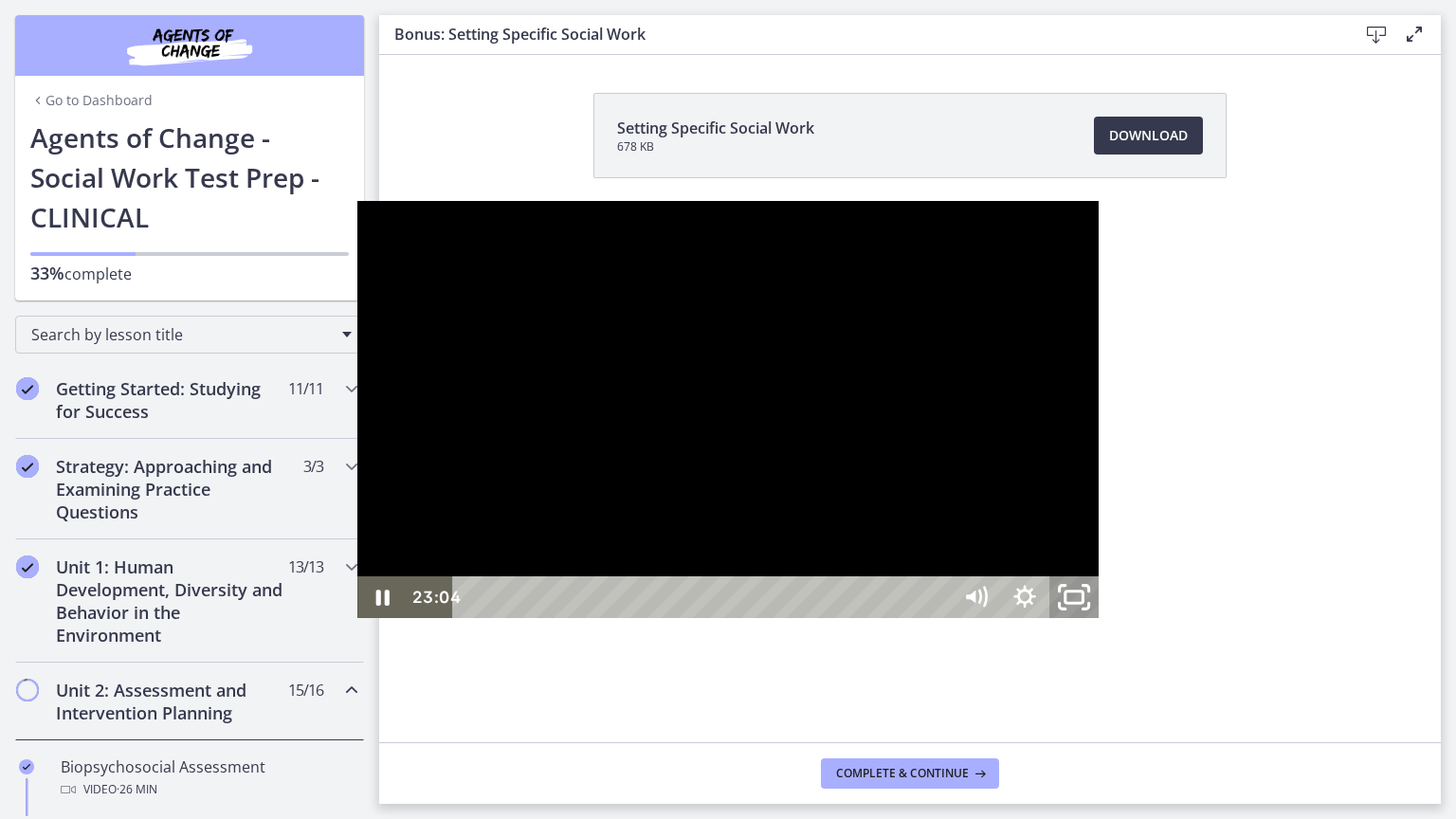 click 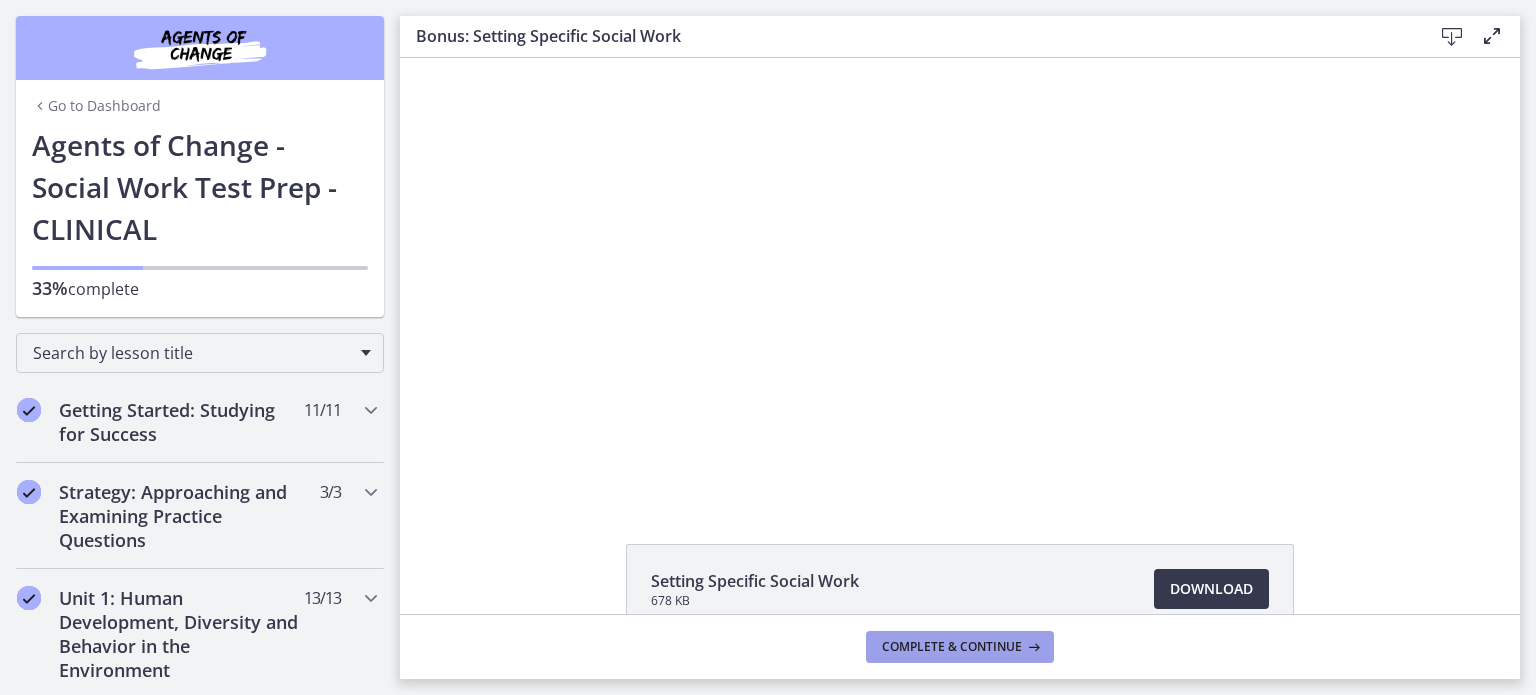 click on "Complete & continue" at bounding box center (960, 647) 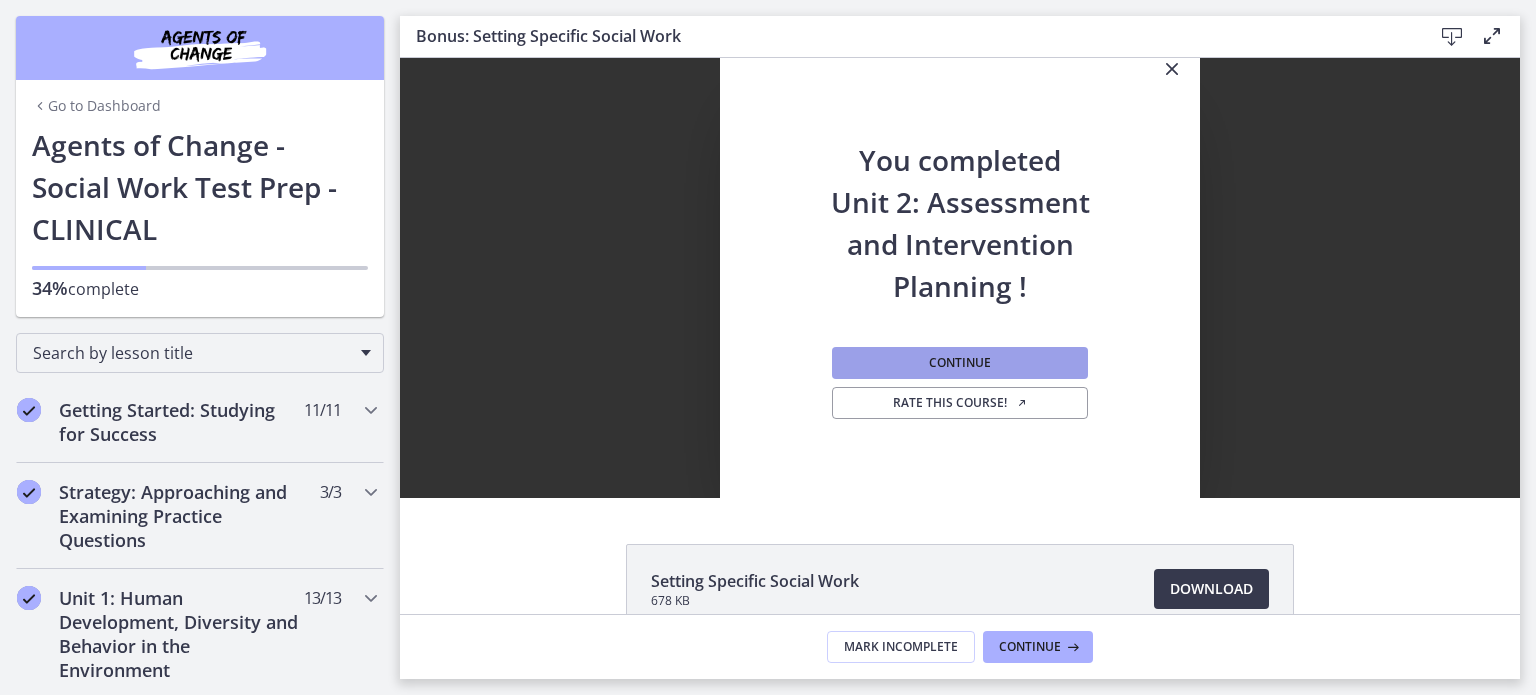 click on "Continue" at bounding box center (960, 363) 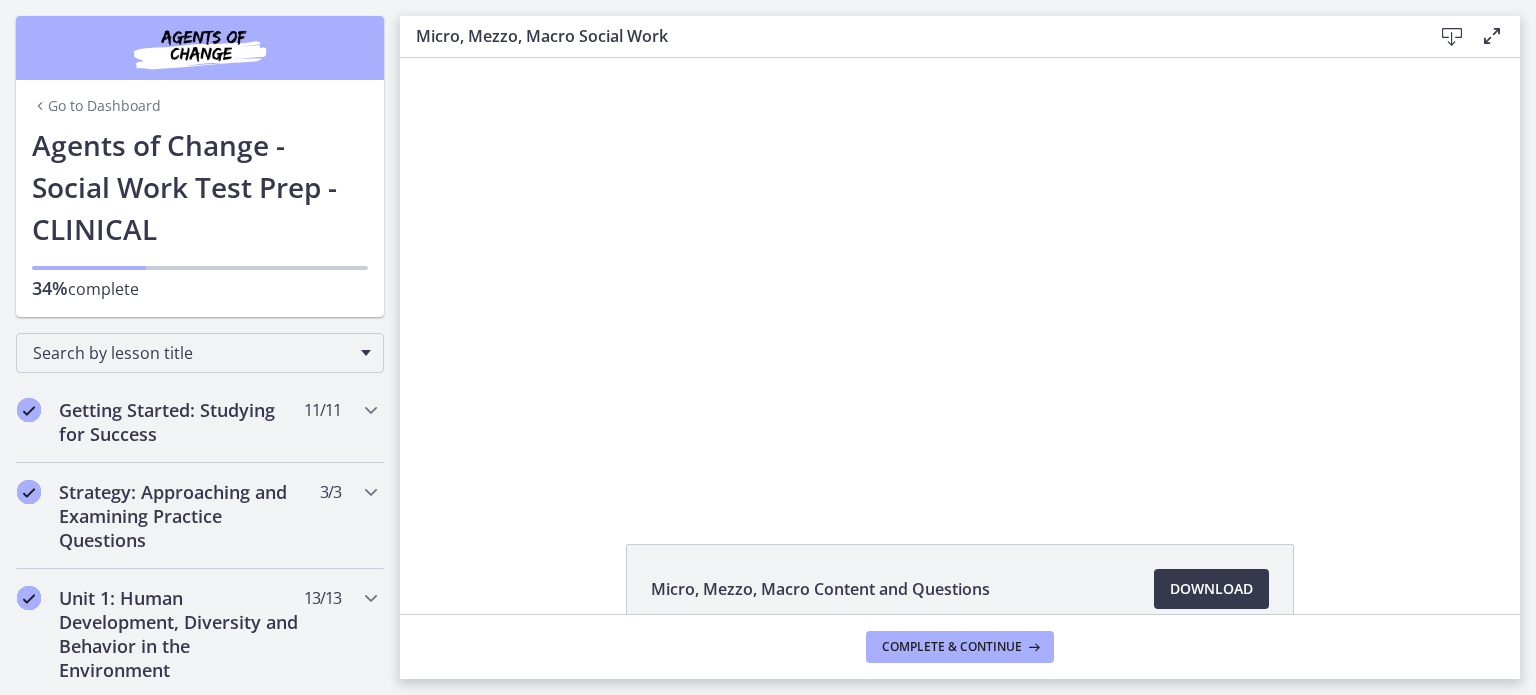 scroll, scrollTop: 0, scrollLeft: 0, axis: both 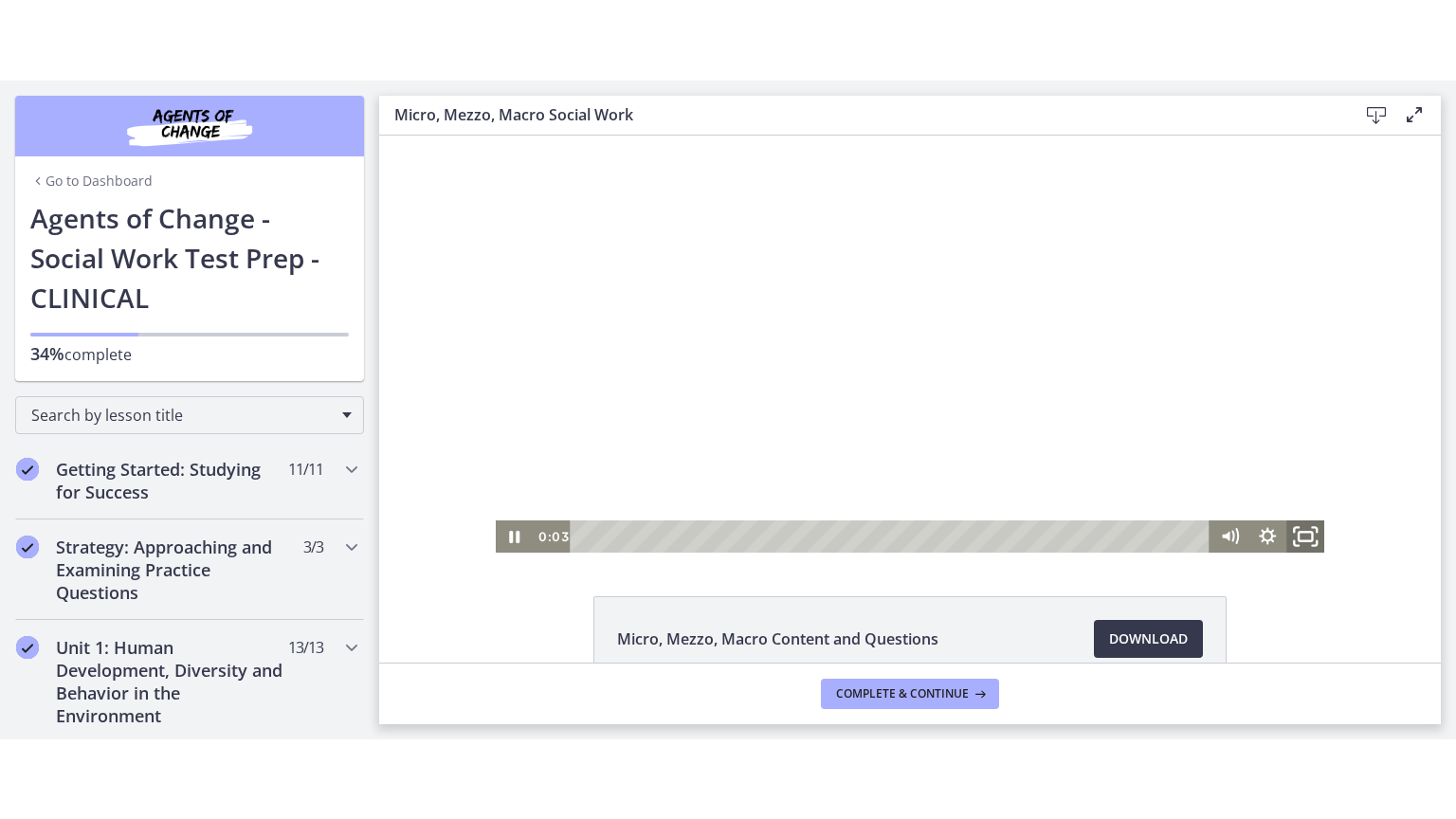 click 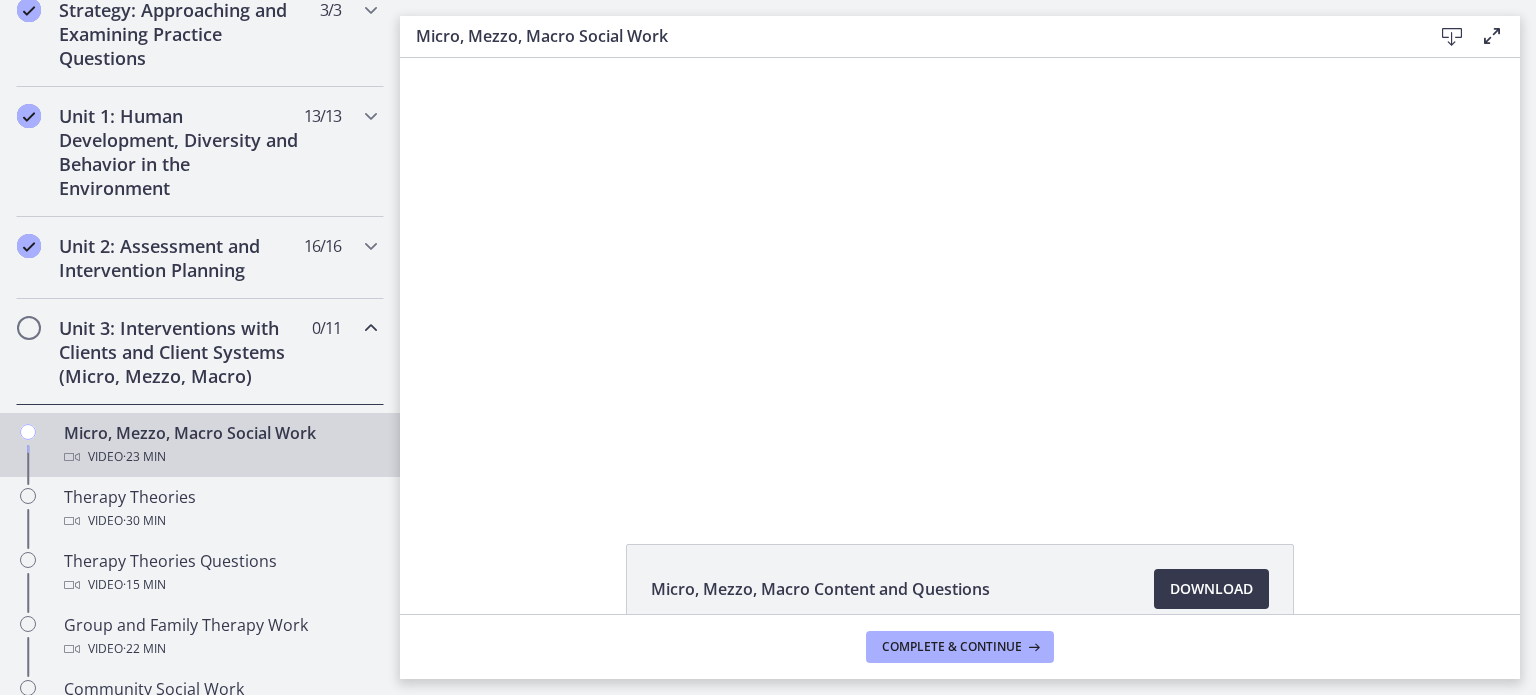 scroll, scrollTop: 485, scrollLeft: 0, axis: vertical 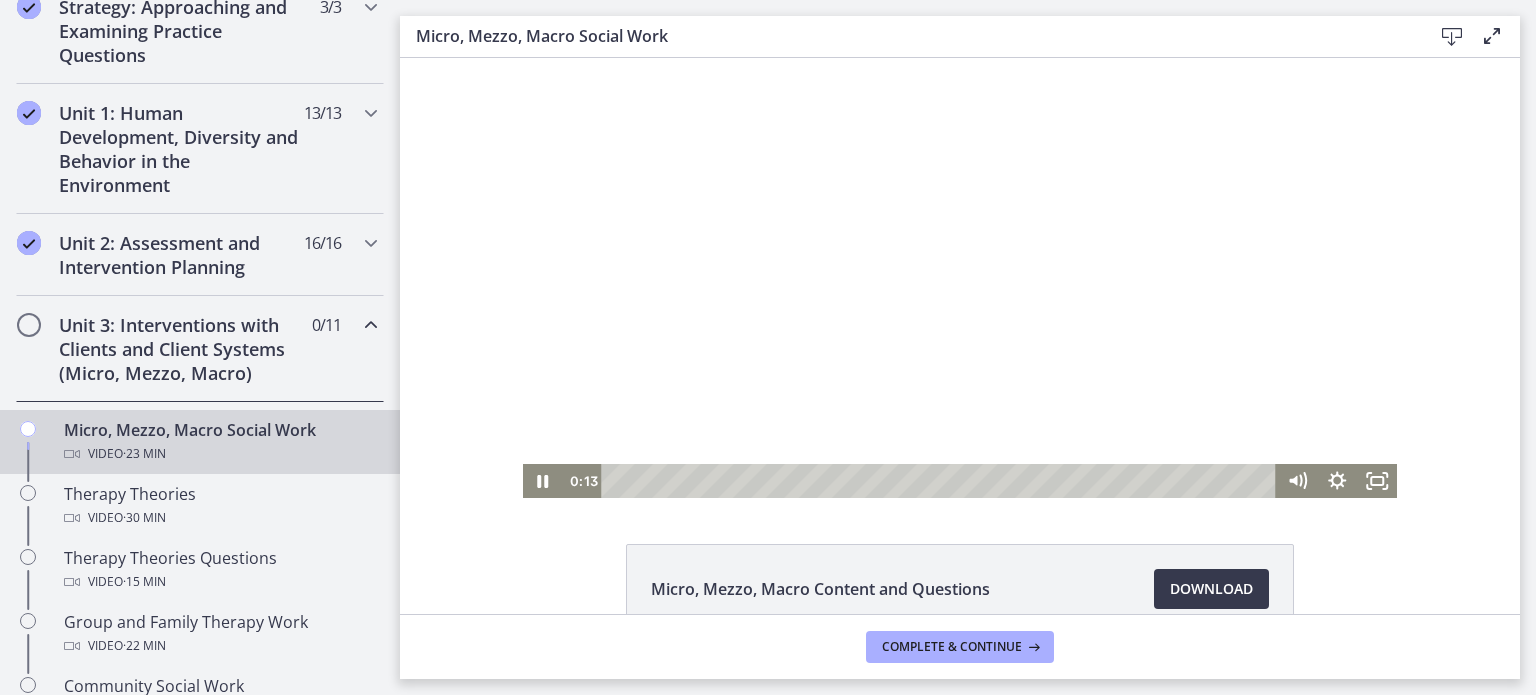 click at bounding box center [960, 278] 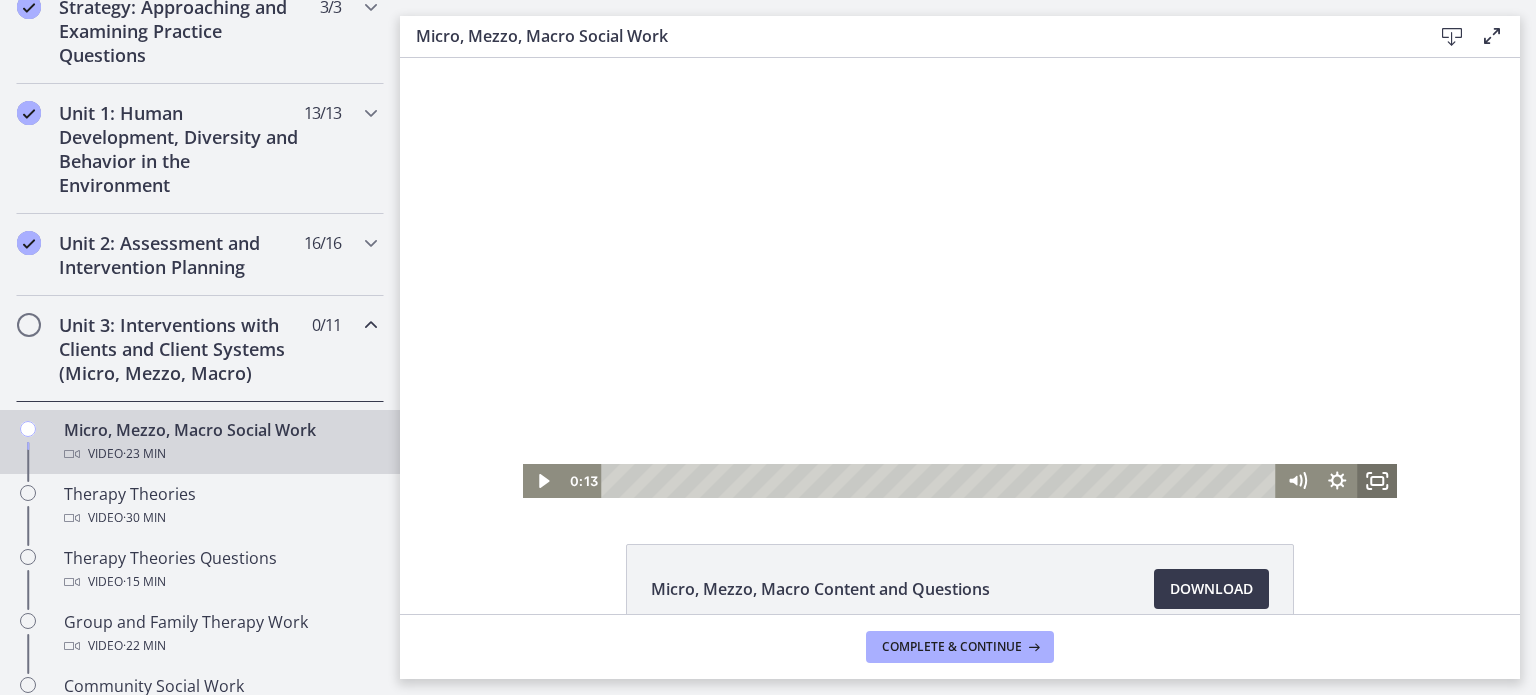 click 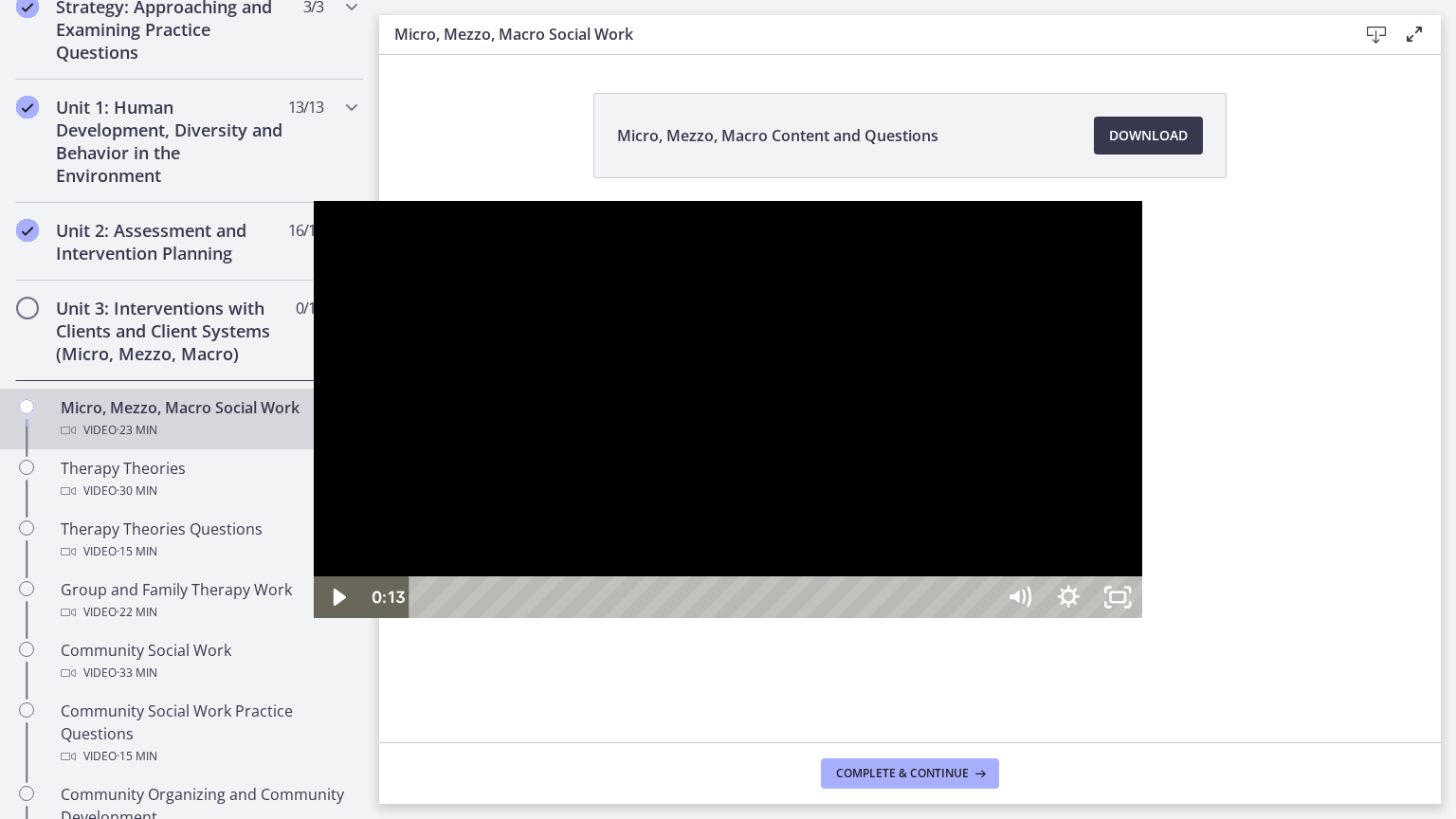 click at bounding box center [728, 410] 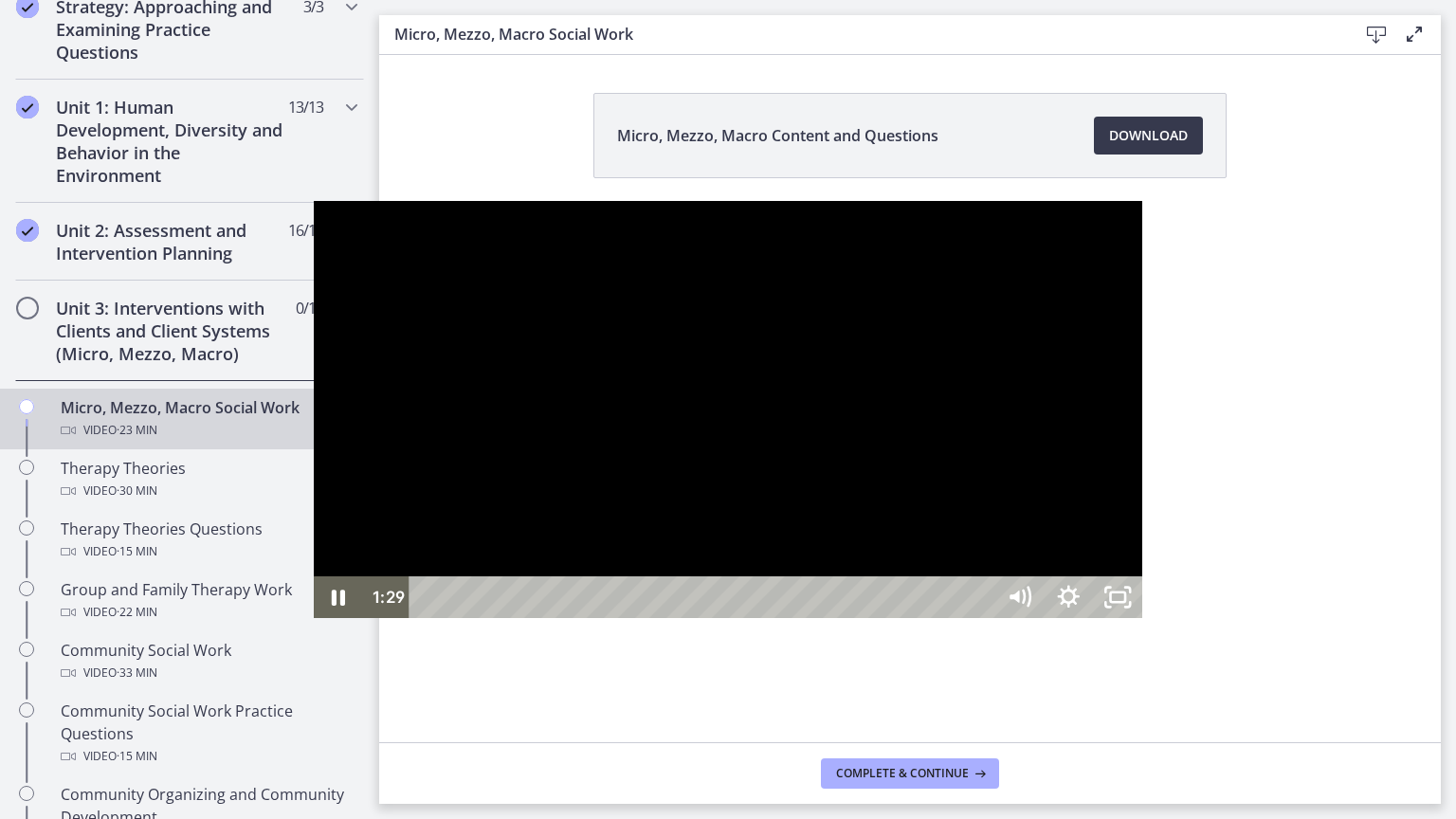 click at bounding box center (728, 410) 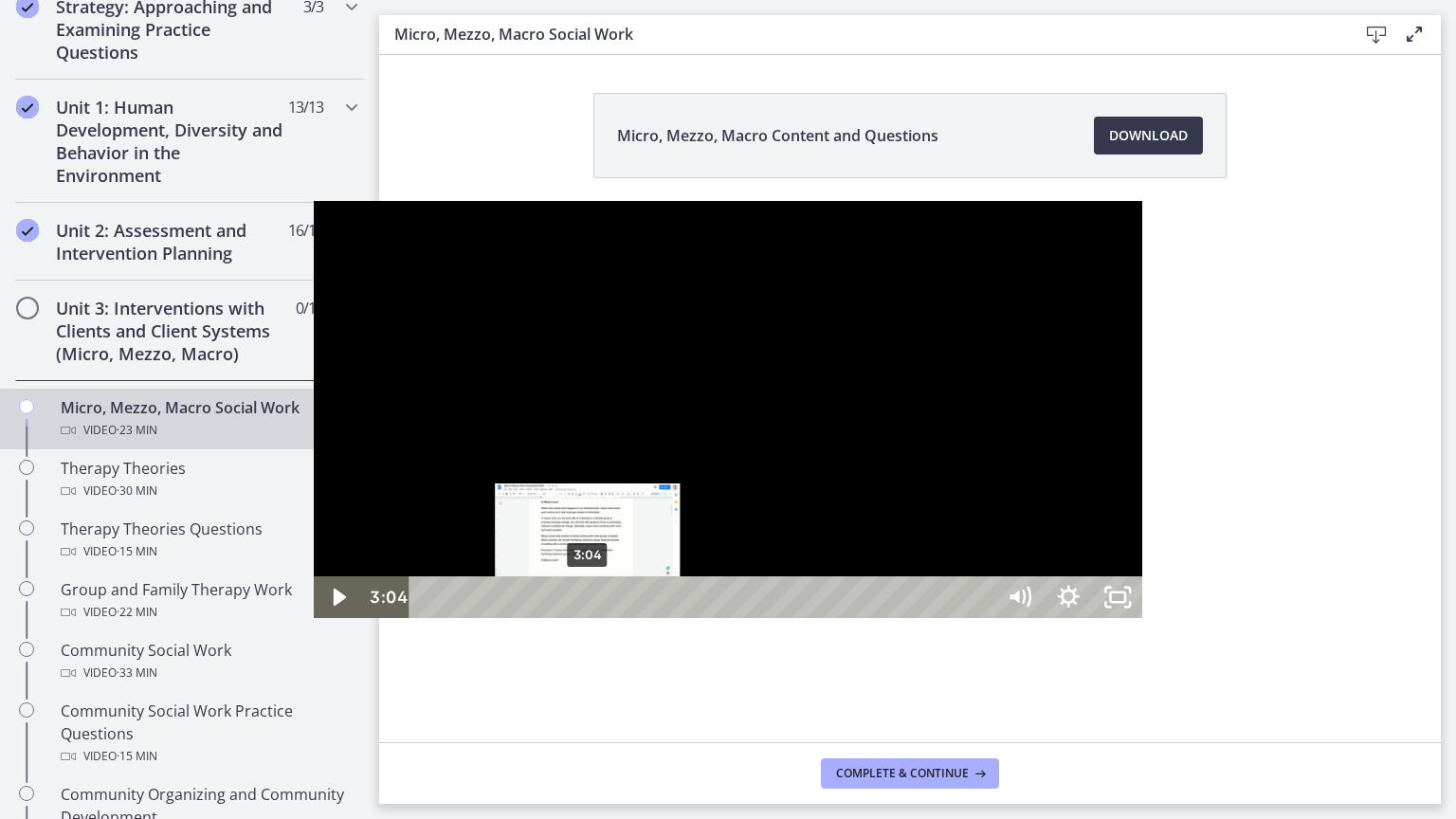 click on "3:04" at bounding box center [704, 597] 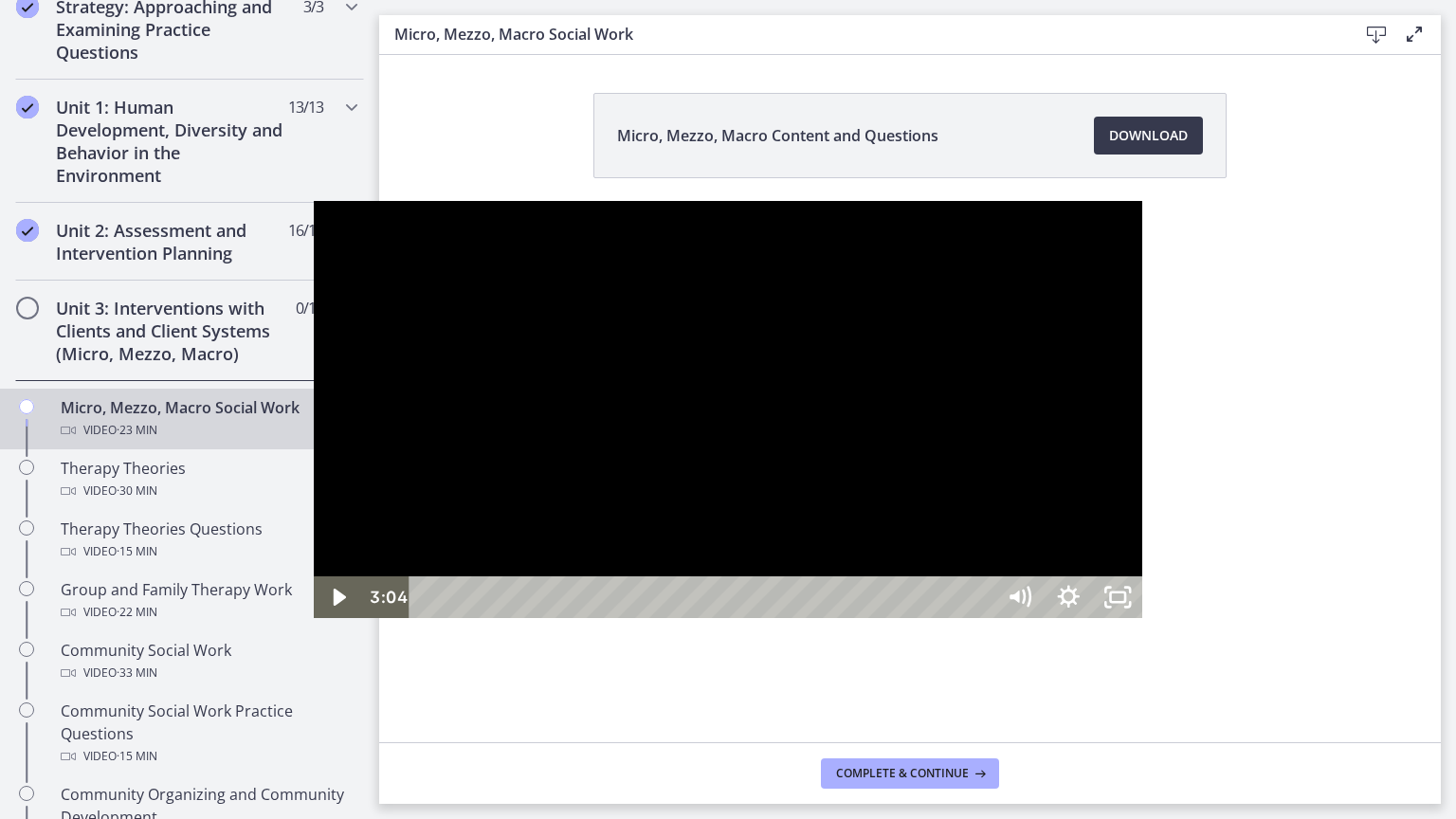 click at bounding box center (728, 410) 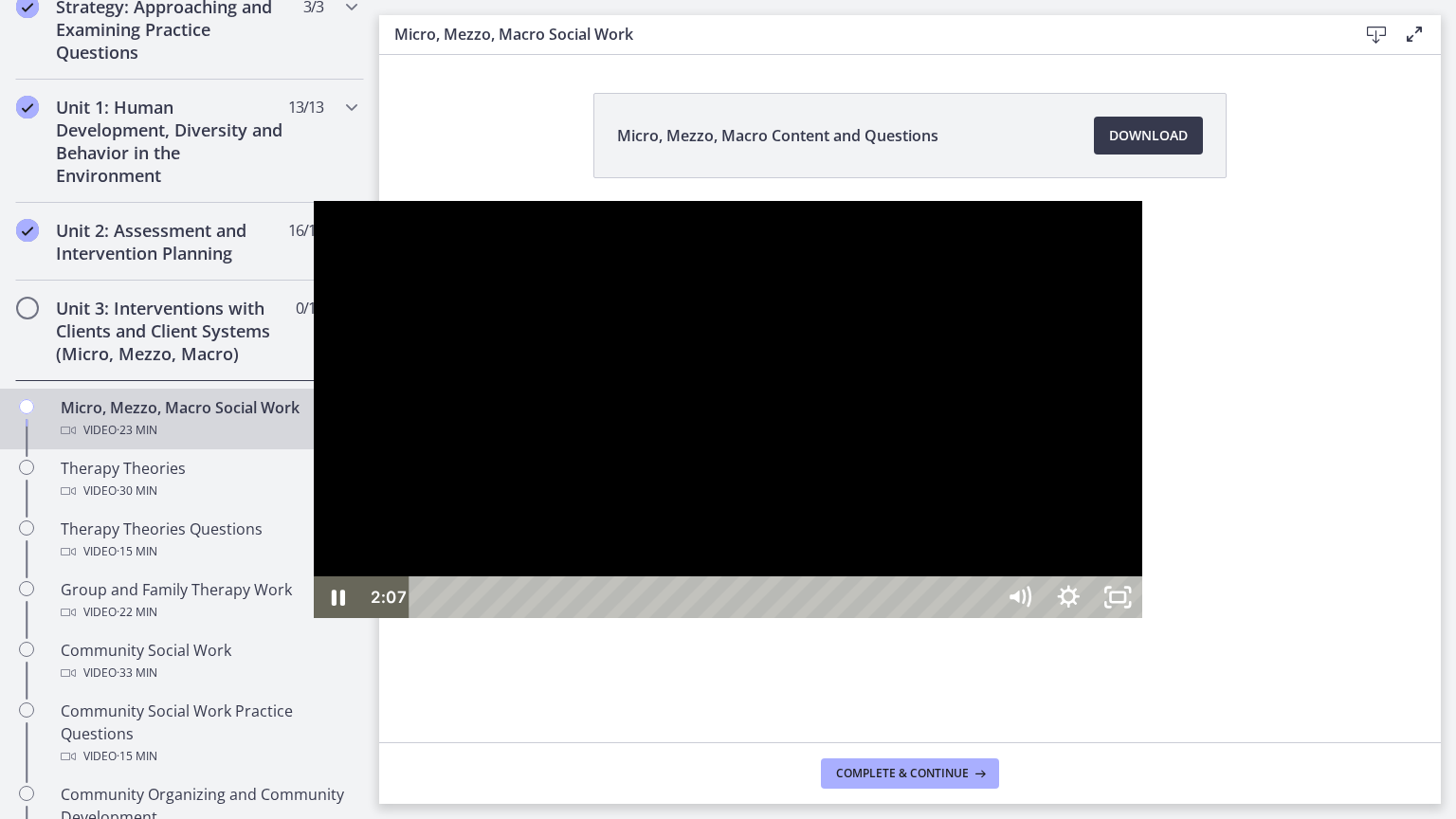 click at bounding box center (728, 410) 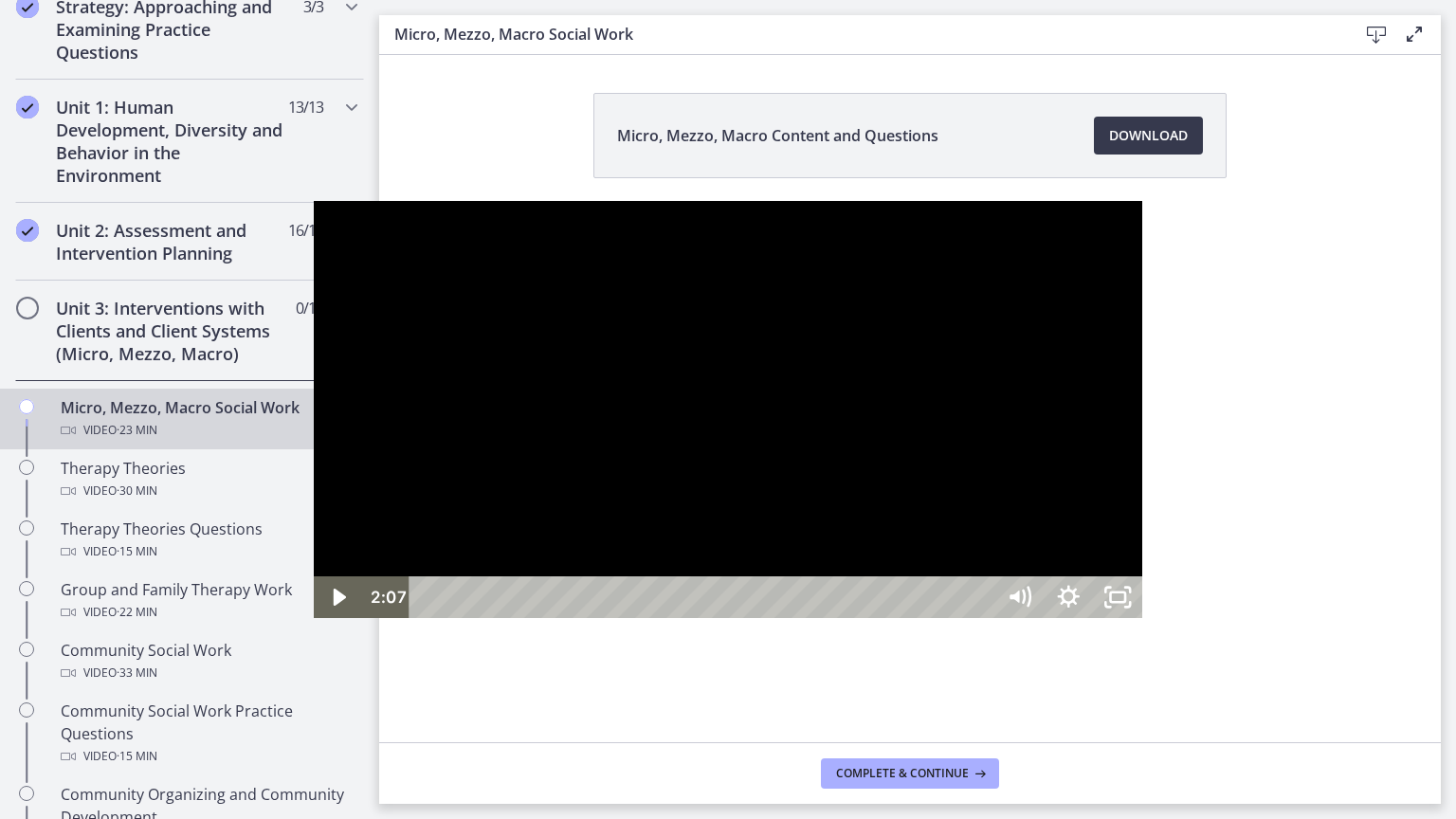 type 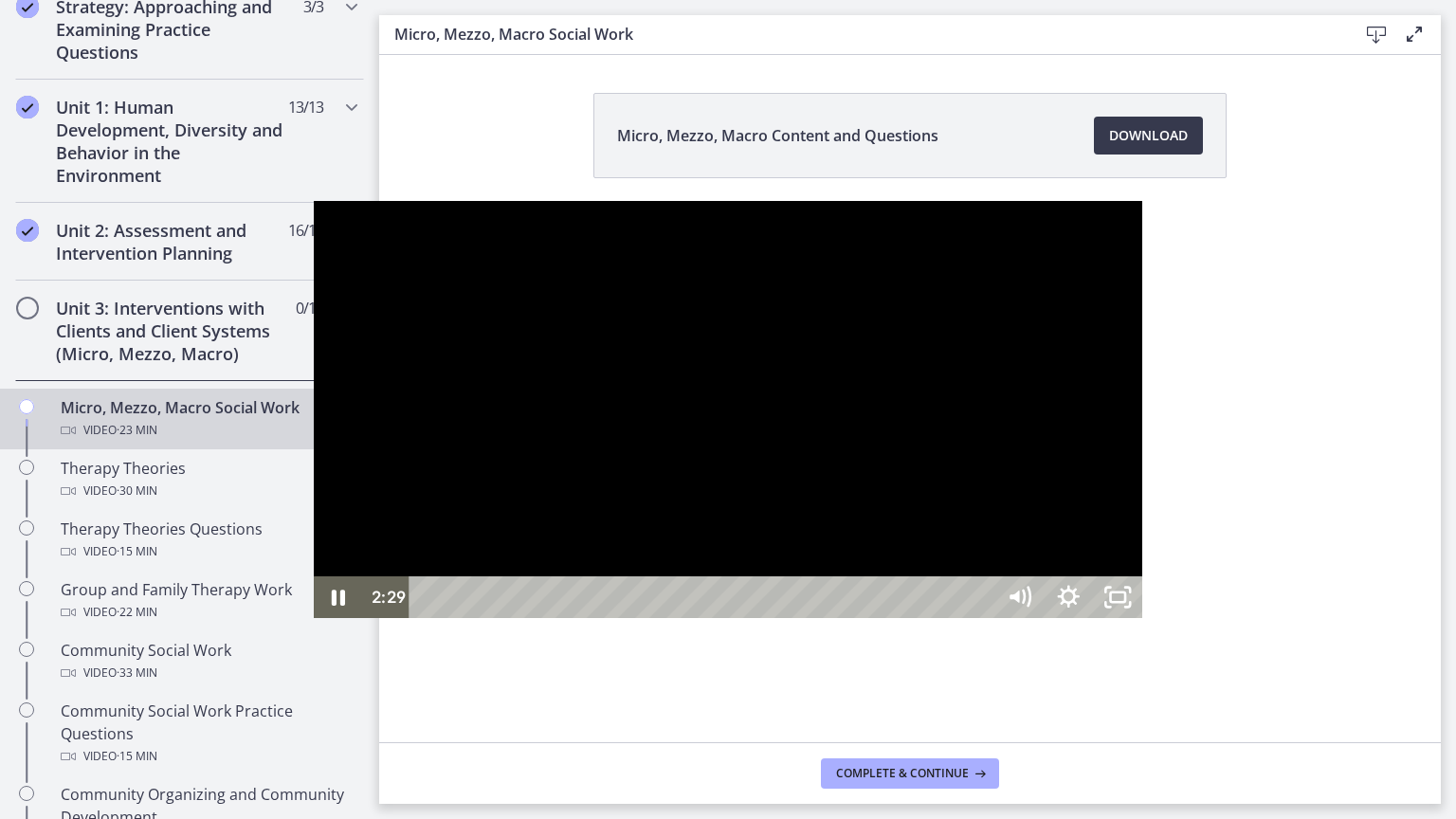 click at bounding box center (728, 410) 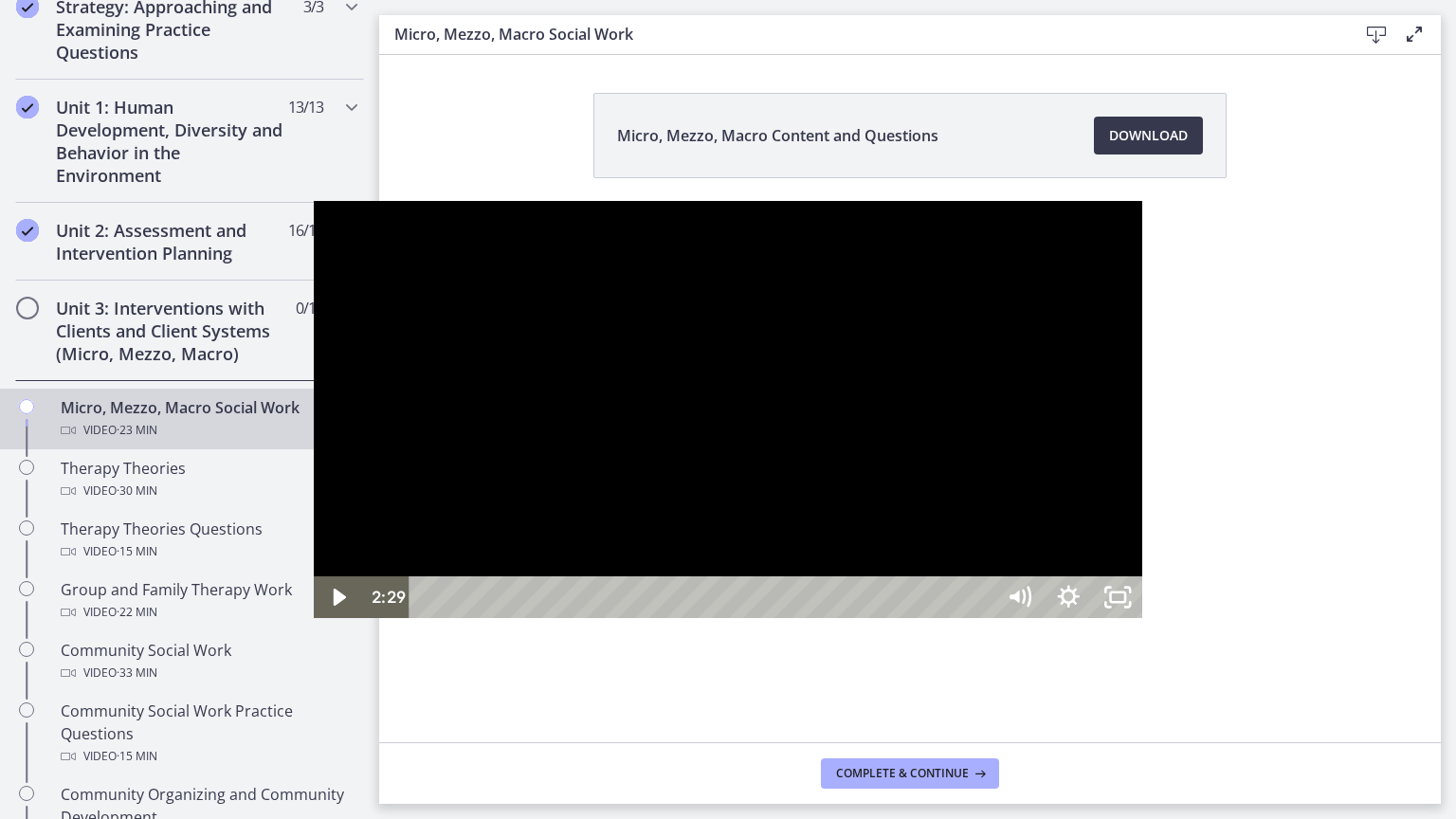 click at bounding box center [314, 201] 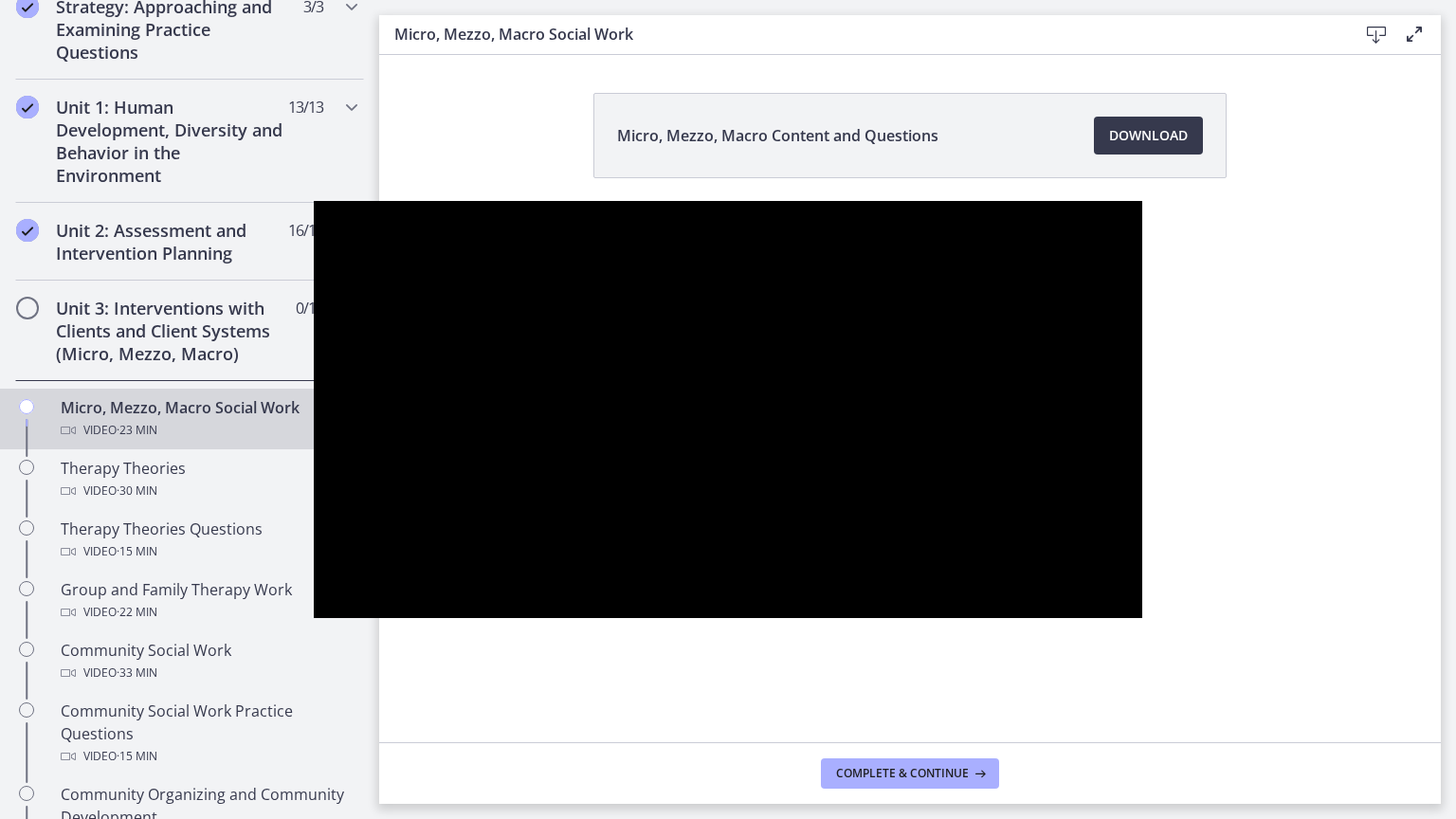 click at bounding box center (314, 201) 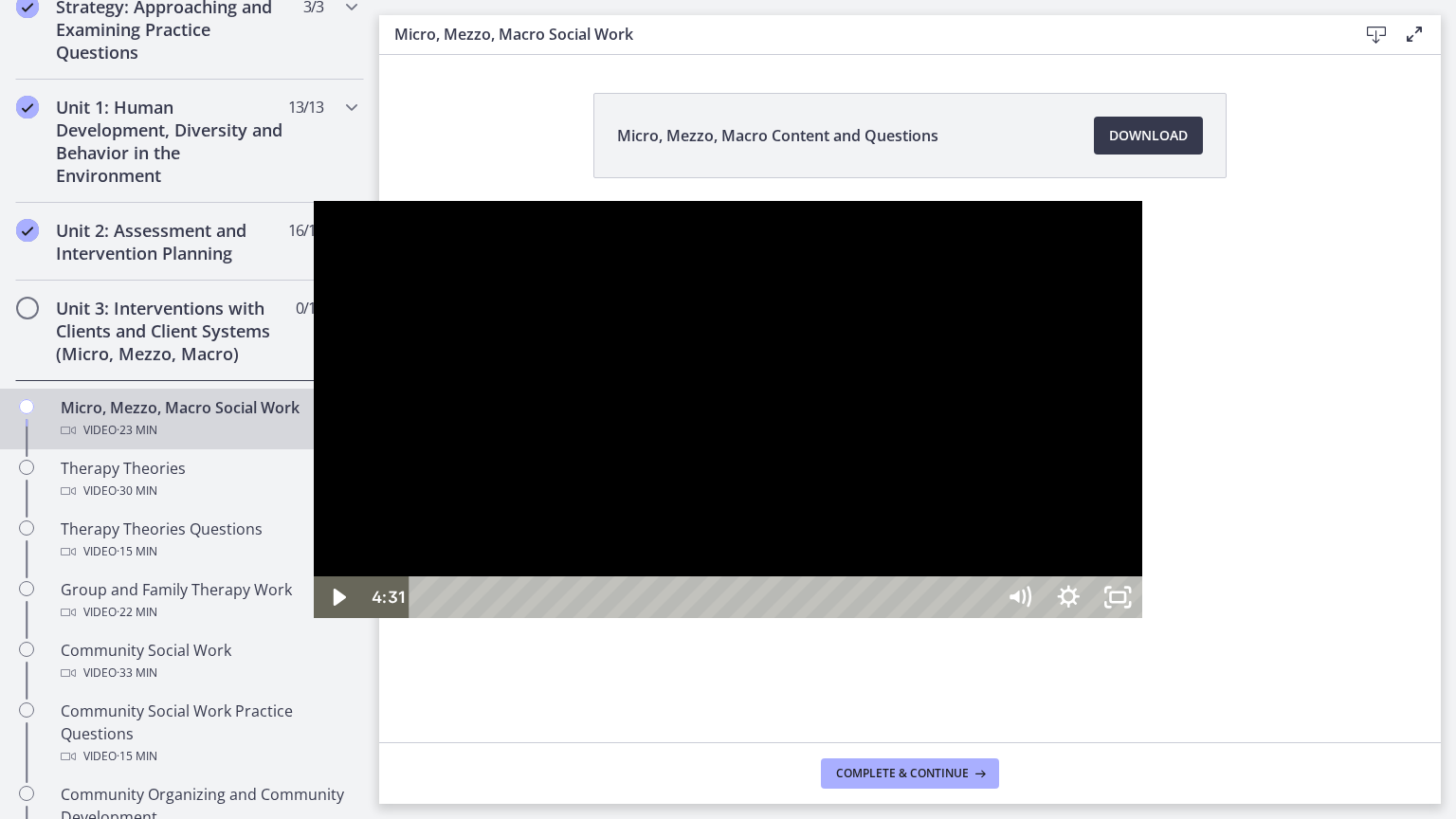 click at bounding box center (728, 410) 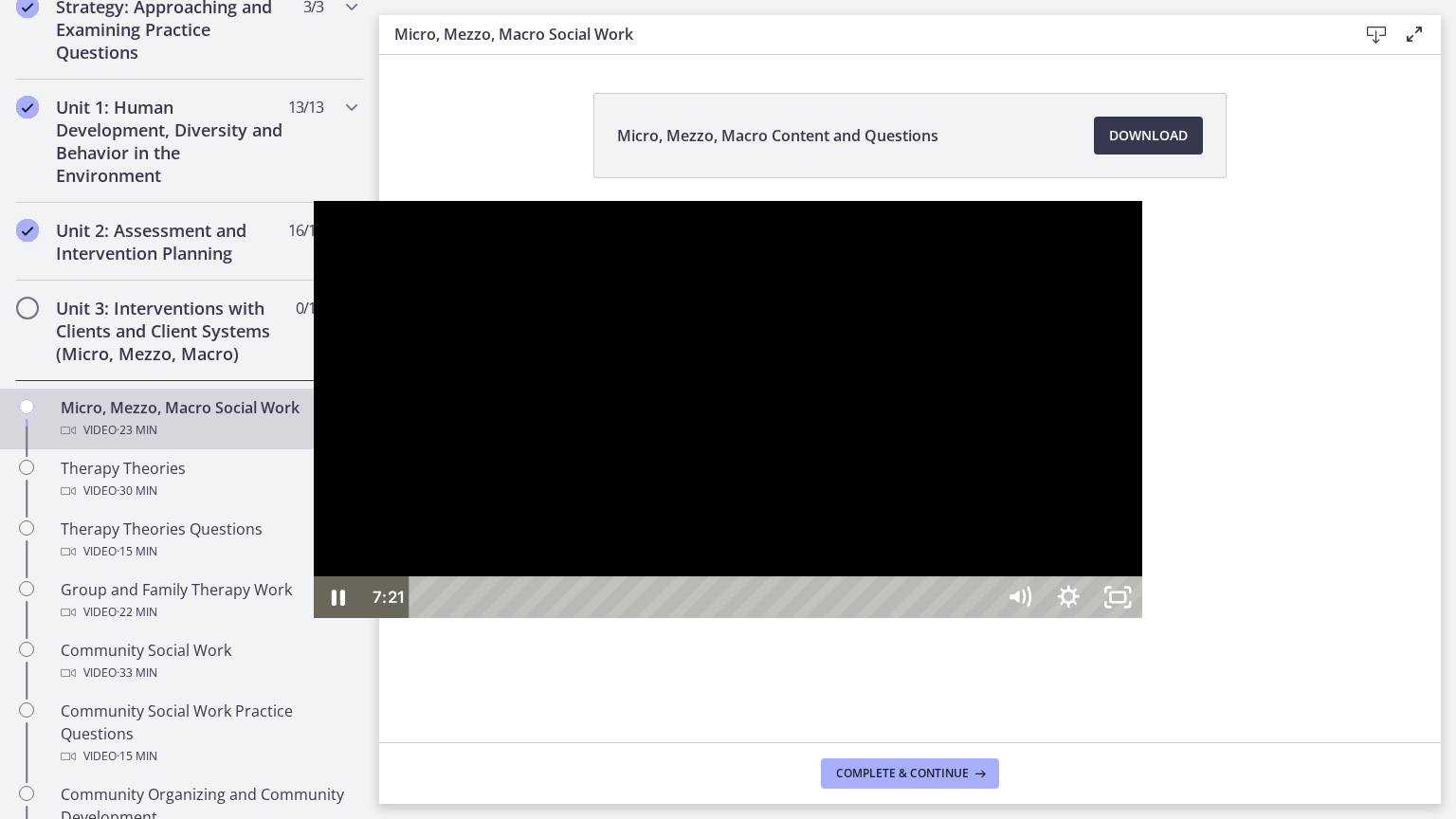 click at bounding box center (728, 410) 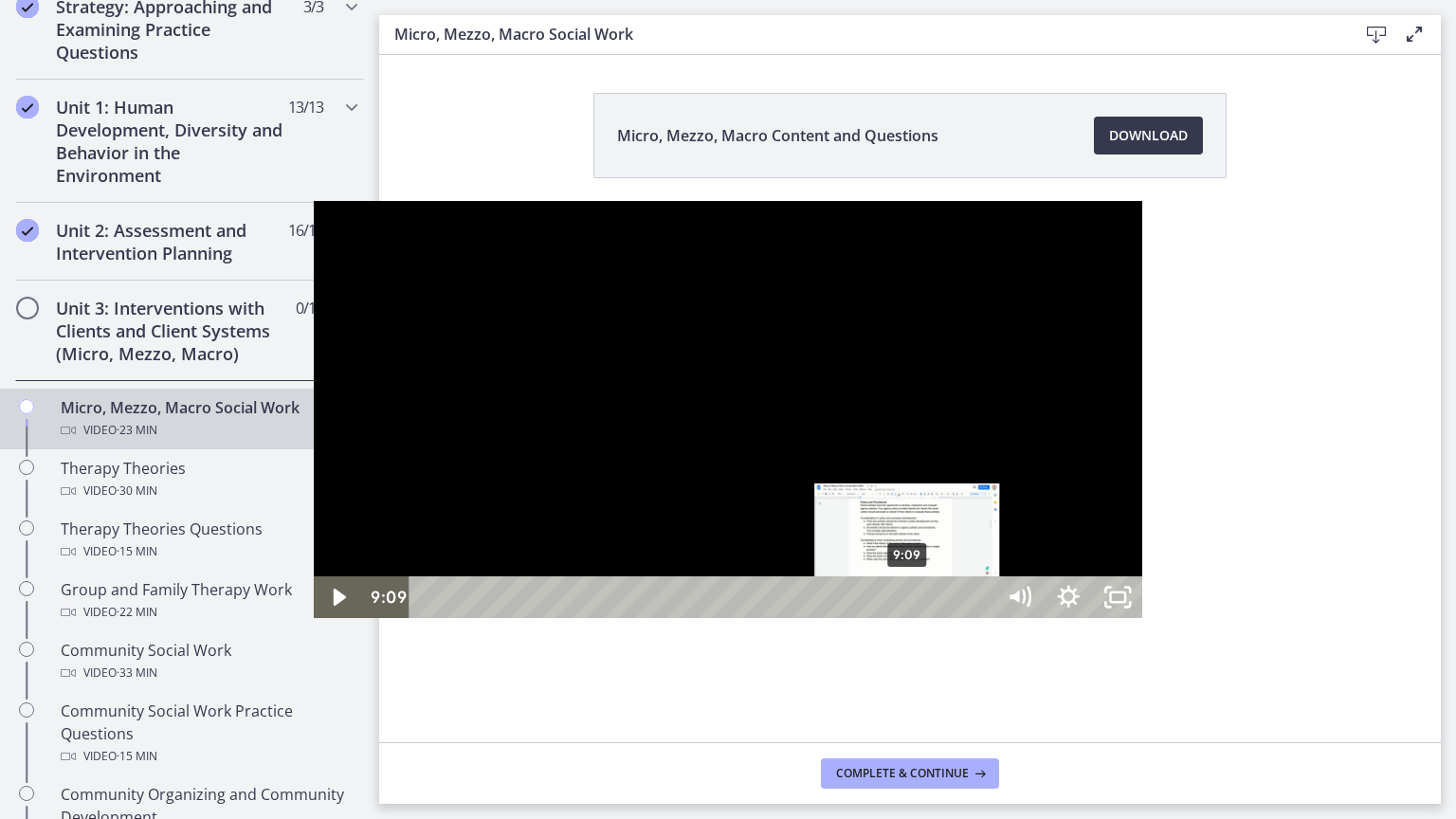 click on "9:09" at bounding box center (704, 597) 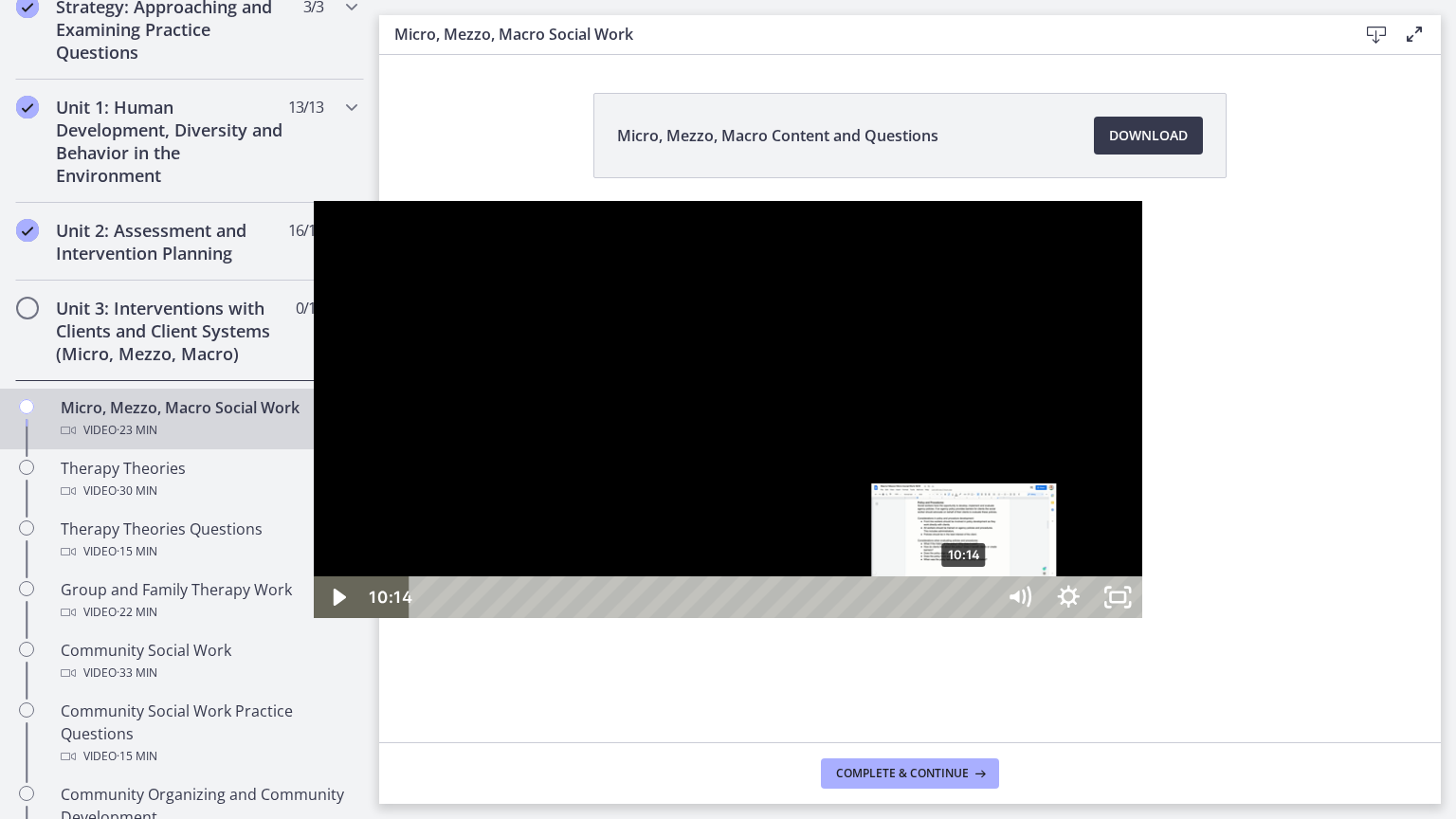 click on "10:14" at bounding box center [704, 597] 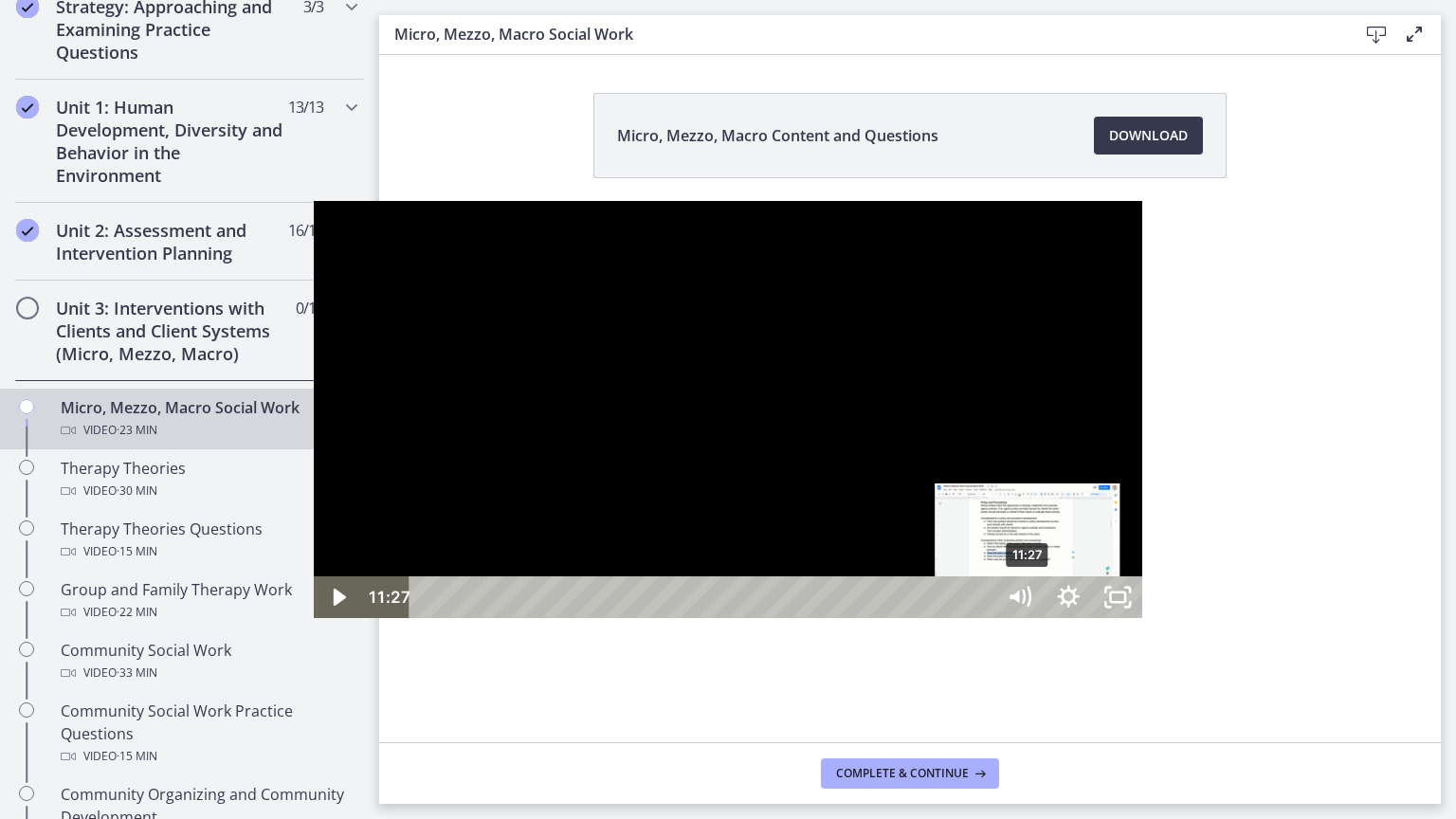 click on "11:27" at bounding box center (704, 597) 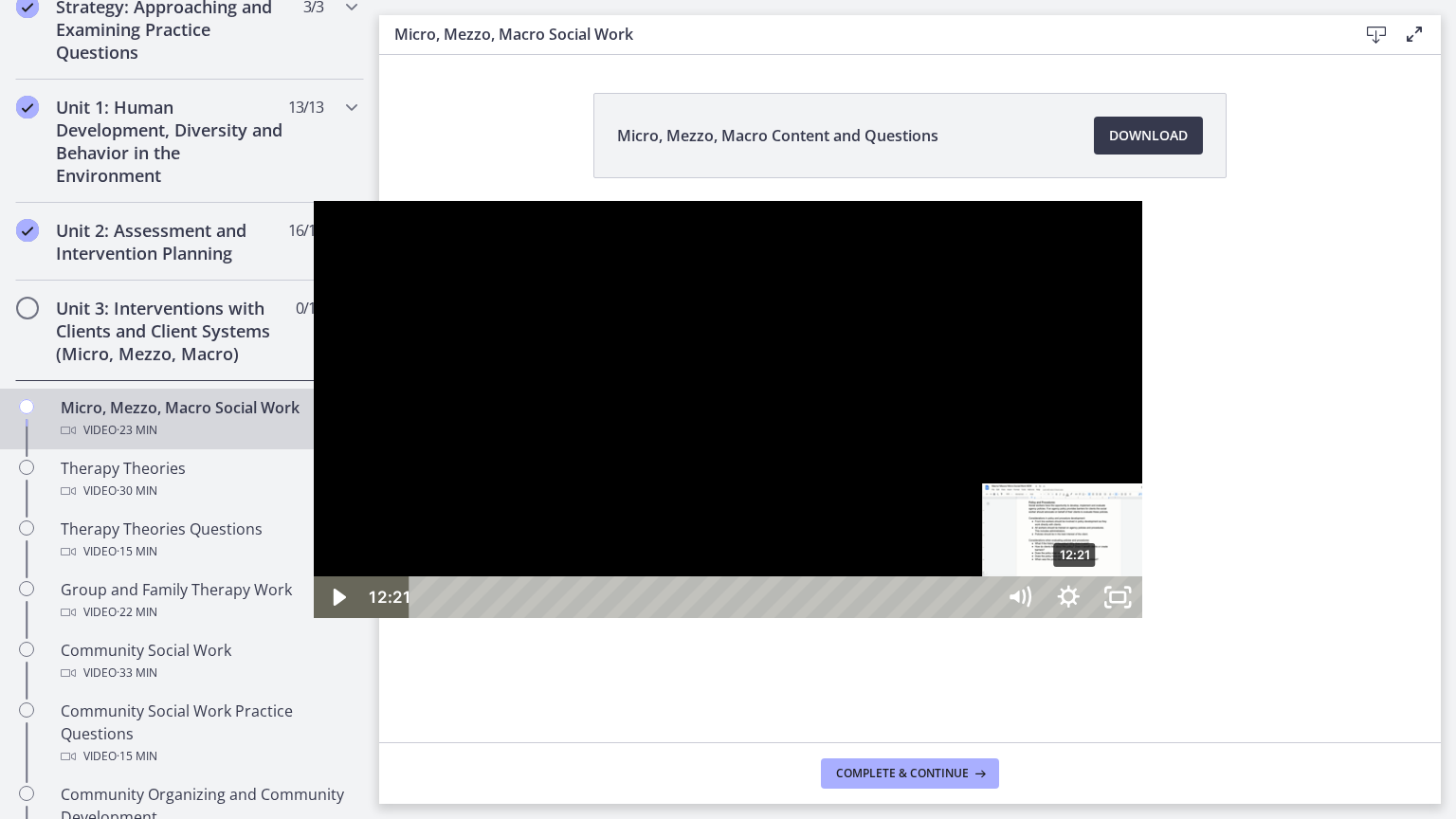 click on "12:21" at bounding box center (704, 597) 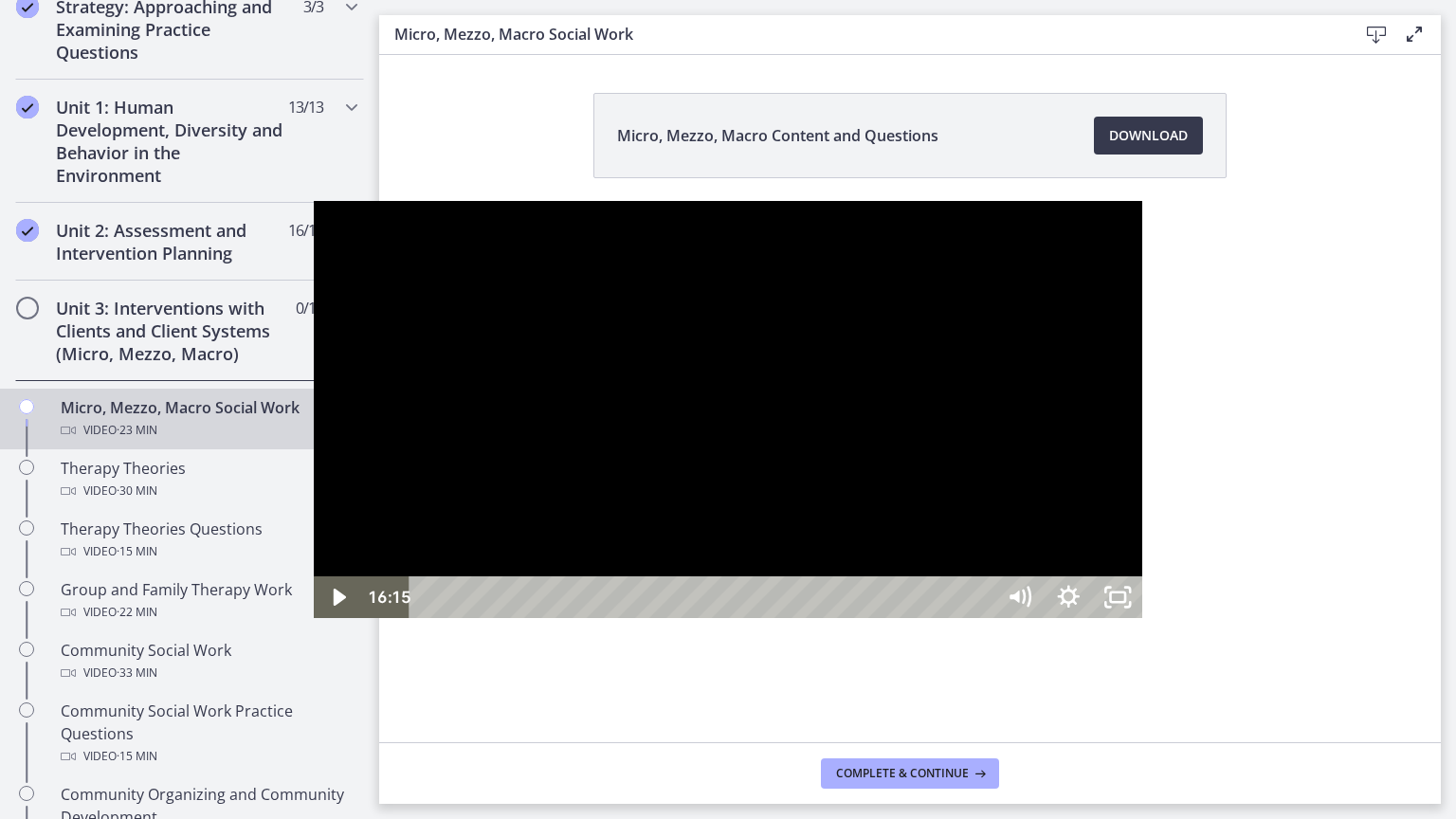 click on "16:15" at bounding box center [704, 597] 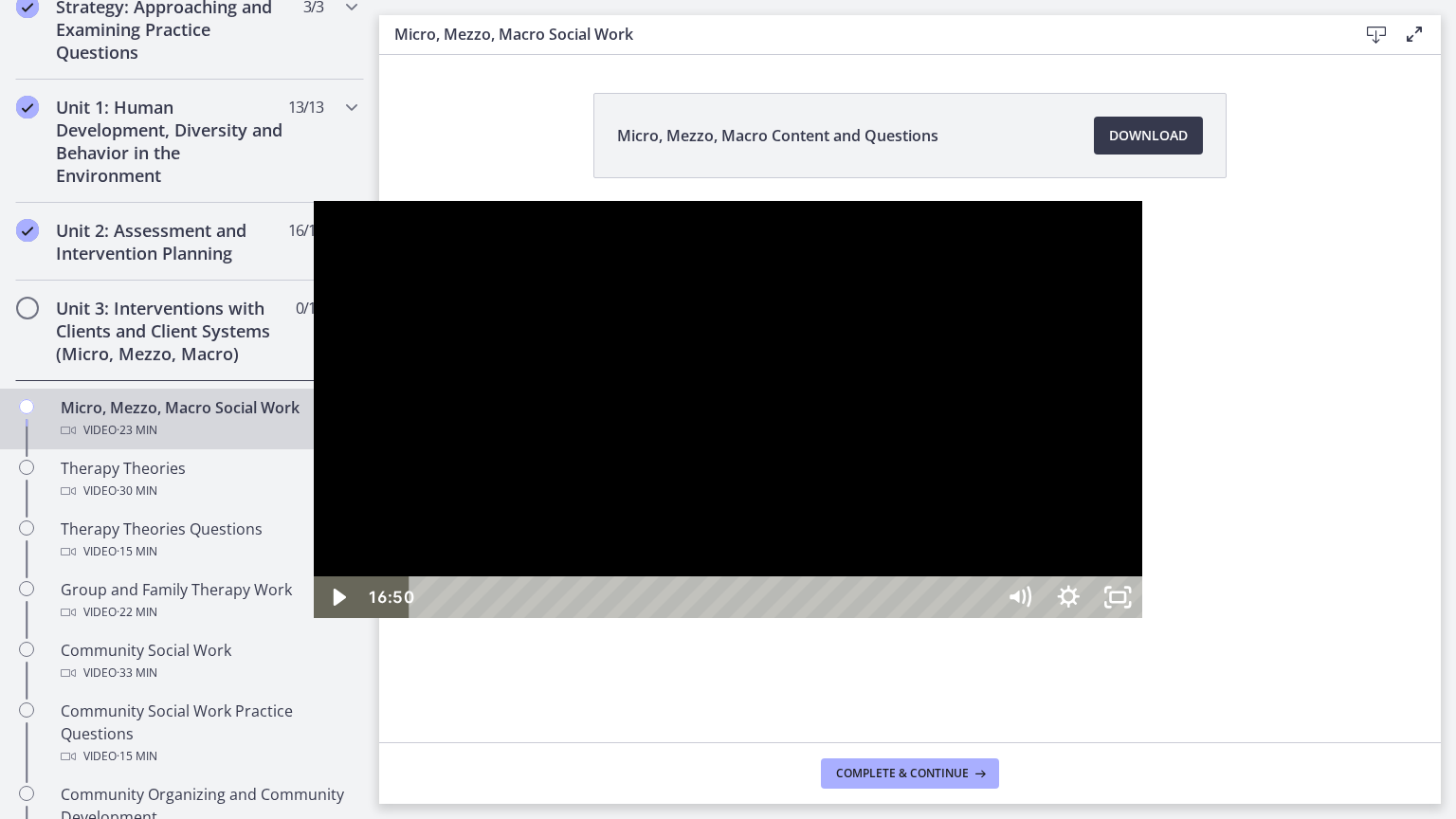 click on "16:50" at bounding box center (704, 597) 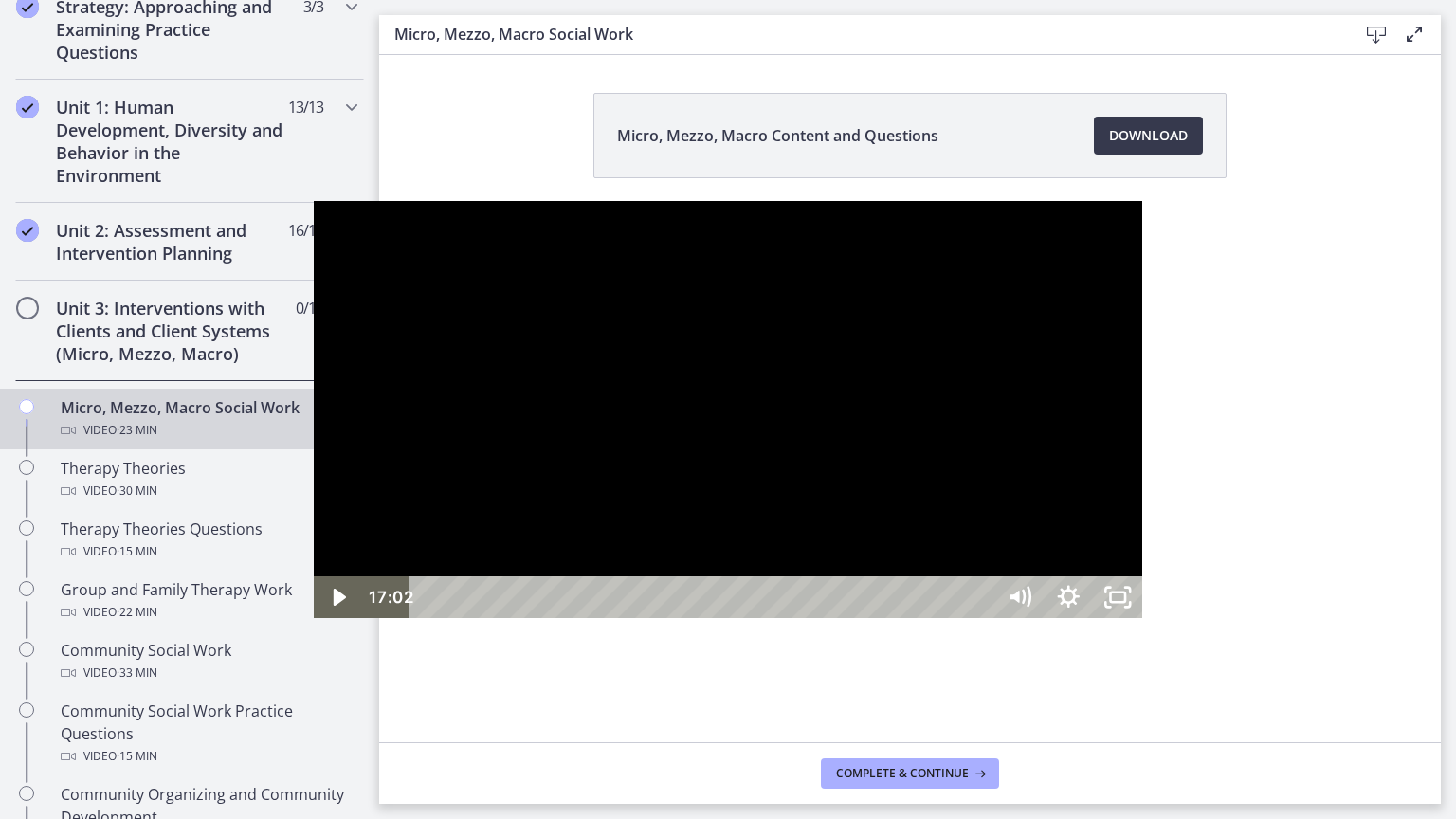 click on "17:02" at bounding box center [704, 597] 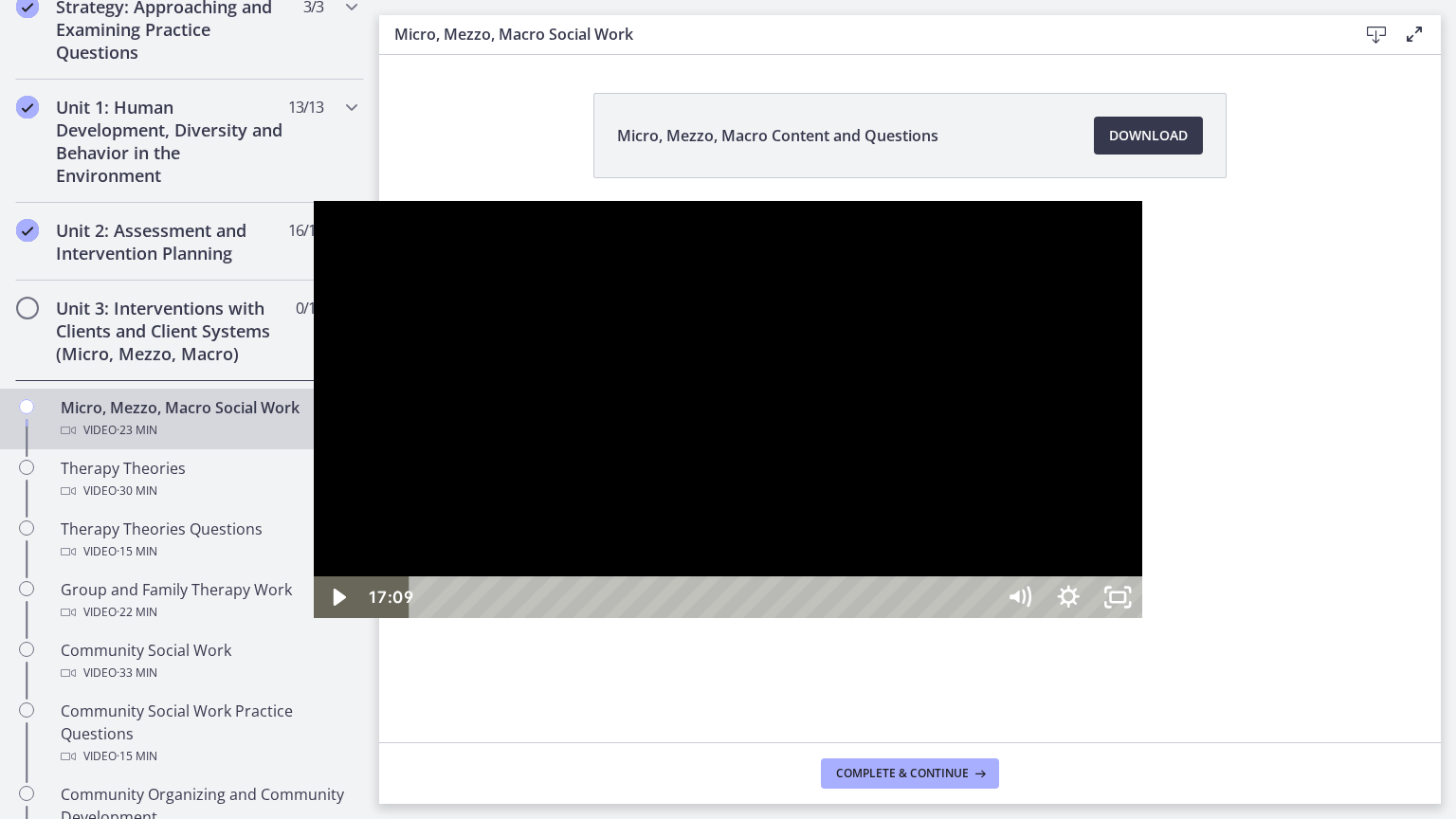 click on "17:09" at bounding box center (704, 597) 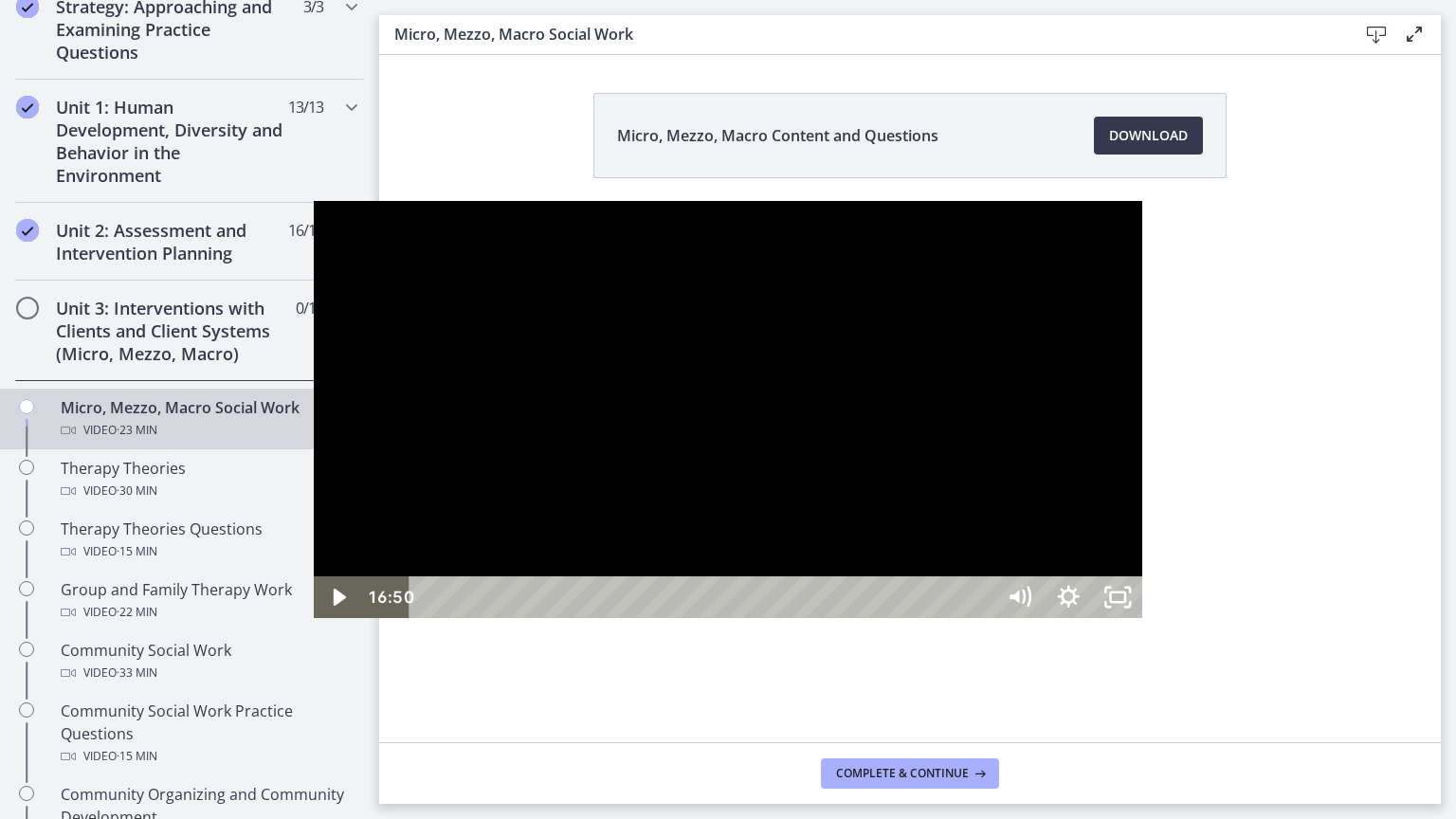 click on "16:50" at bounding box center (704, 597) 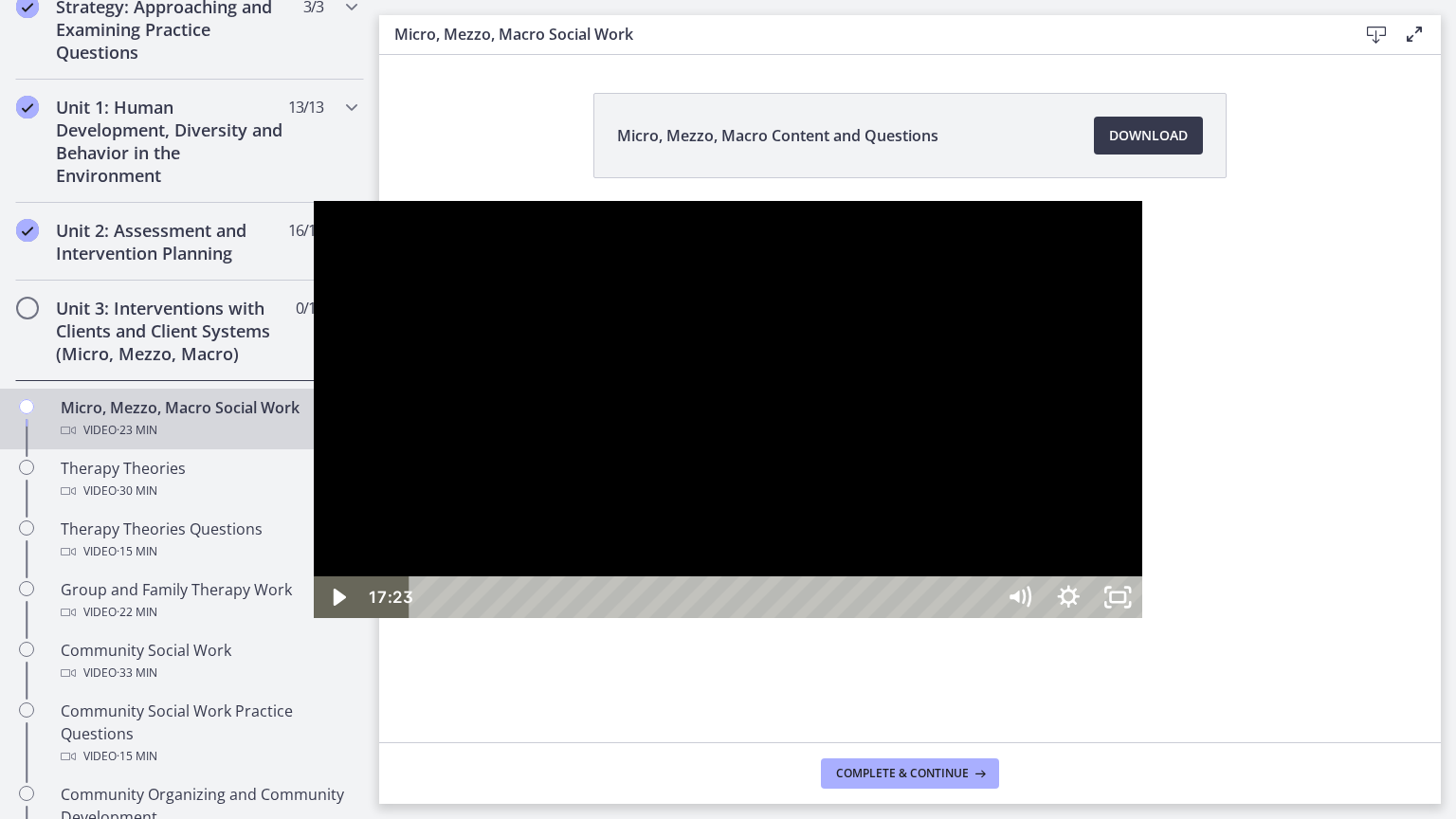 click on "17:23" at bounding box center (704, 597) 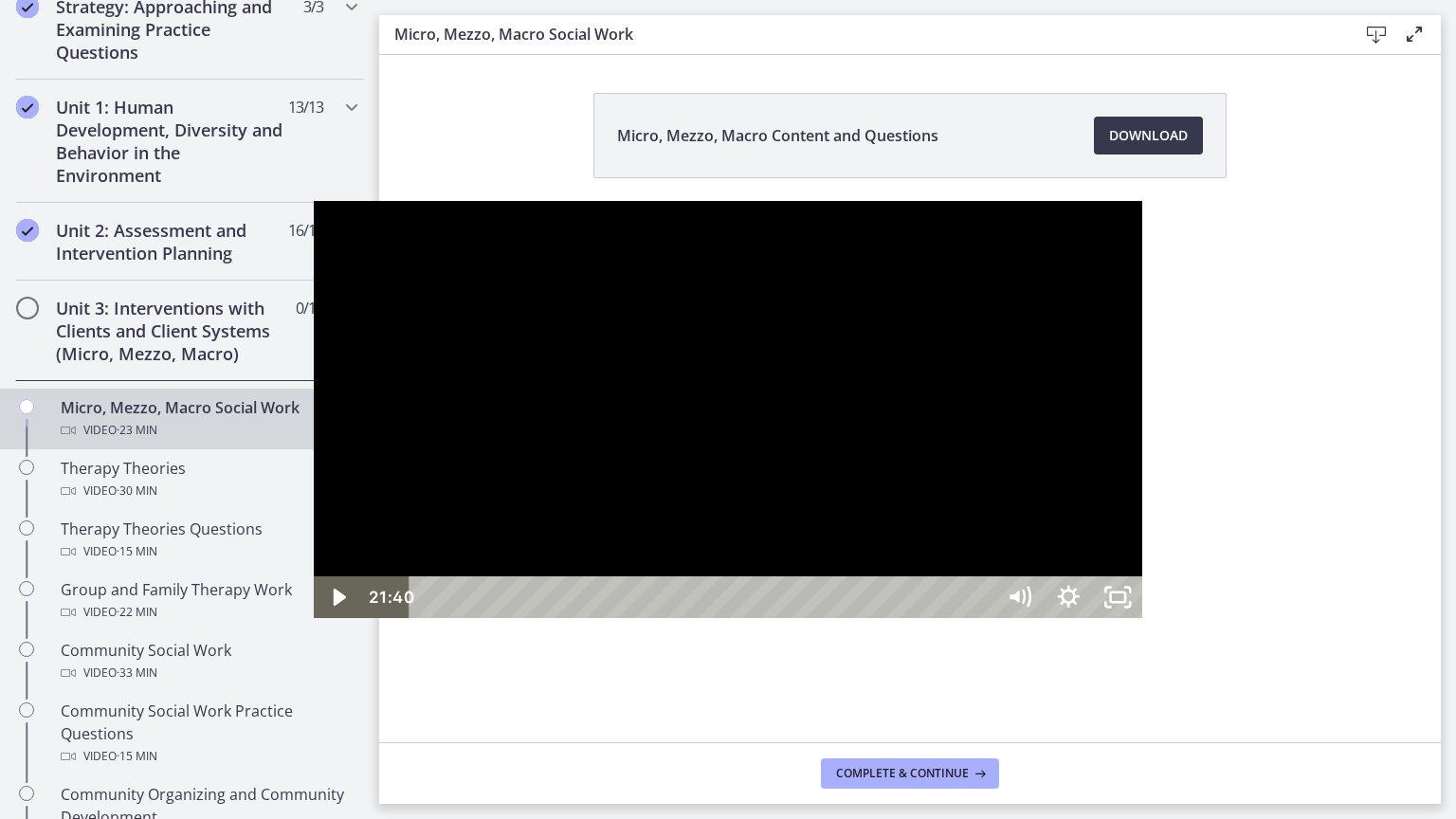 click on "21:40" at bounding box center (704, 597) 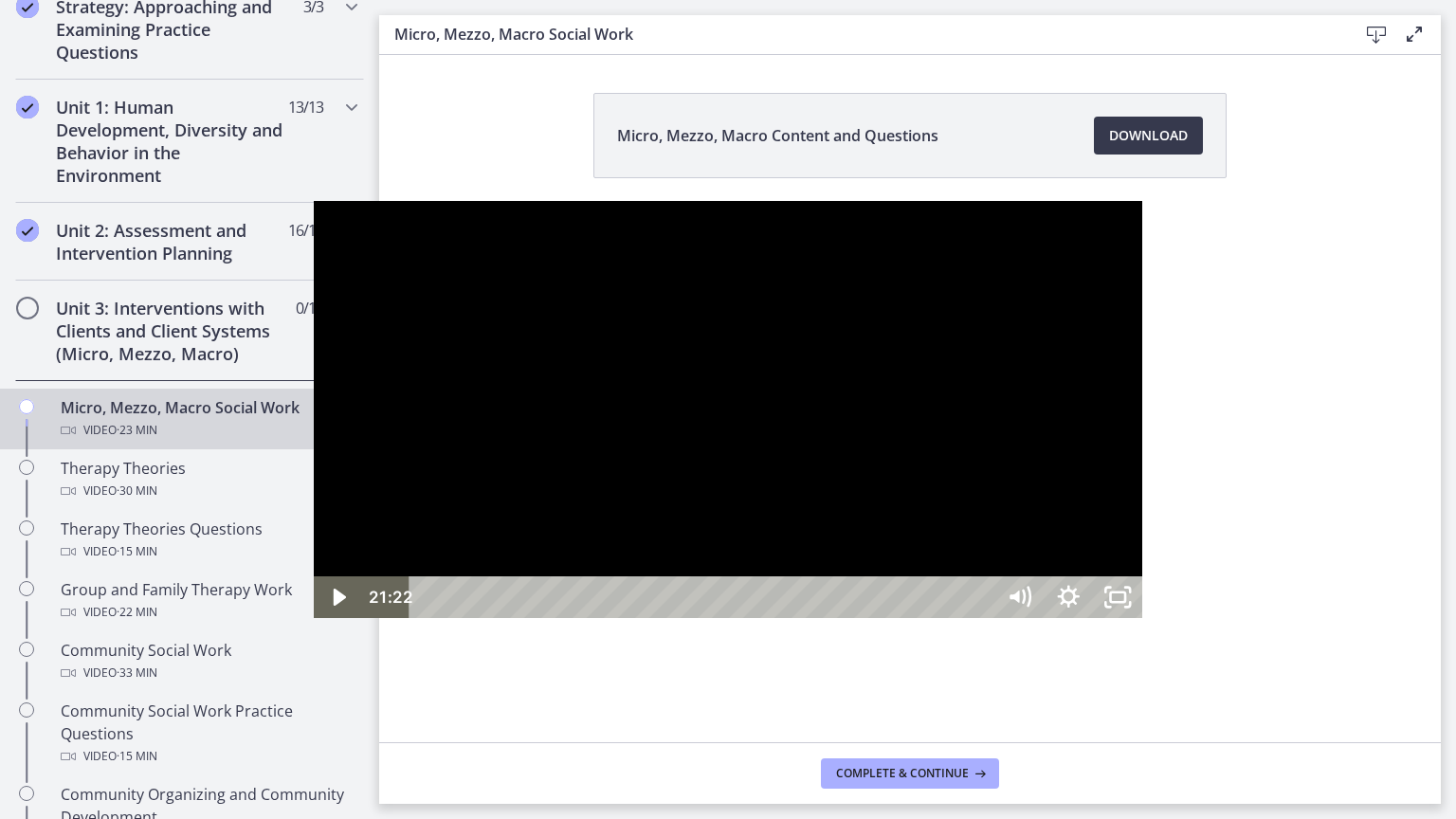 click on "21:22" at bounding box center [704, 597] 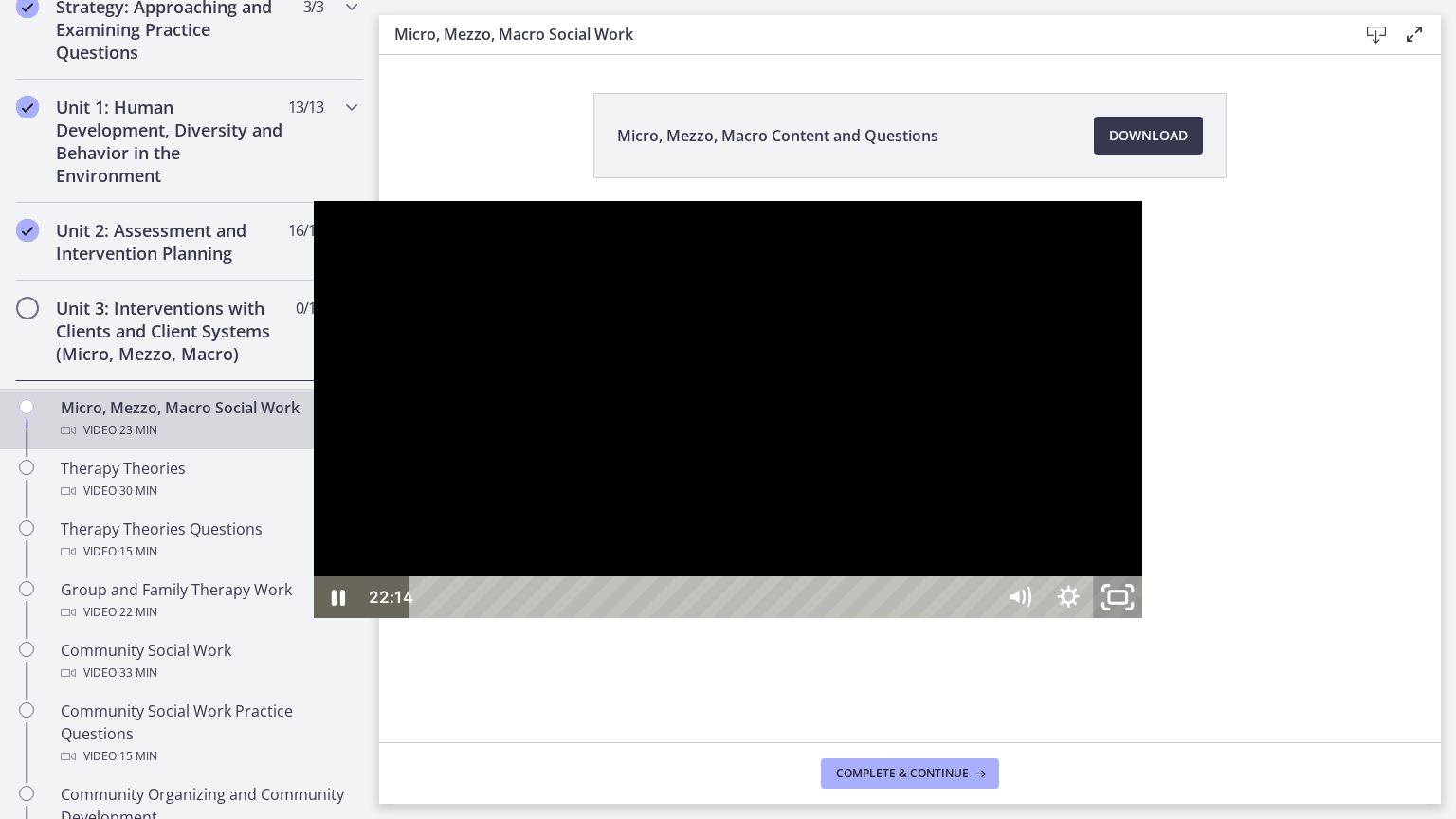 click 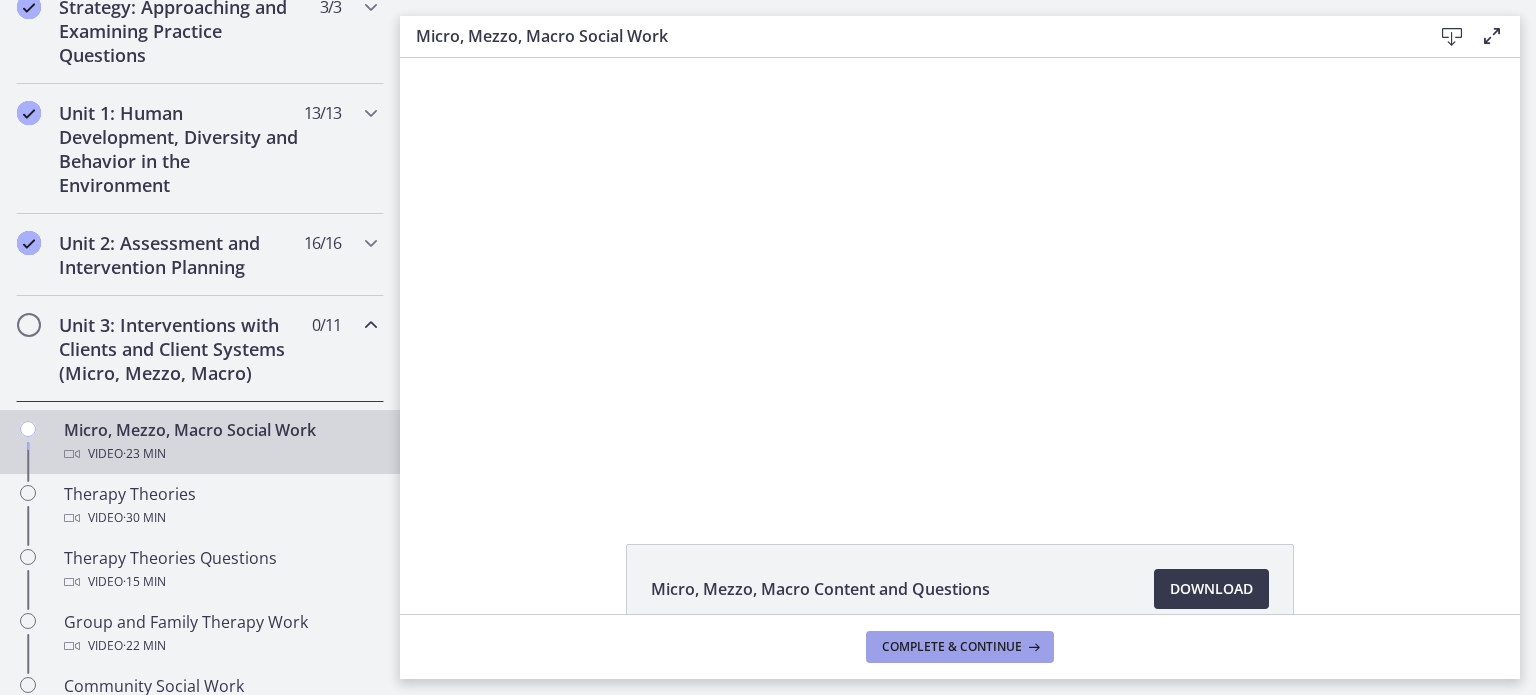 click on "Complete & continue" at bounding box center [960, 647] 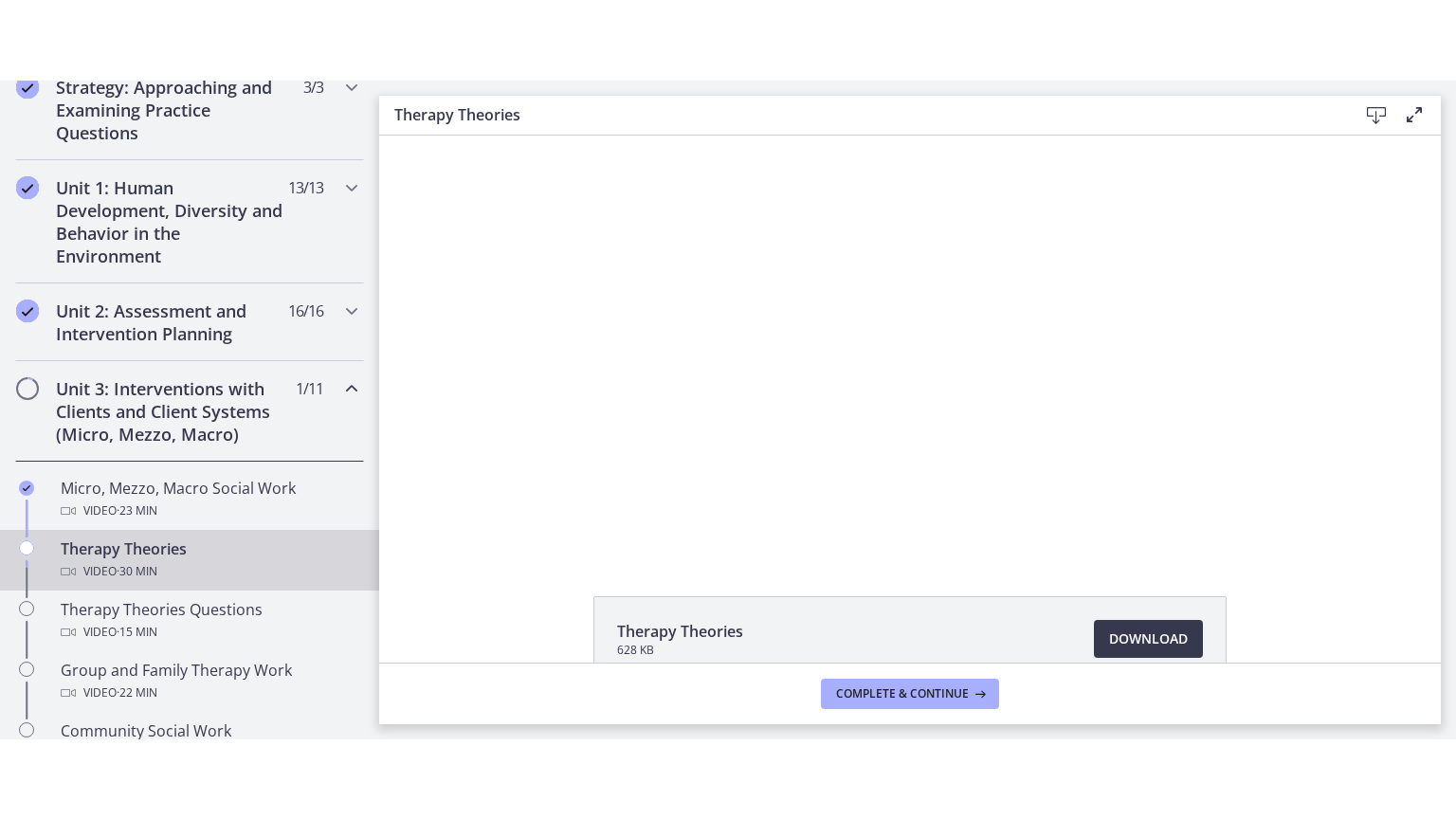 scroll, scrollTop: 0, scrollLeft: 0, axis: both 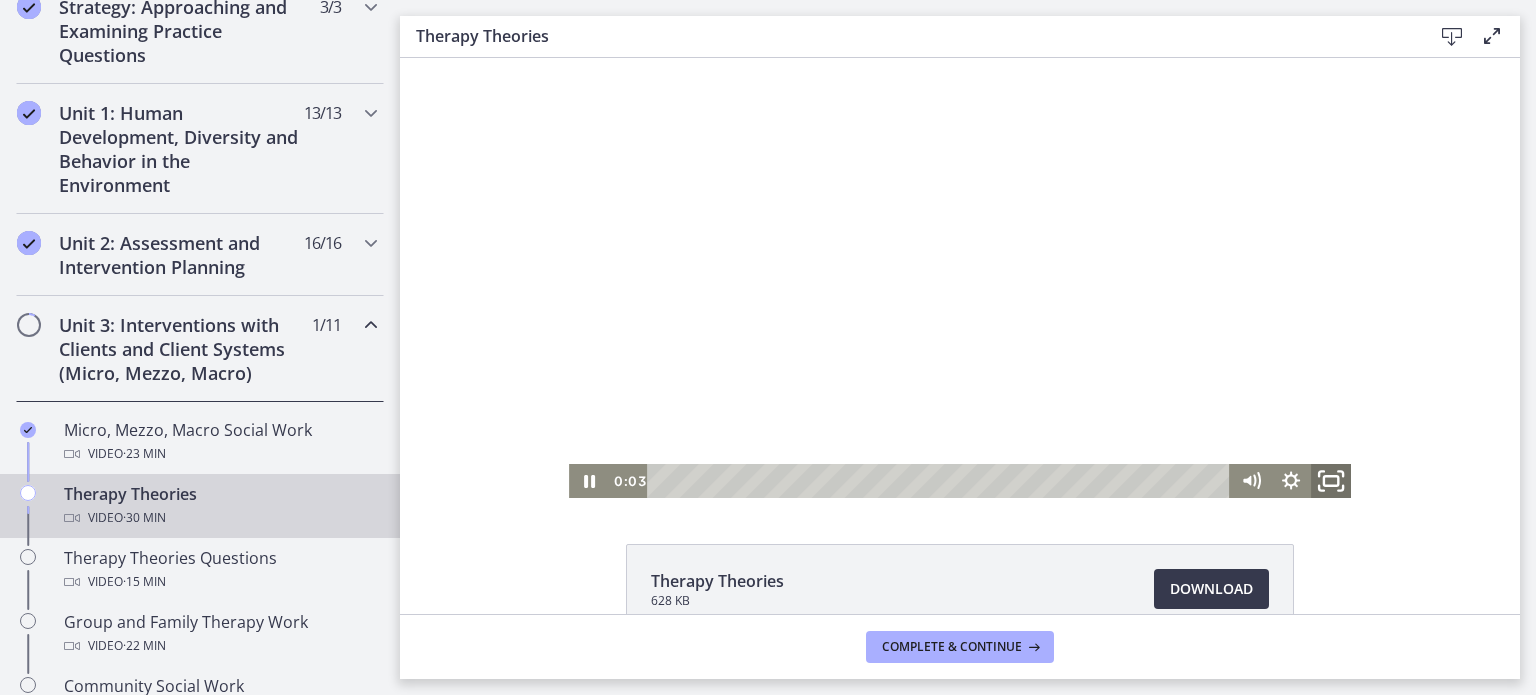 click 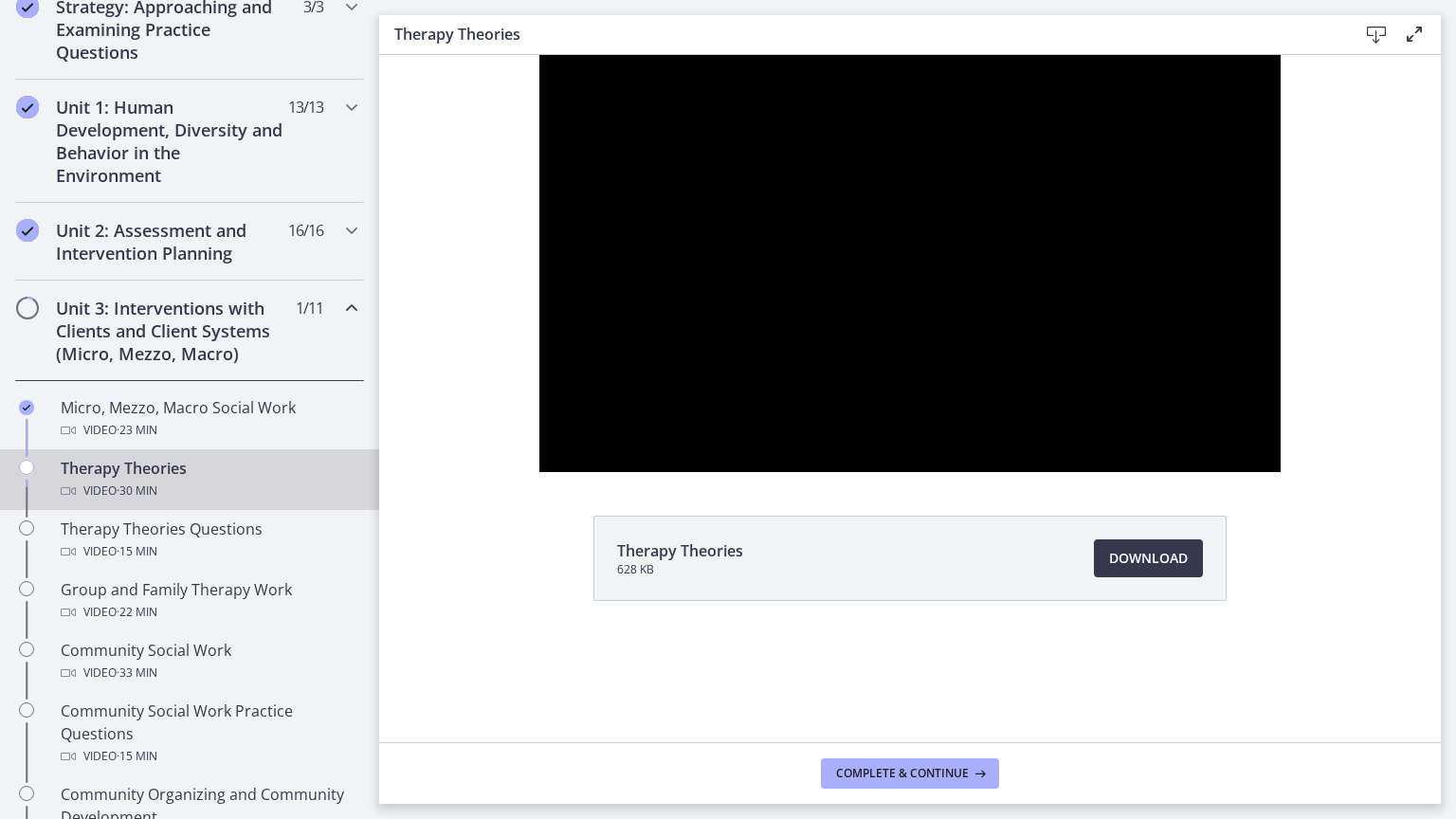 type 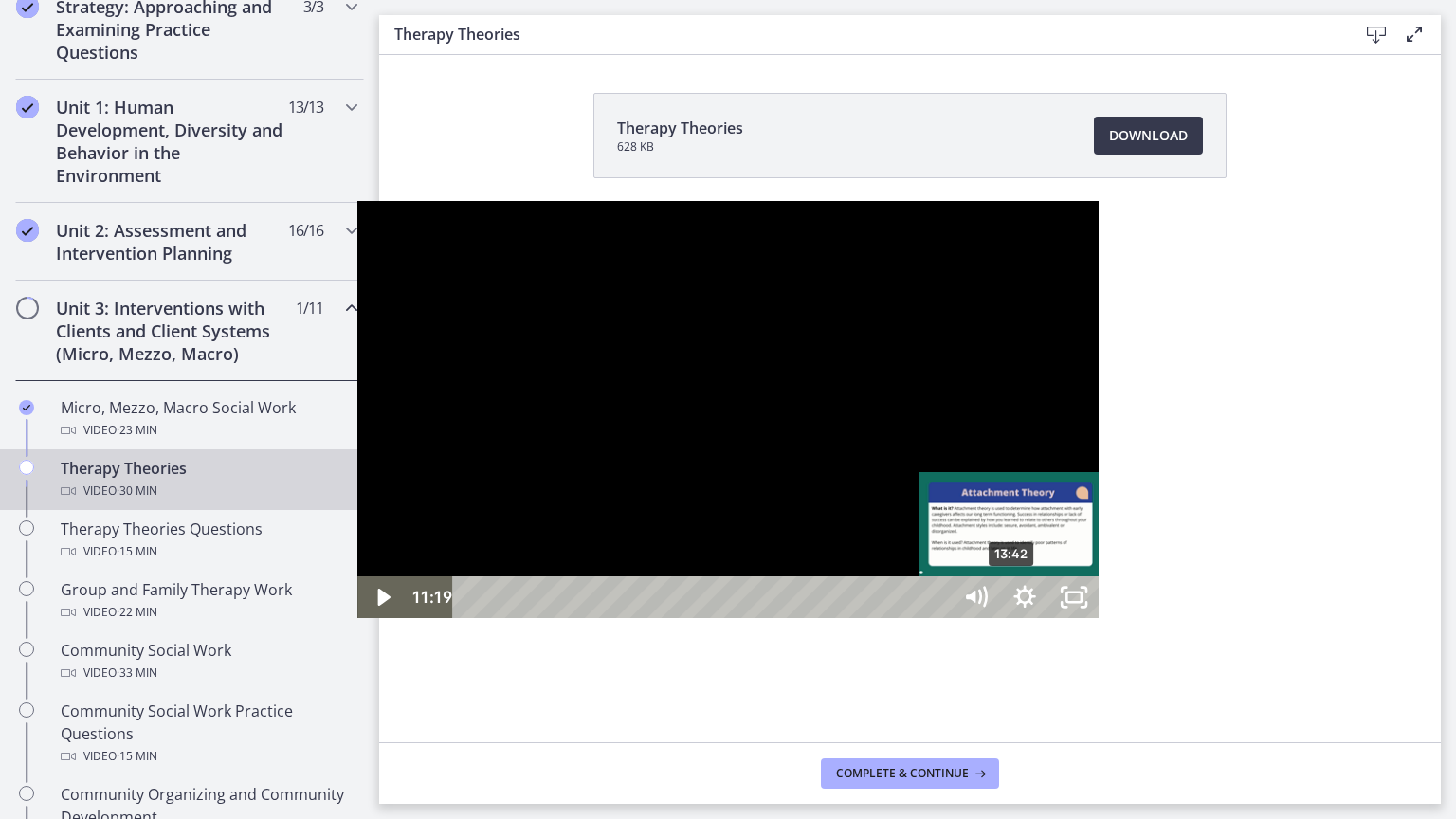 click on "13:42" at bounding box center (705, 597) 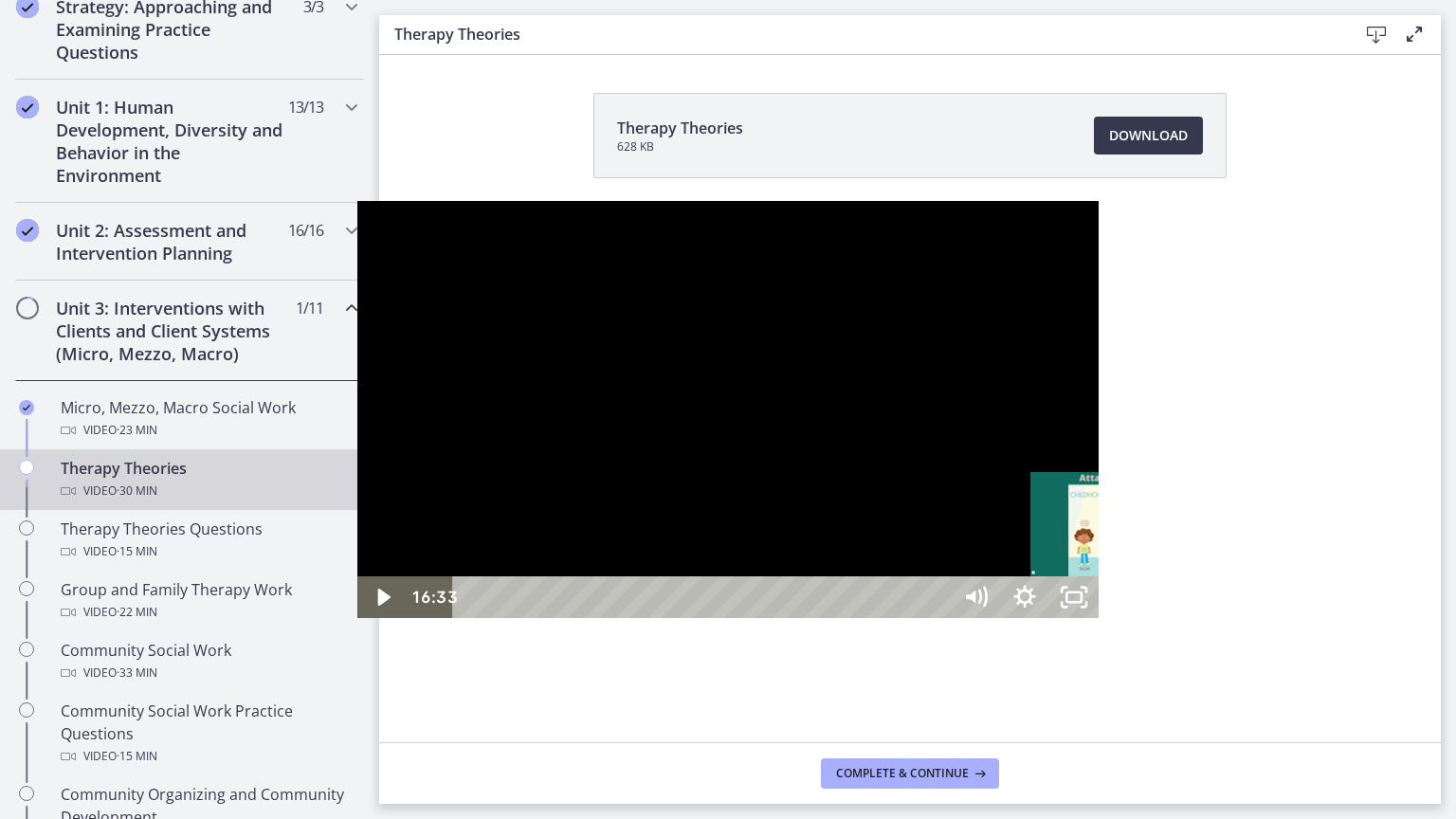 click on "16:33" at bounding box center (705, 597) 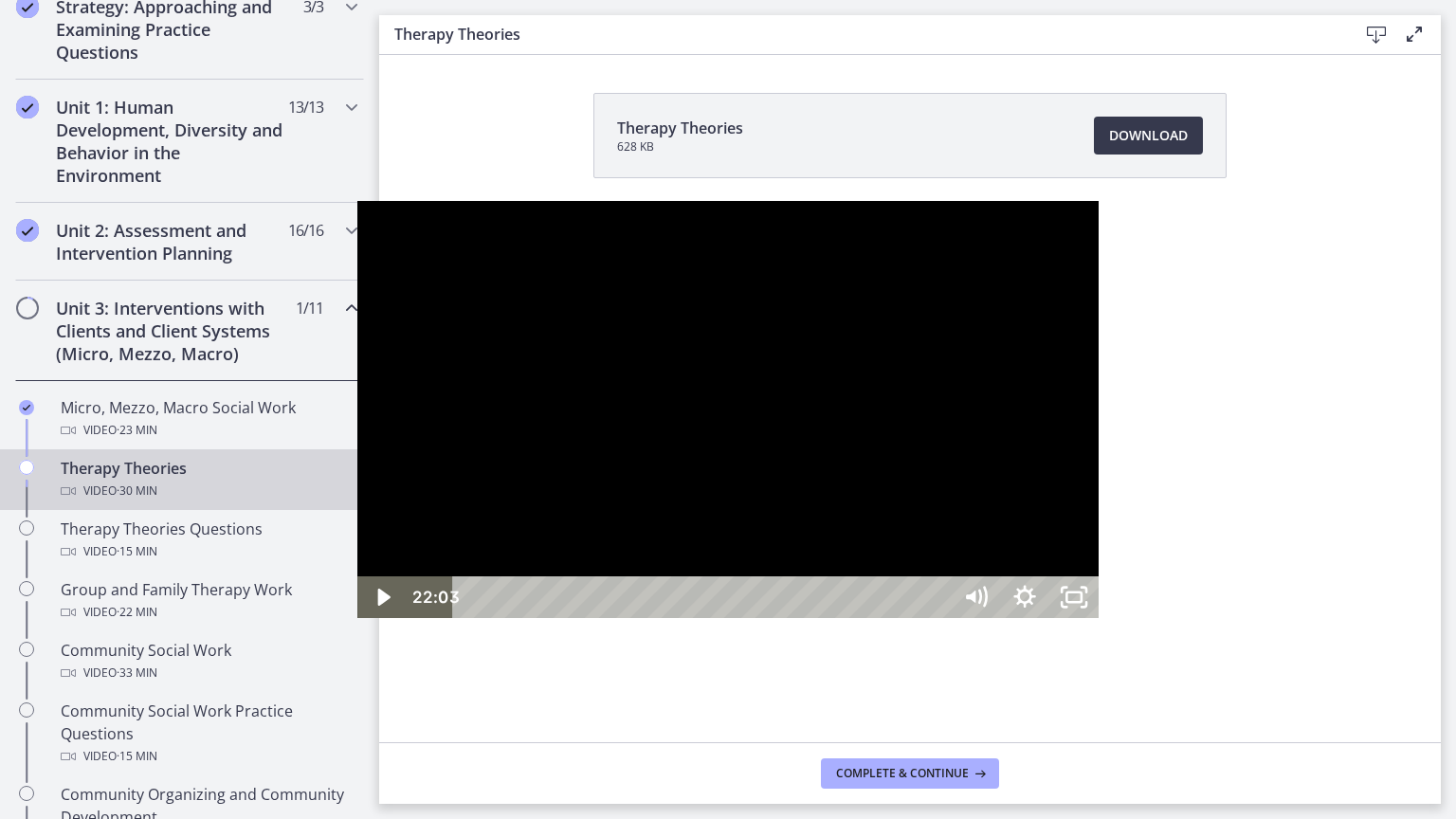 click on "22:03" at bounding box center [705, 597] 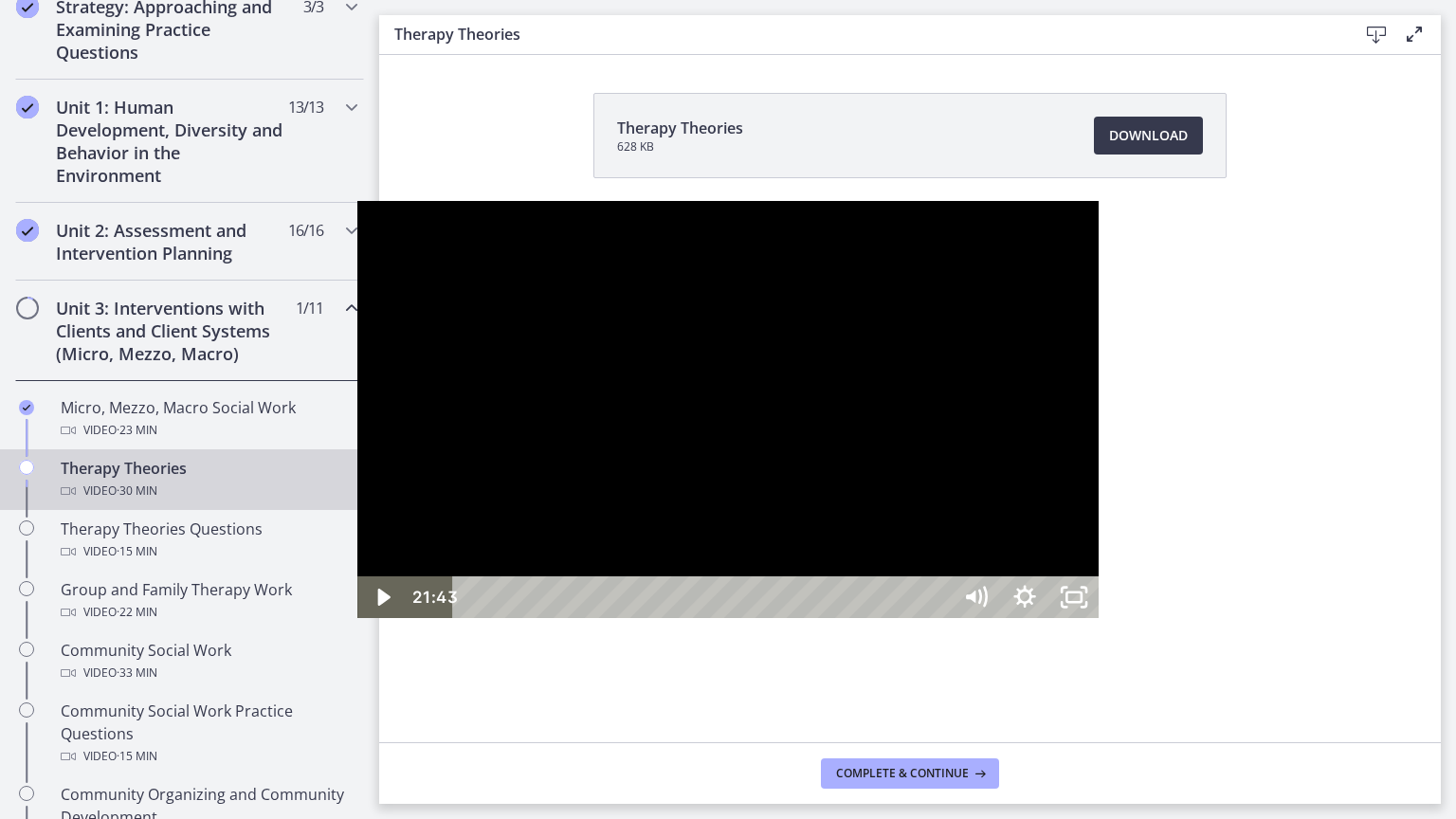 click at bounding box center (728, 410) 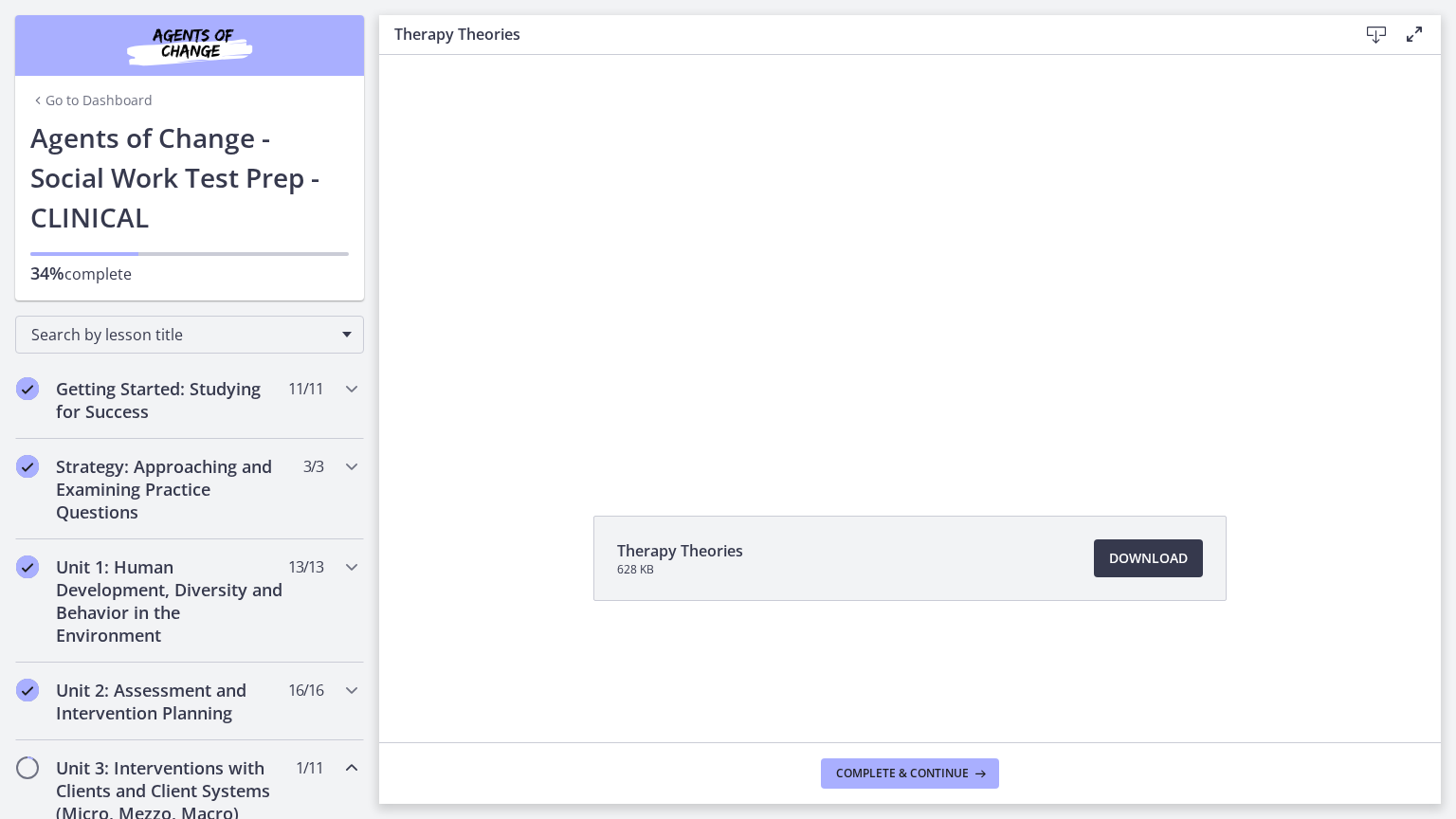 scroll, scrollTop: 0, scrollLeft: 0, axis: both 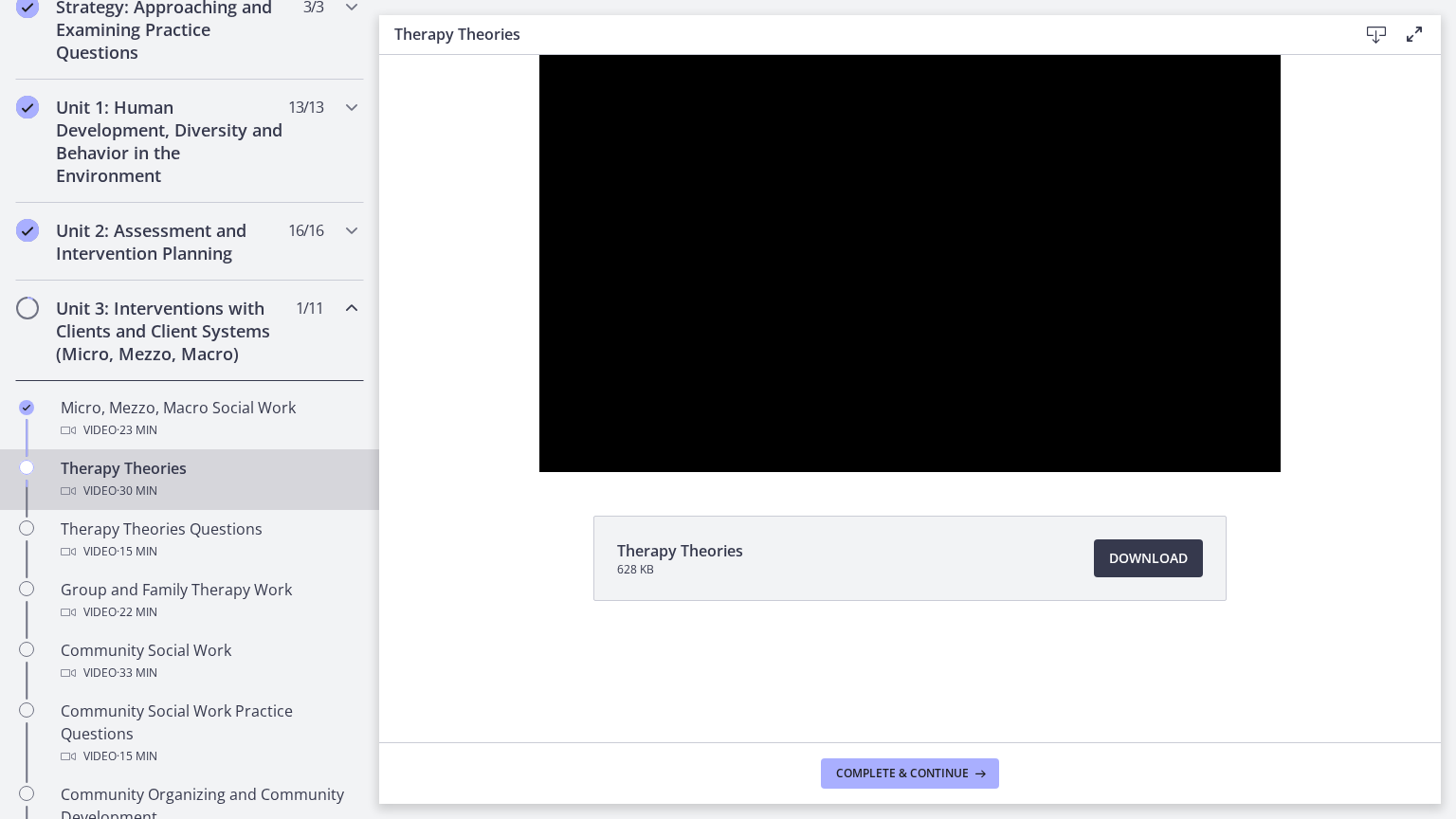 type 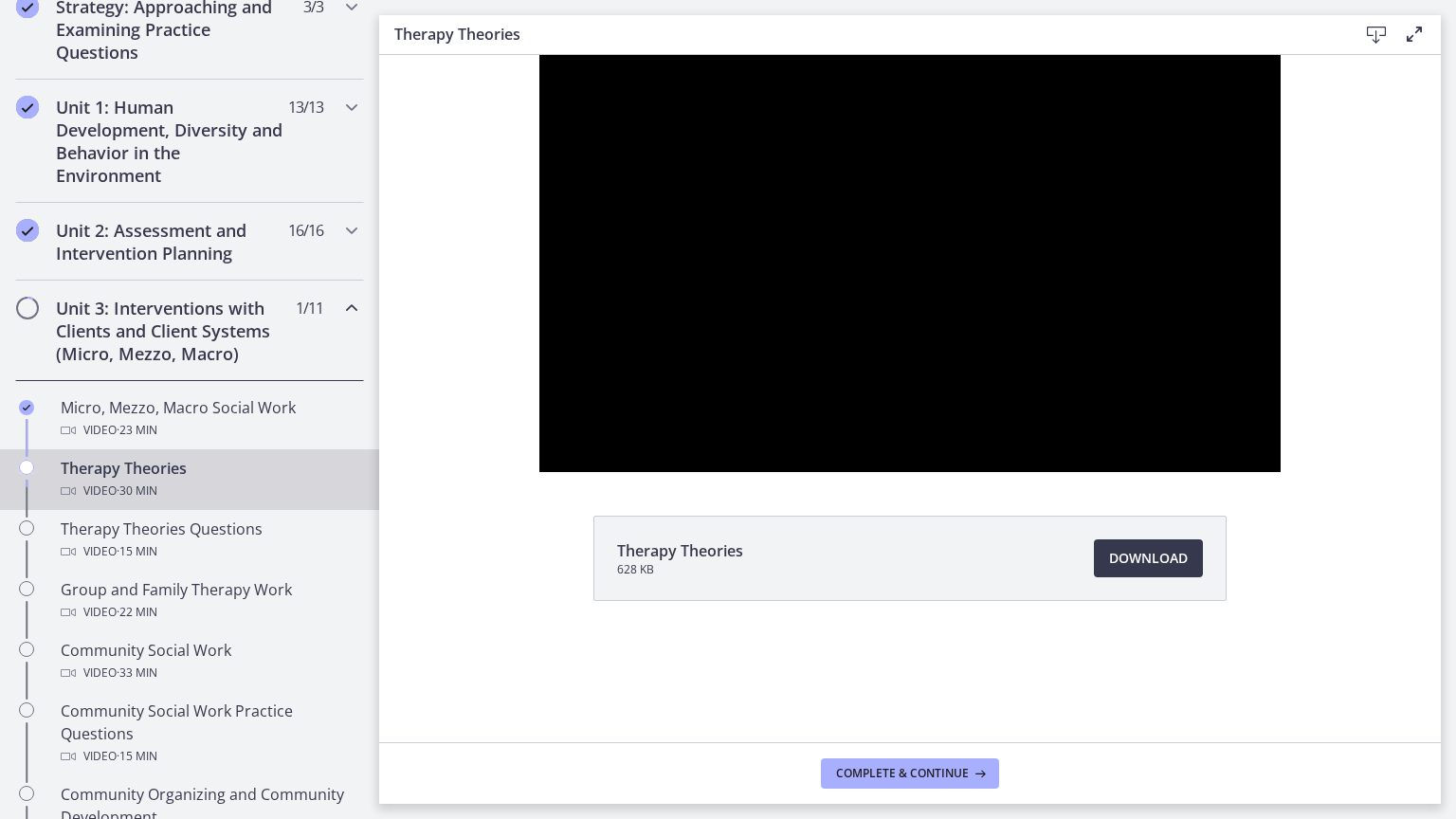 click at bounding box center (539, 55) 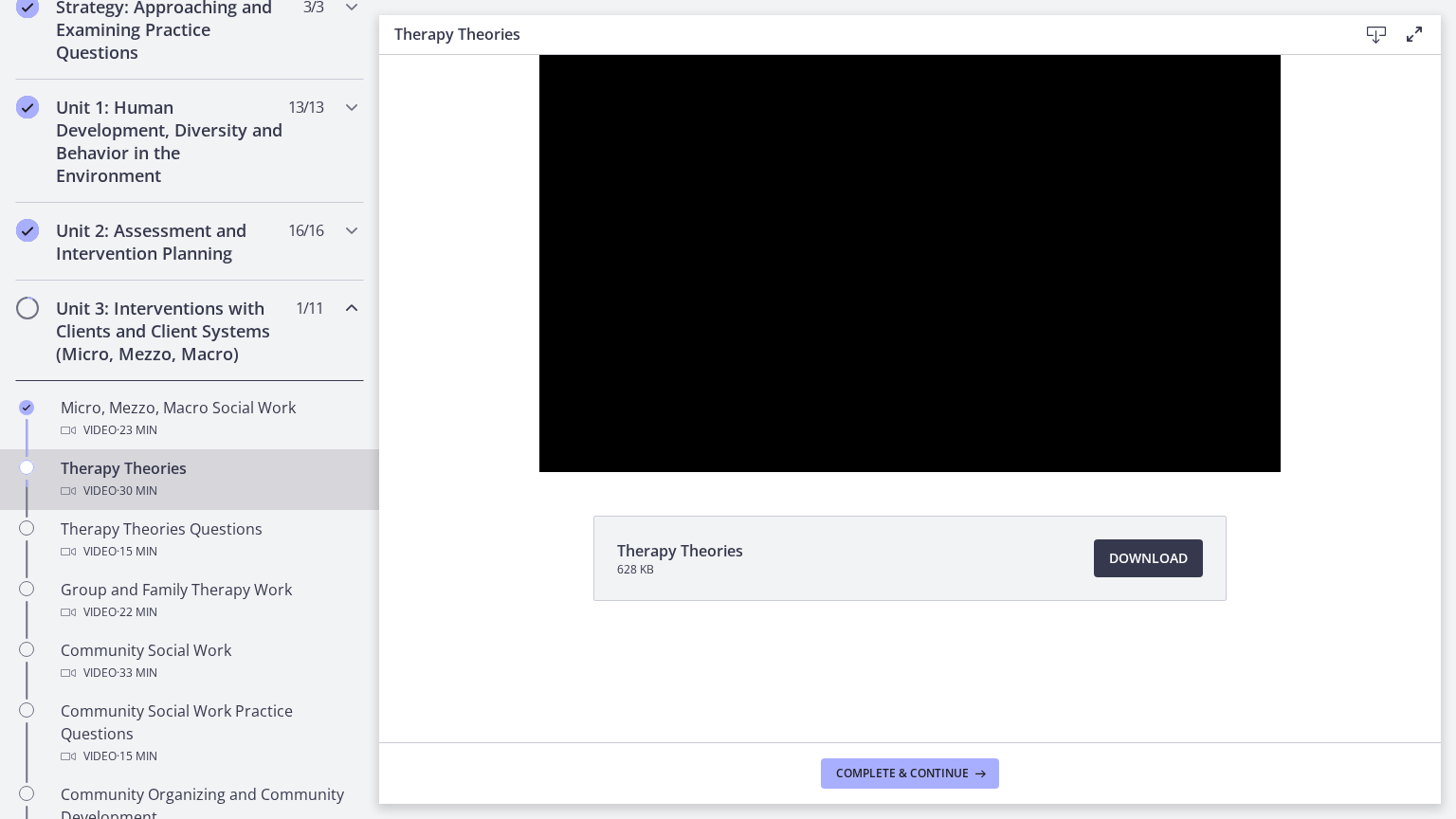 click at bounding box center (539, 55) 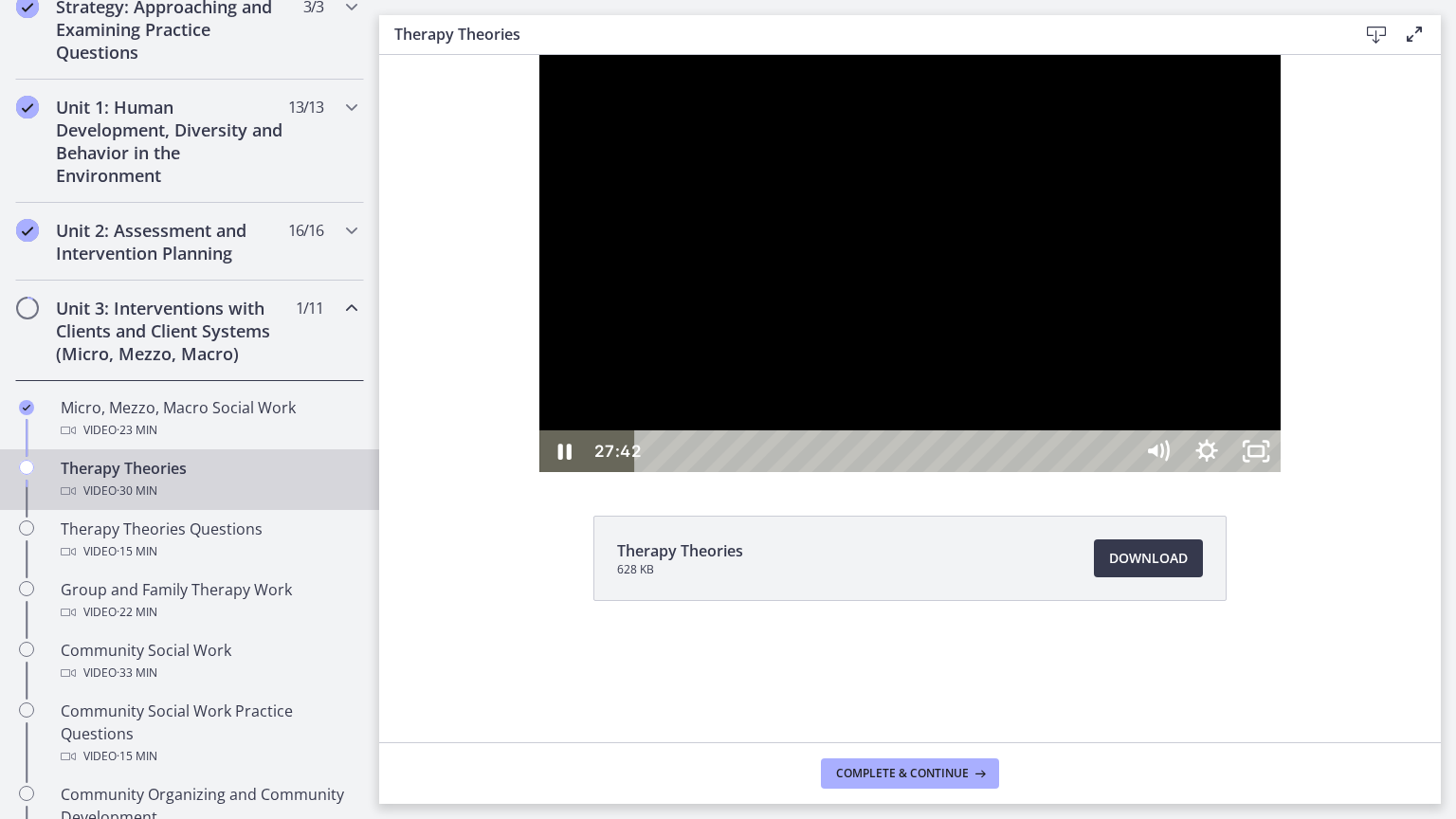 click at bounding box center [910, 264] 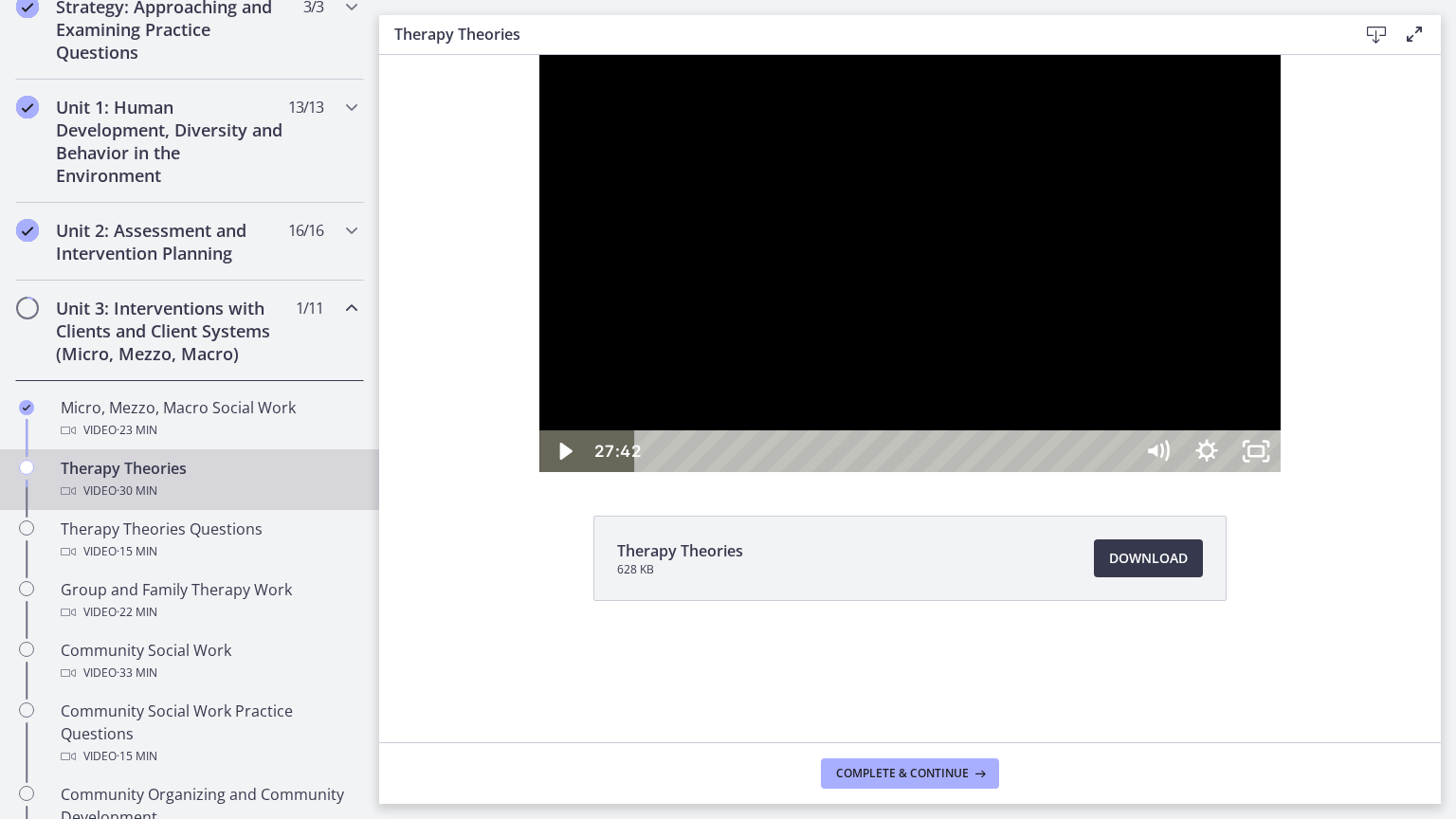 click at bounding box center (539, 55) 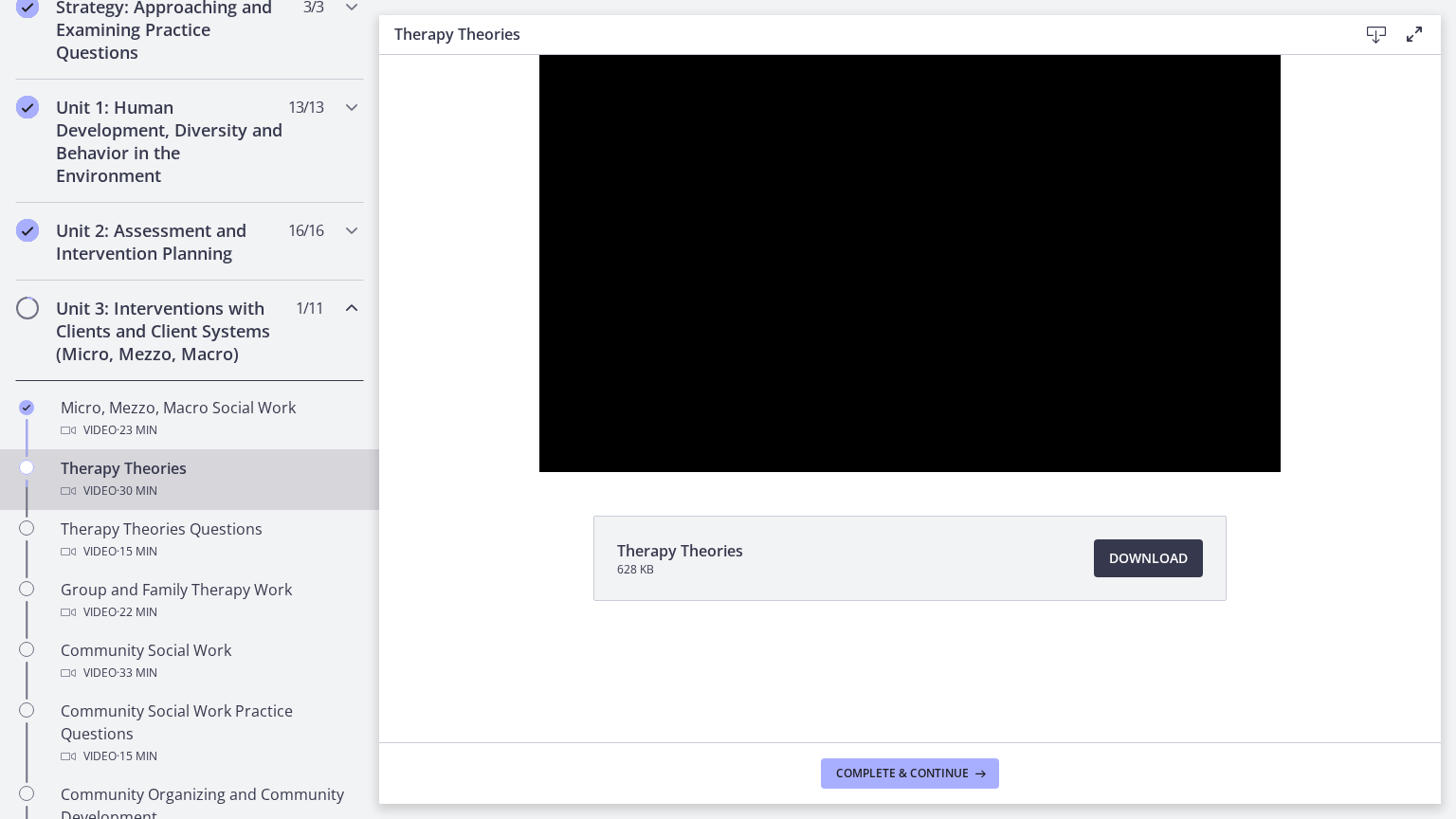 click at bounding box center [539, 55] 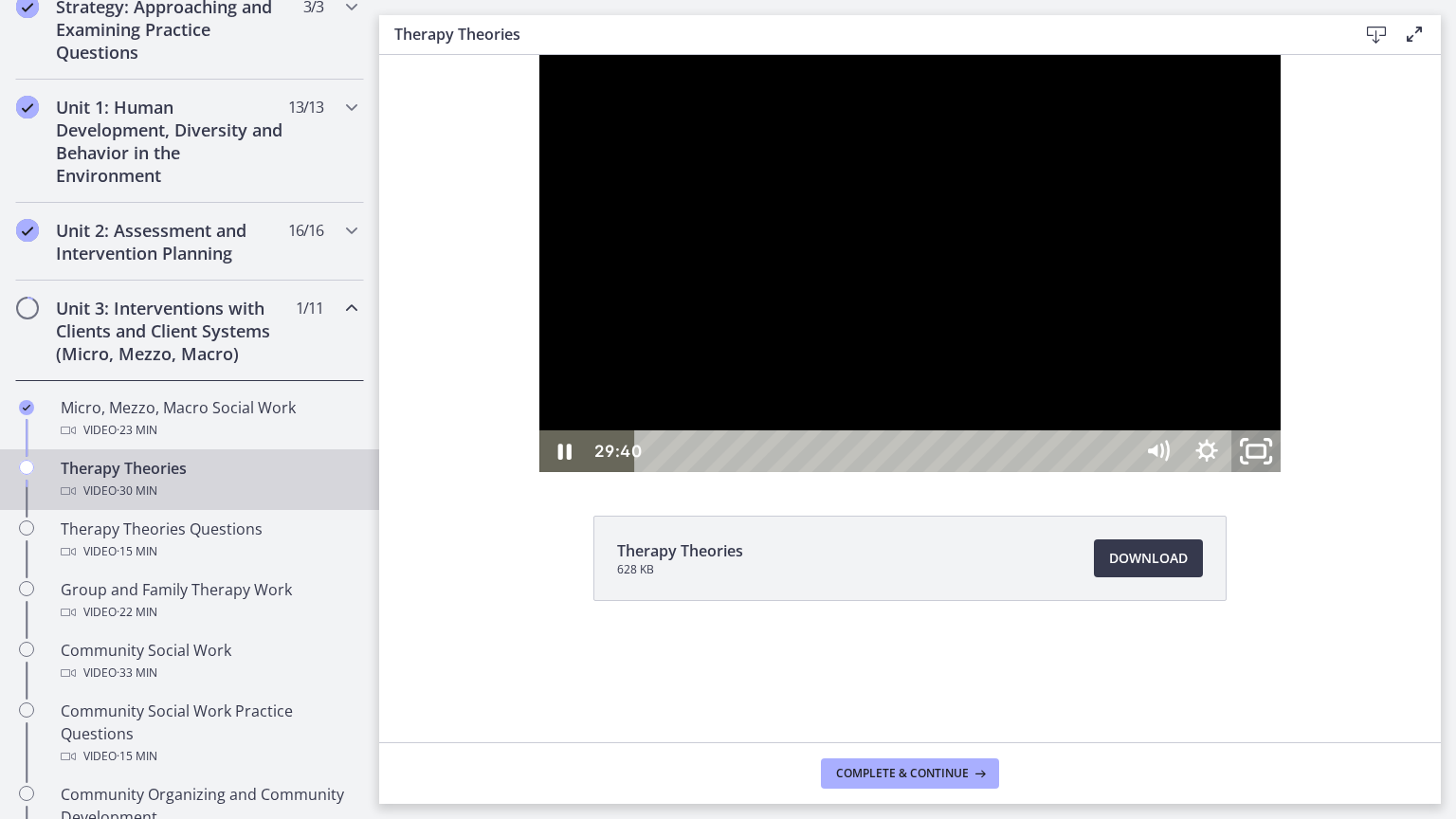 click 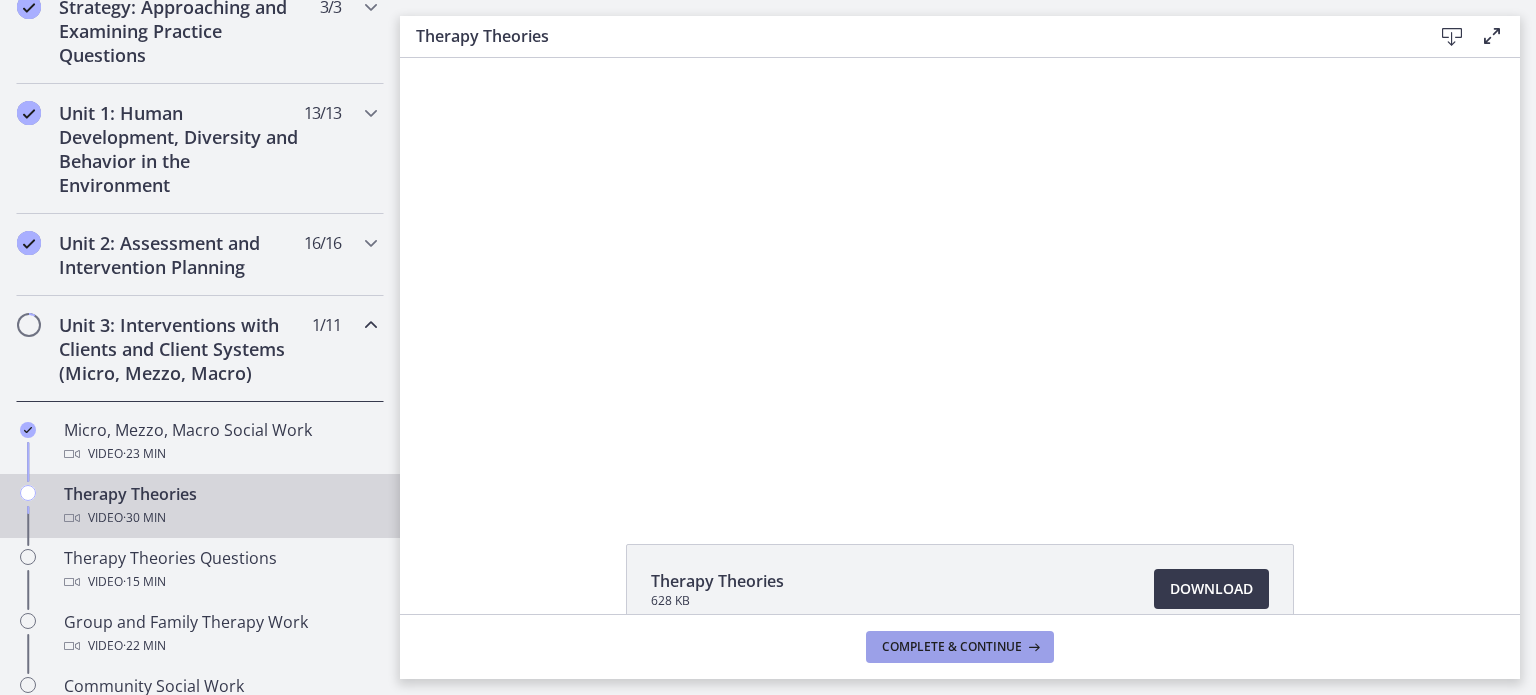 click on "Complete & continue" at bounding box center [960, 647] 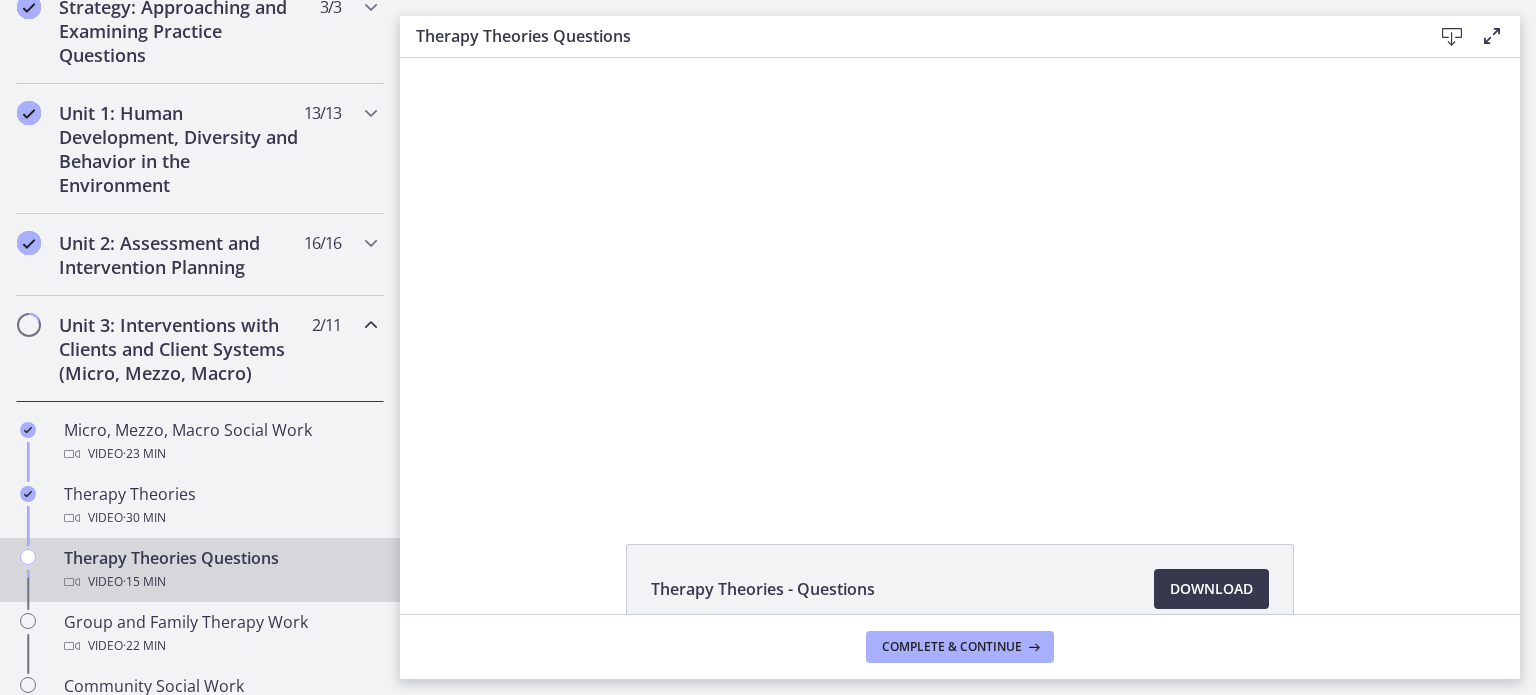 scroll, scrollTop: 0, scrollLeft: 0, axis: both 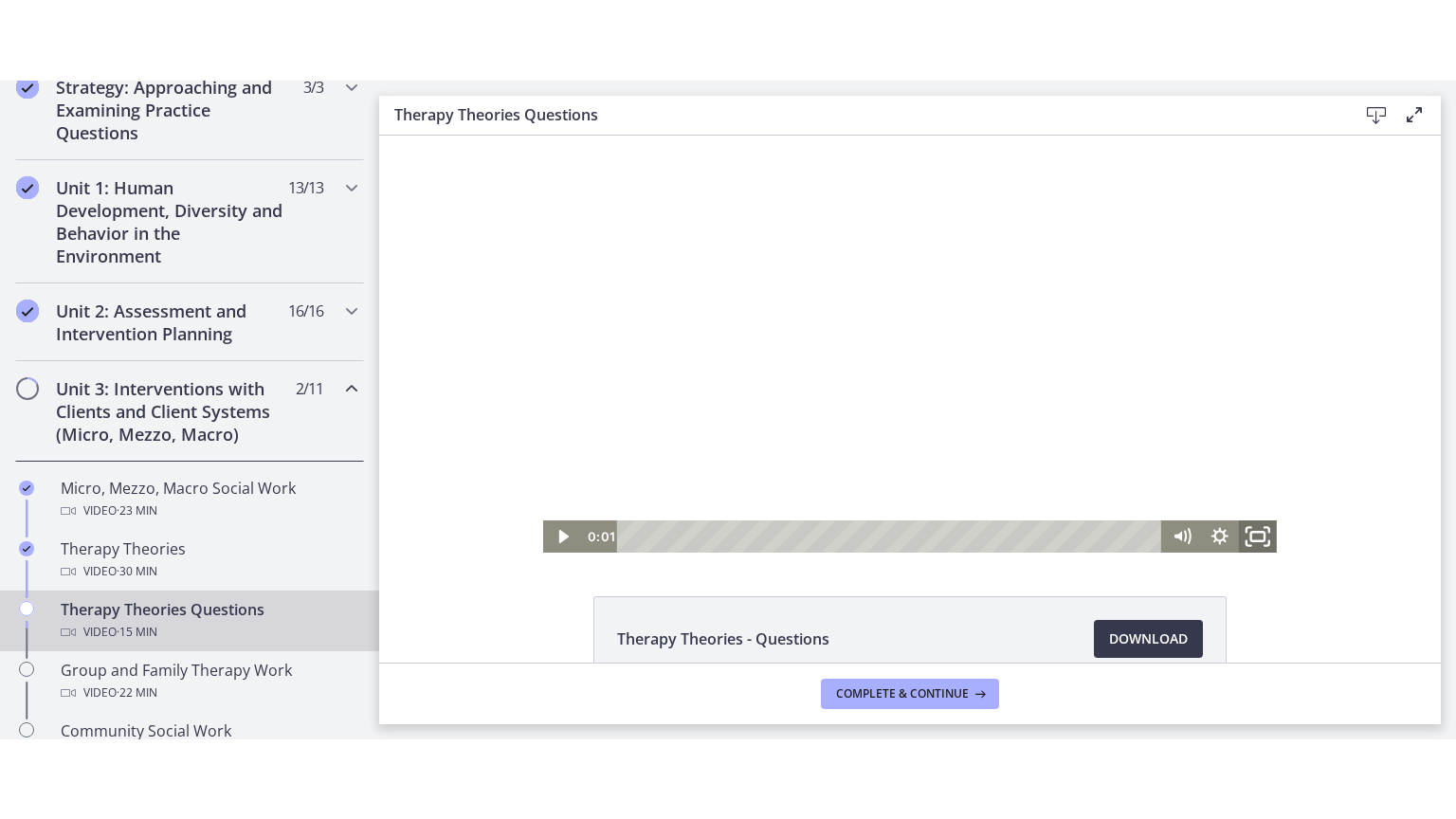 click 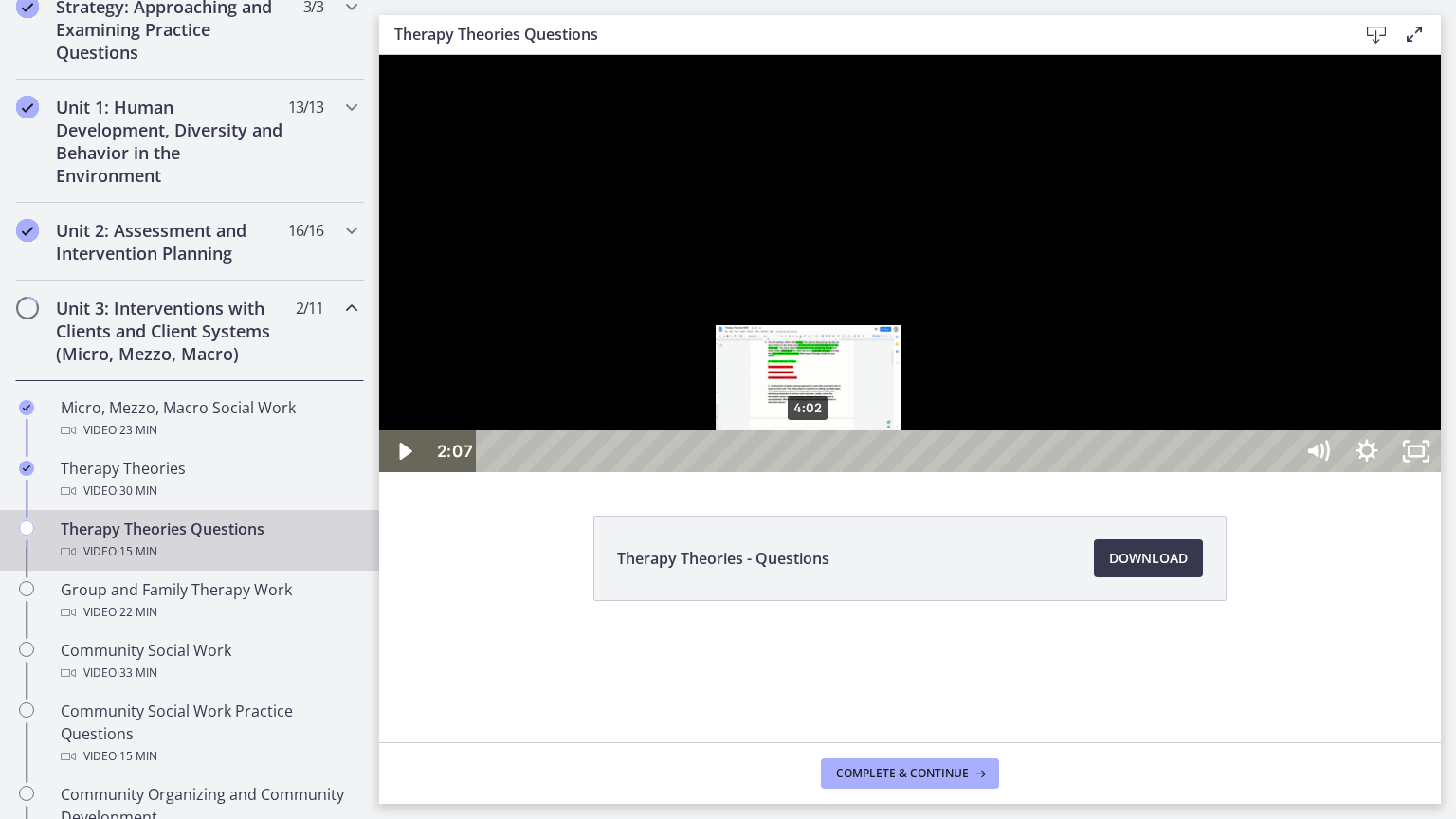 click on "4:02" at bounding box center [887, 451] 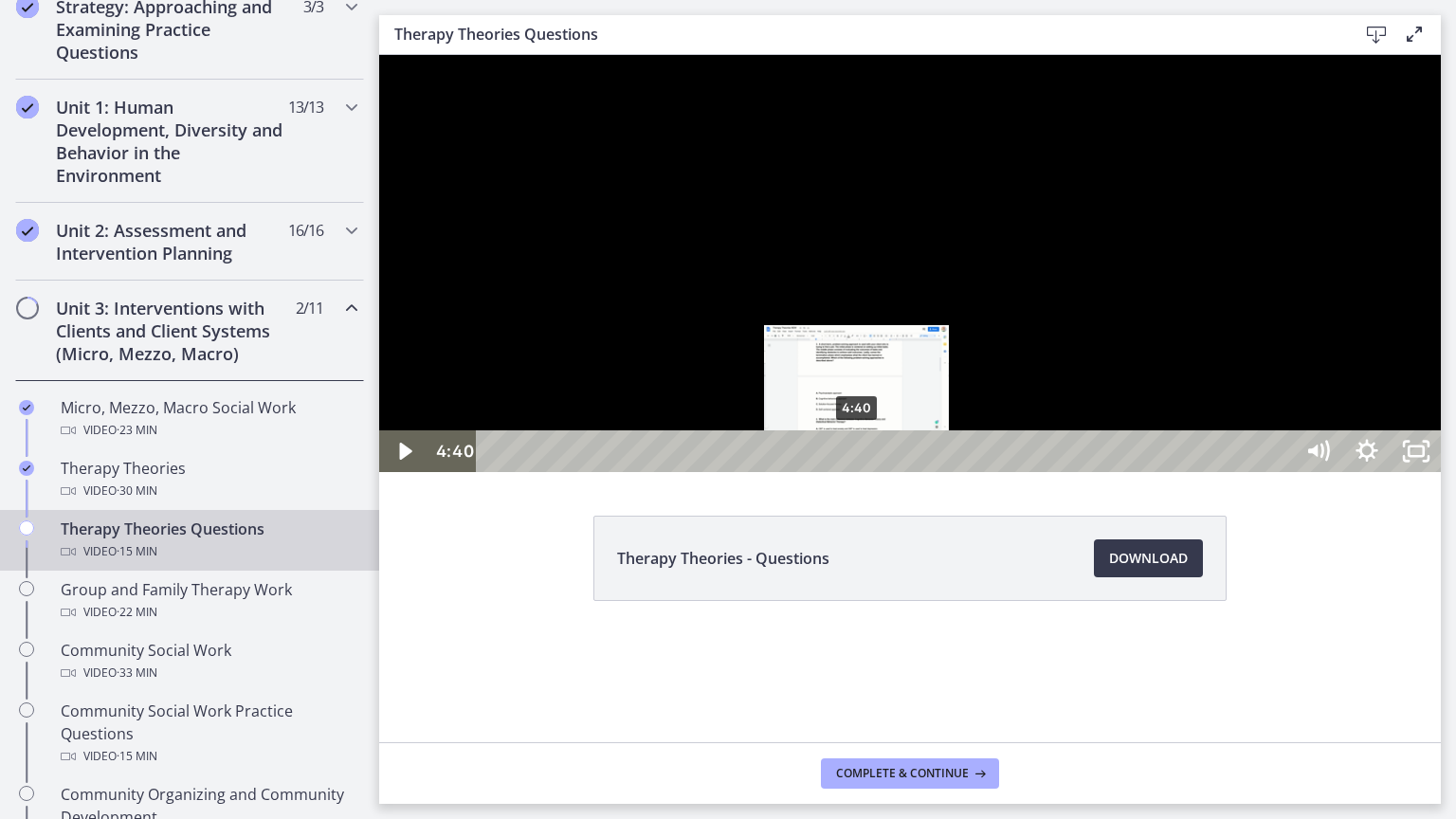 click on "4:40" at bounding box center (887, 451) 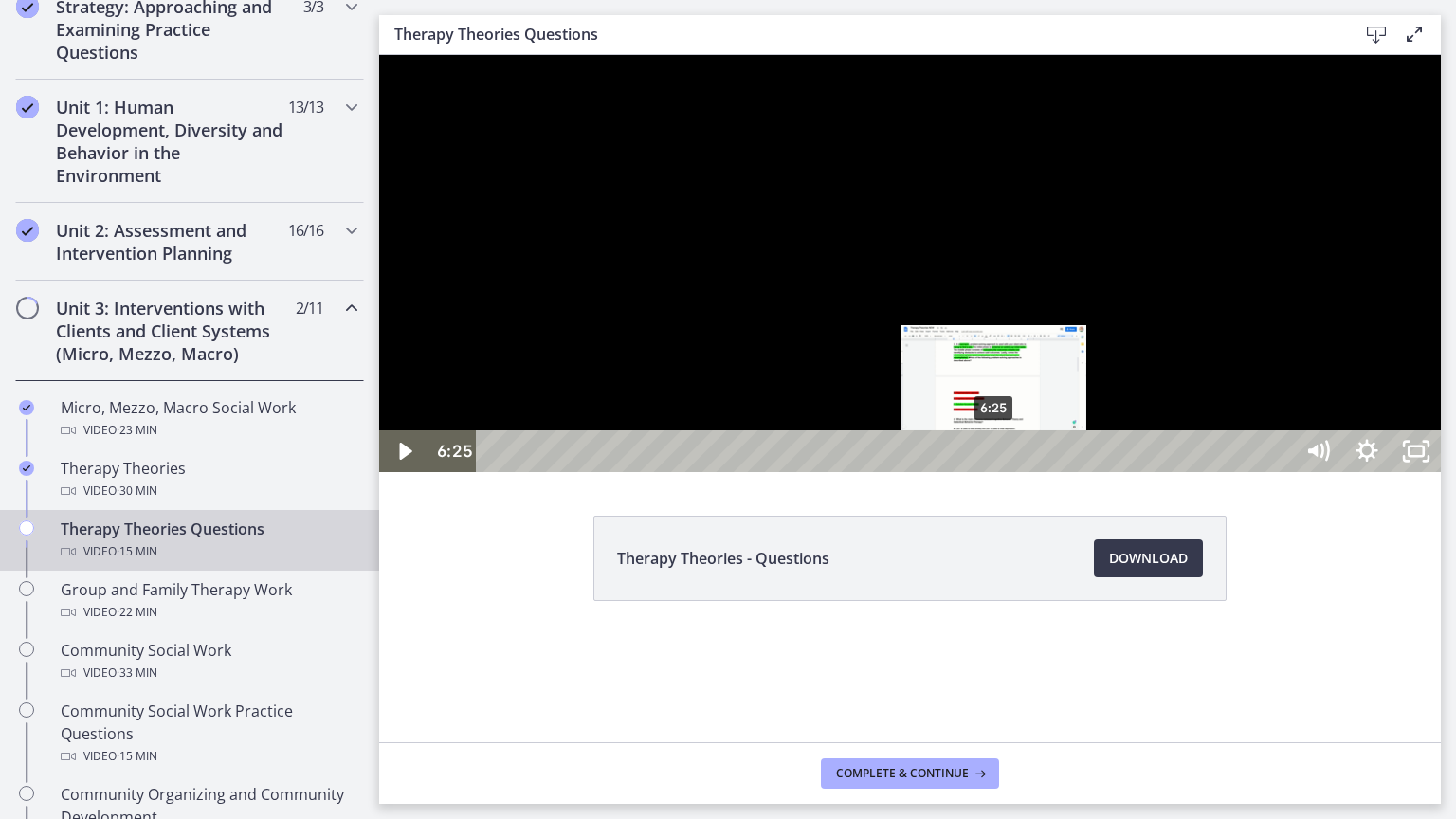 click on "6:25" at bounding box center [887, 451] 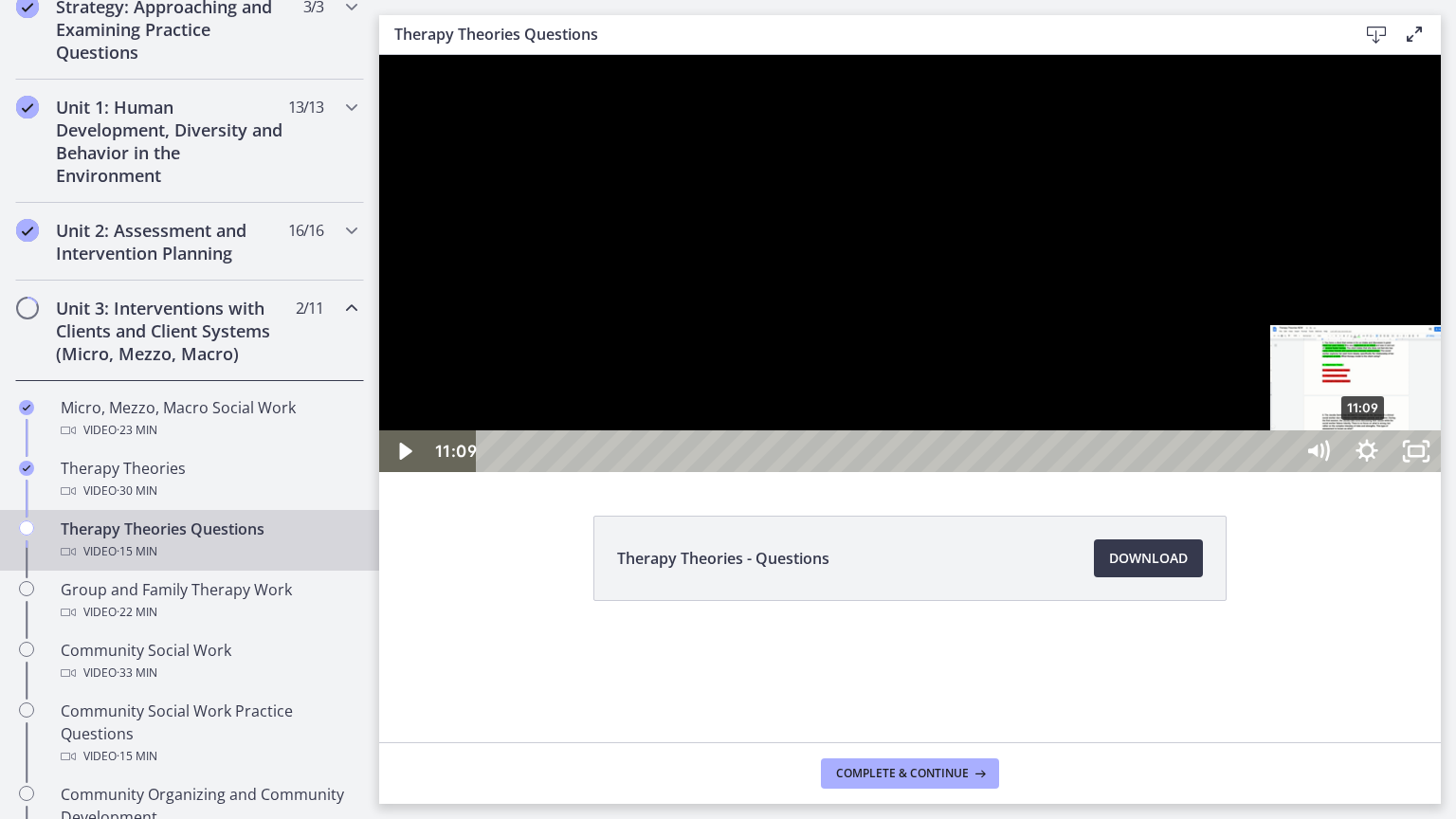 click on "11:09" at bounding box center (887, 451) 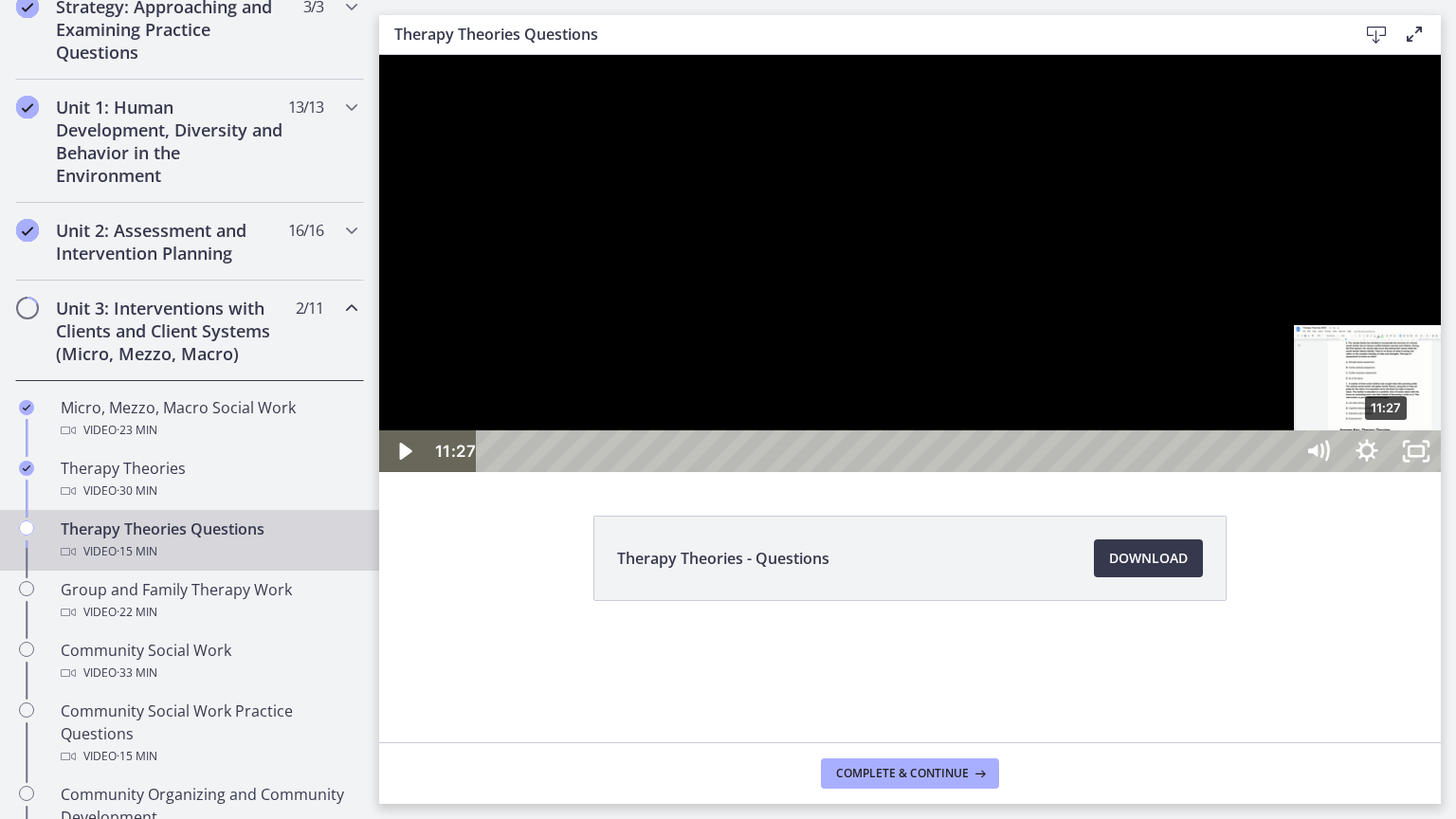 click on "11:27" at bounding box center [887, 451] 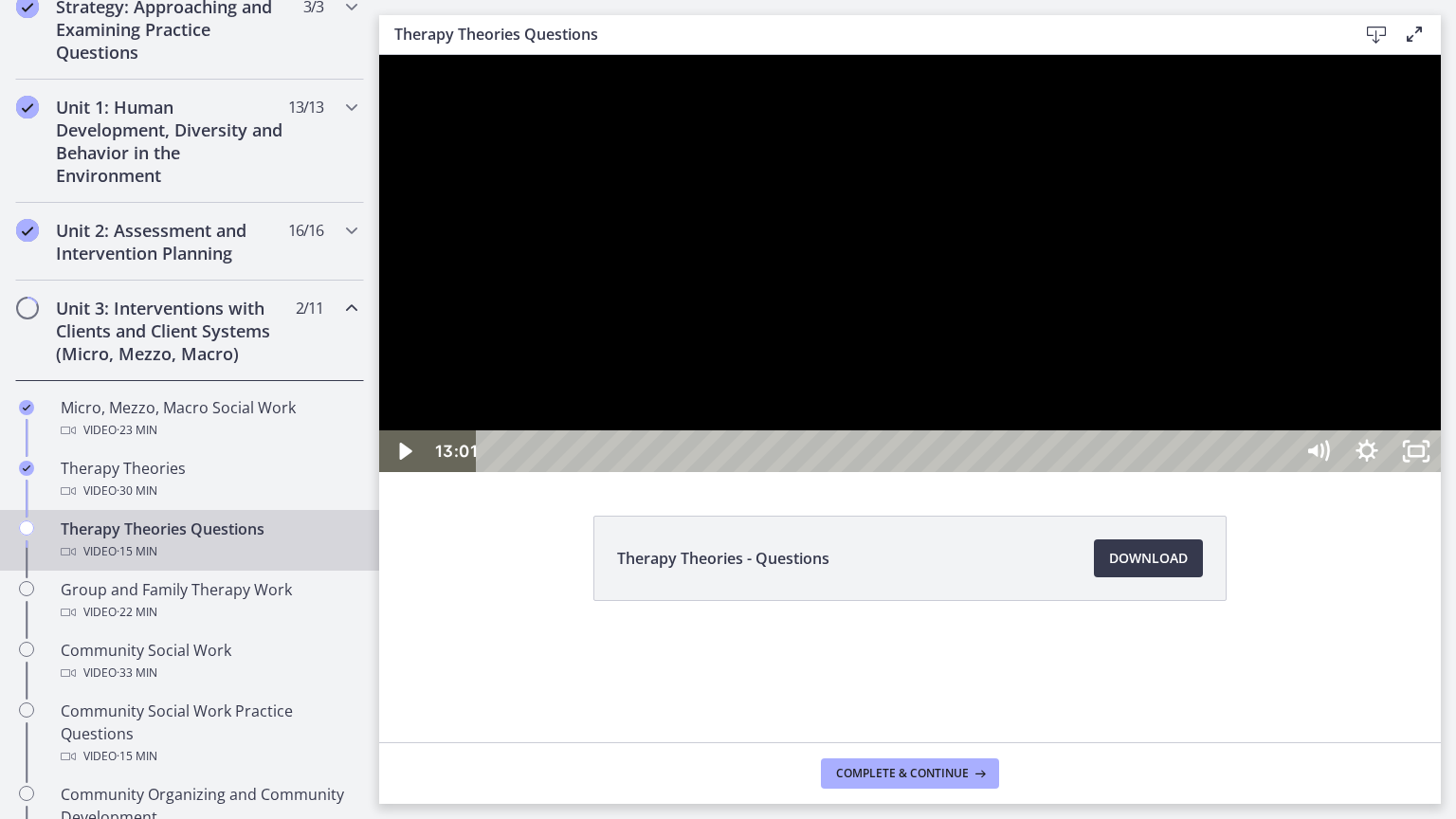 click at bounding box center (910, 264) 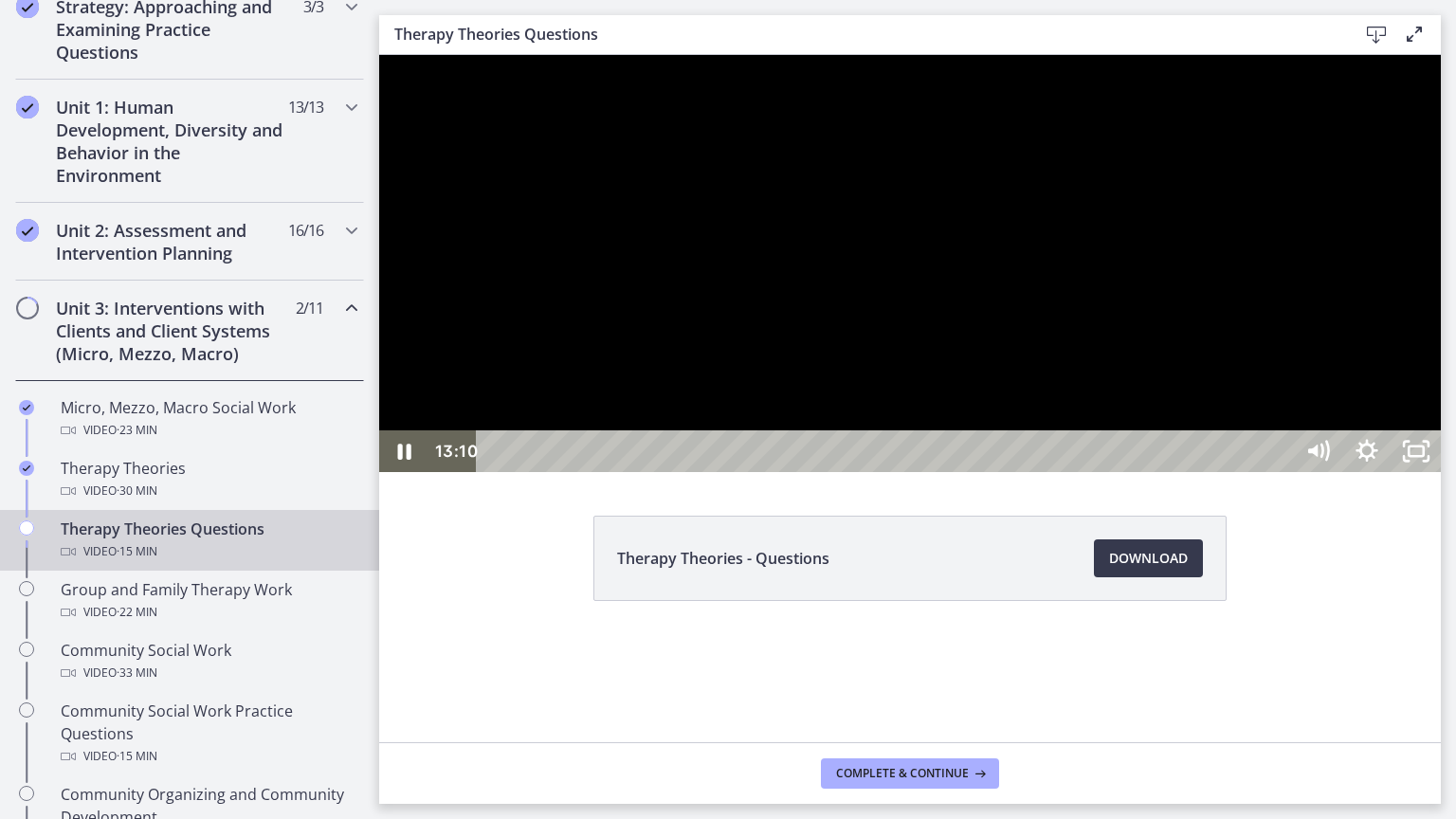 click at bounding box center [910, 264] 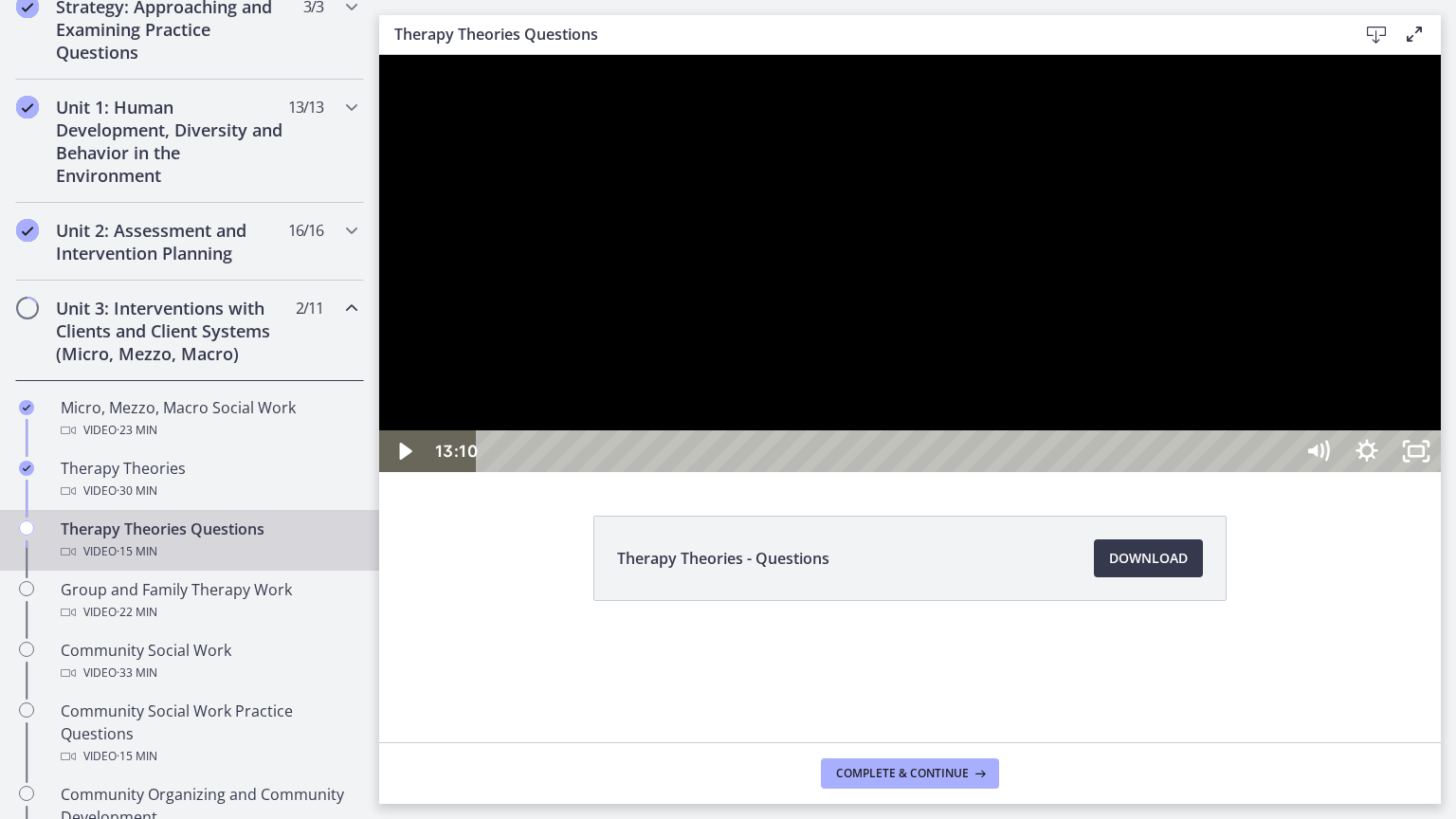 click on "14:32" at bounding box center (887, 451) 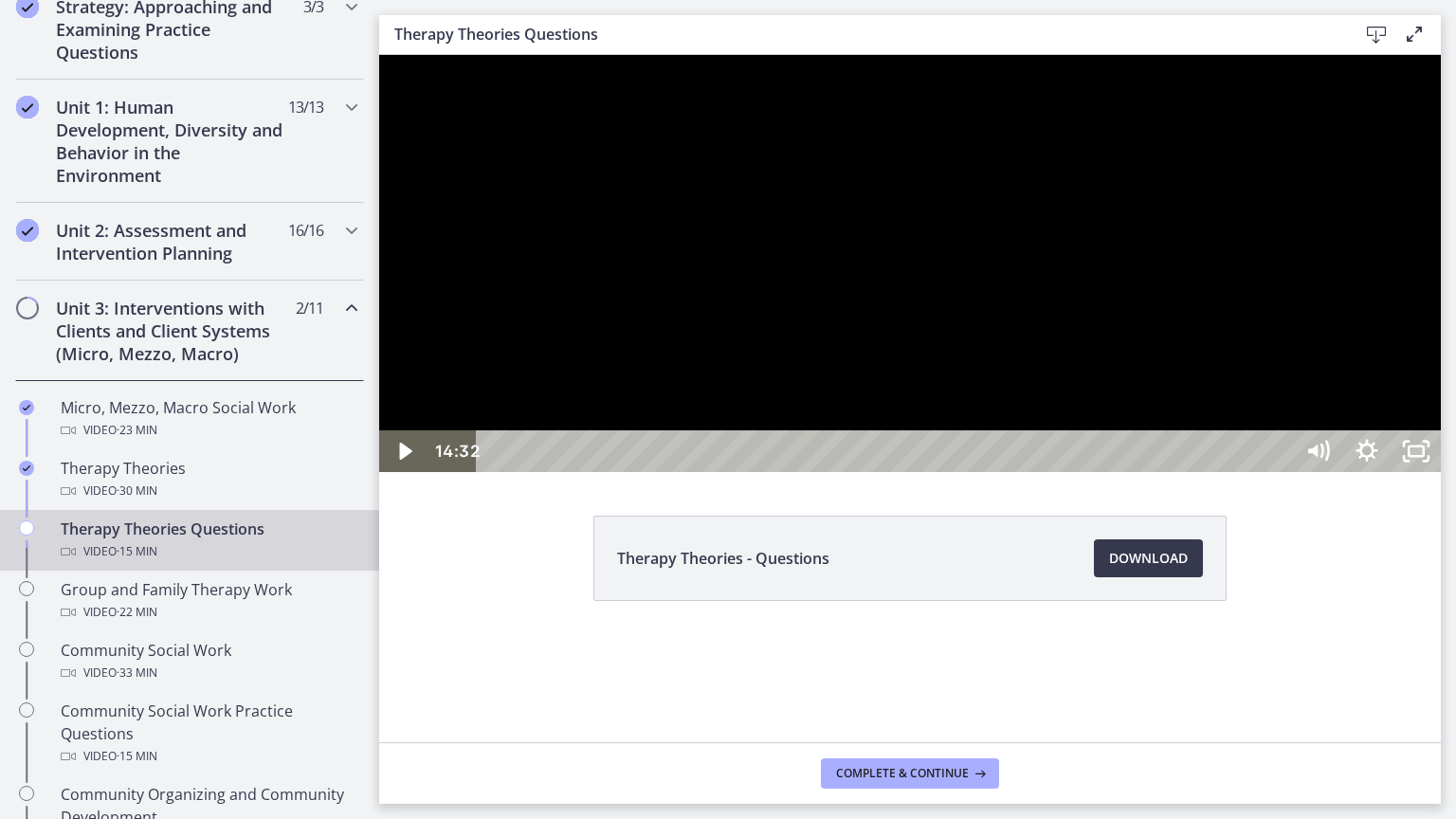 click at bounding box center (910, 264) 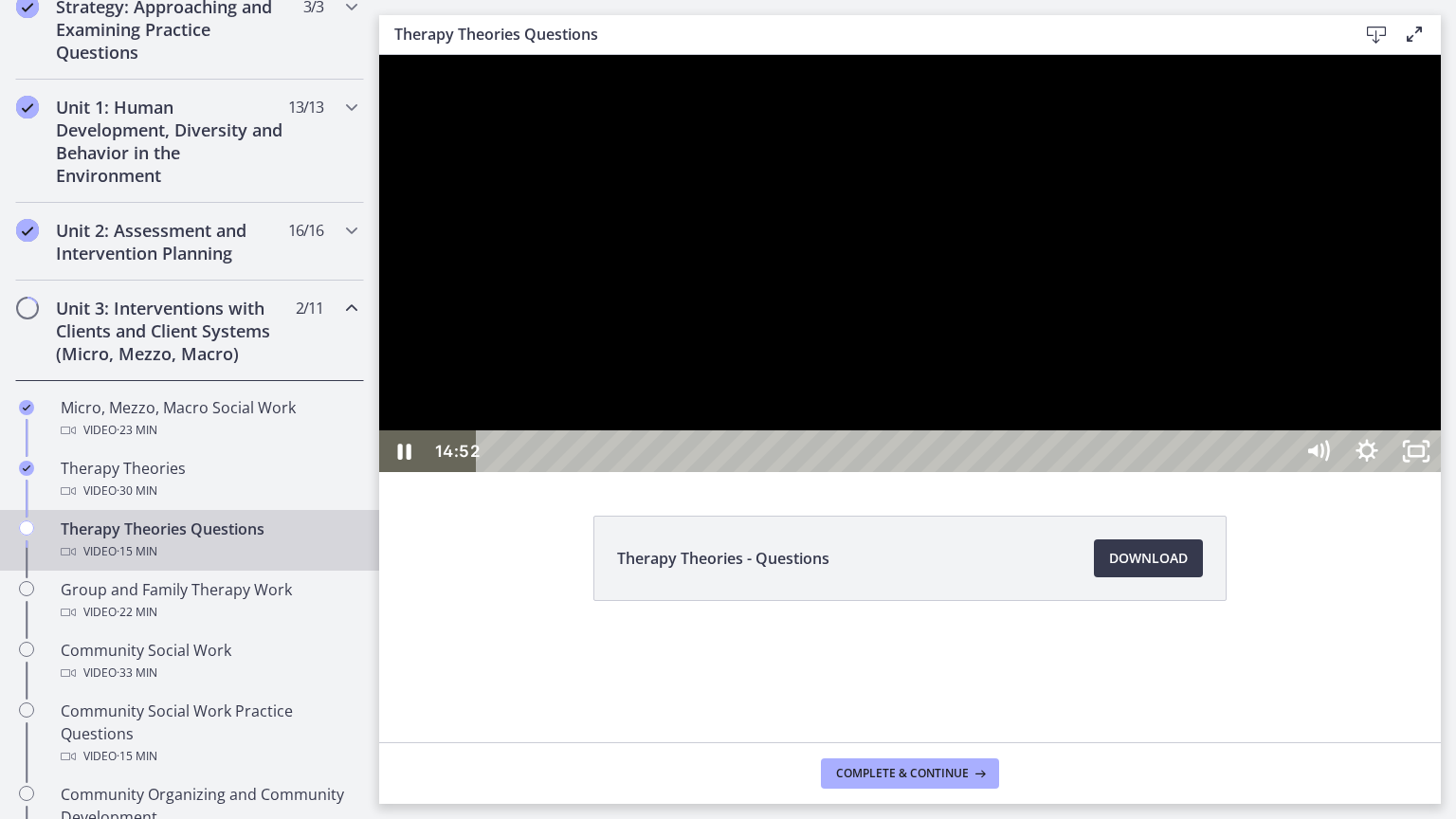 click on "14:51" at bounding box center (887, 451) 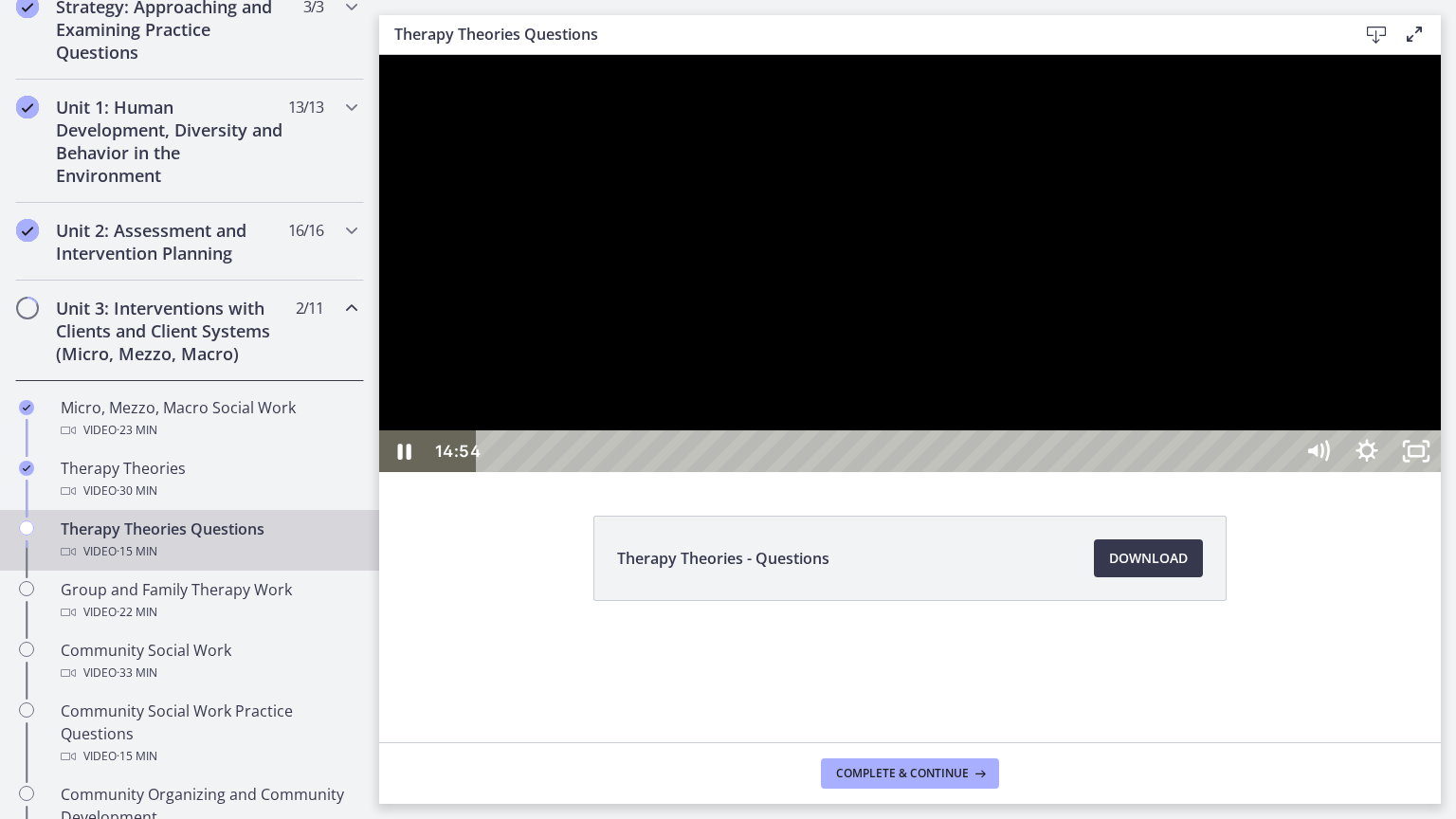 click at bounding box center [1654, 451] 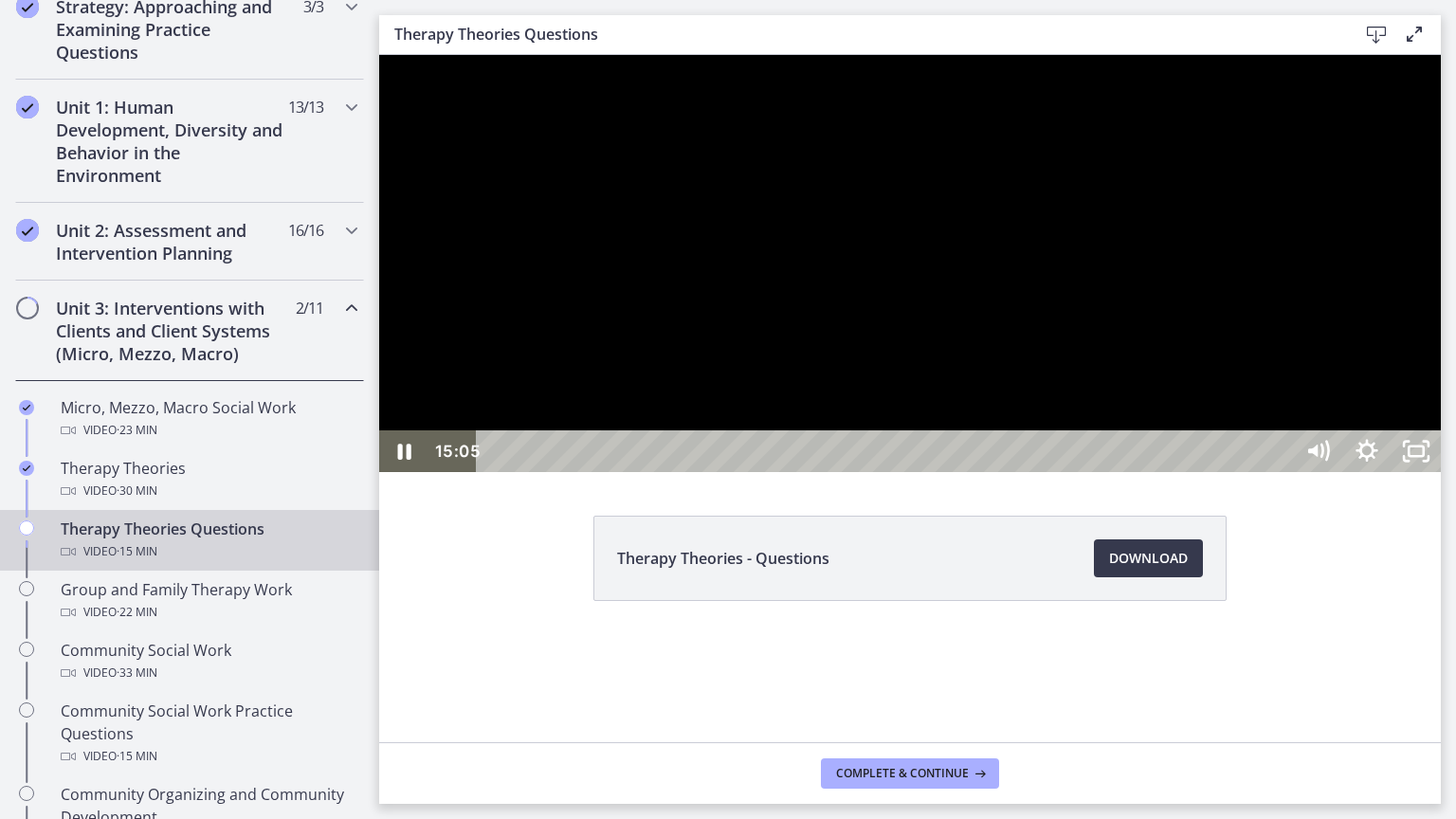 click on "15:05" at bounding box center [887, 451] 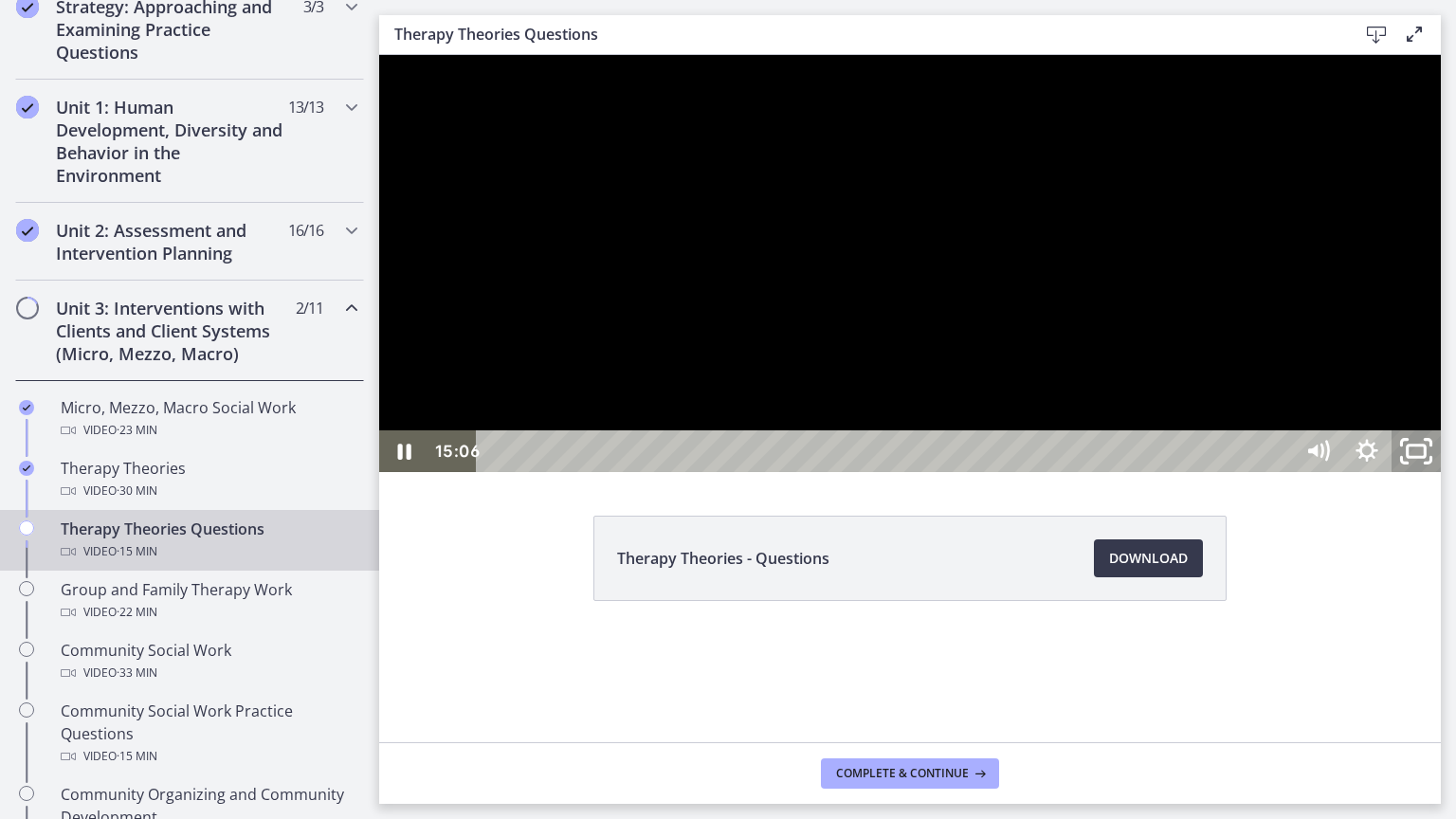 click 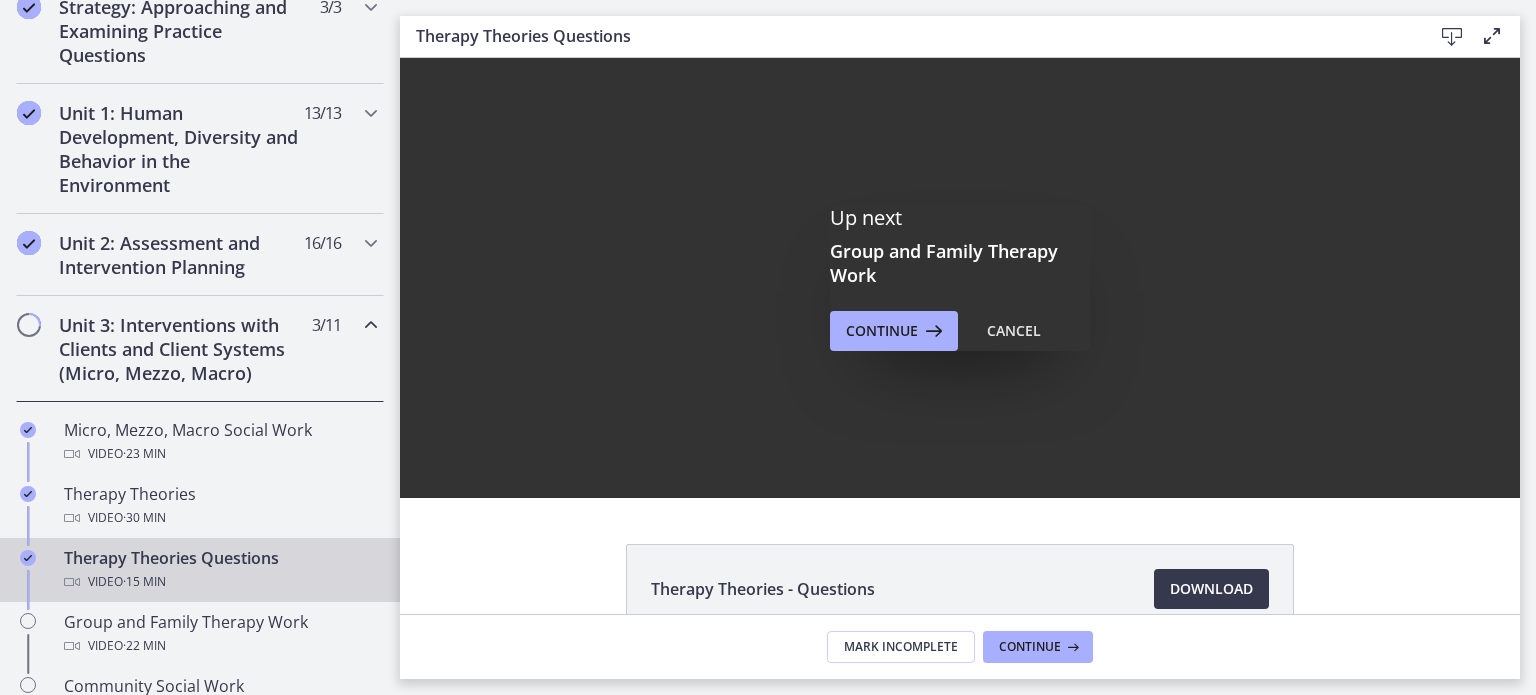 scroll, scrollTop: 0, scrollLeft: 0, axis: both 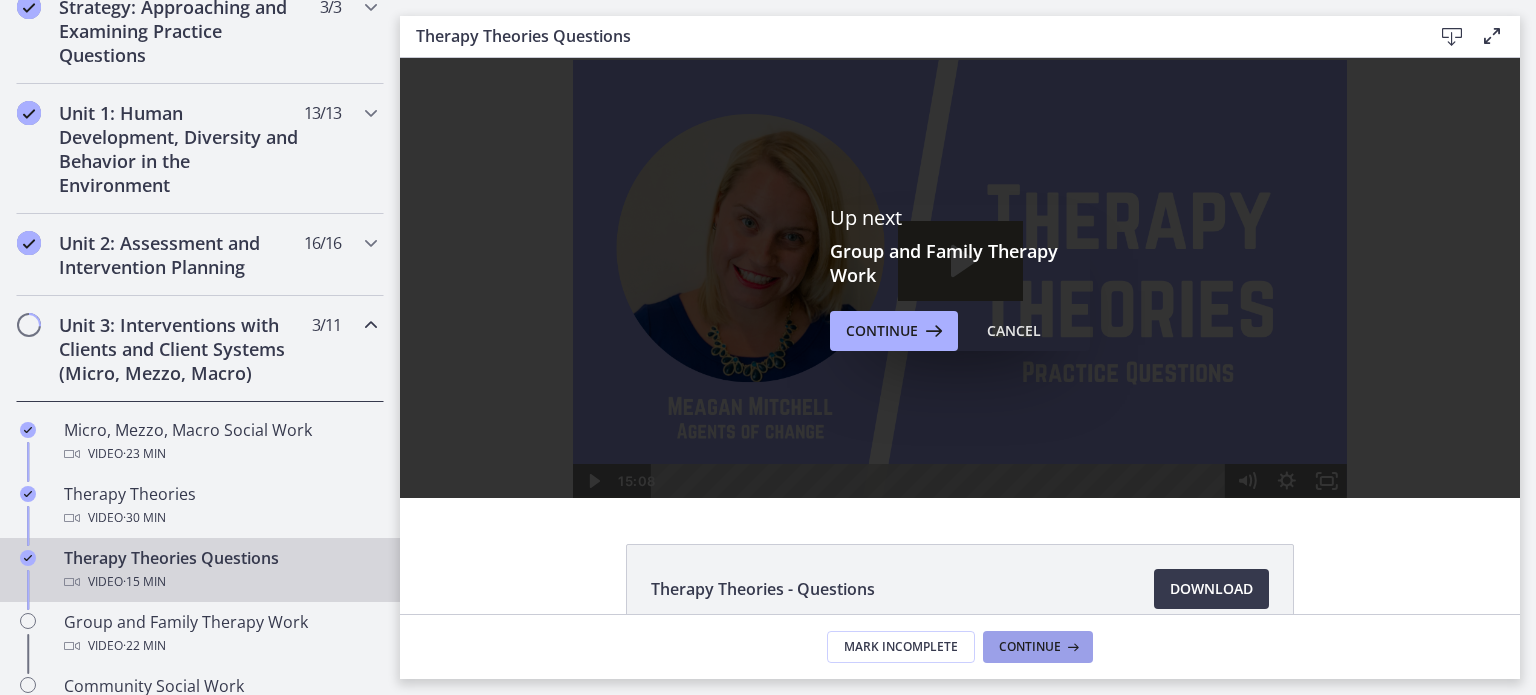 click on "Continue" at bounding box center (1030, 647) 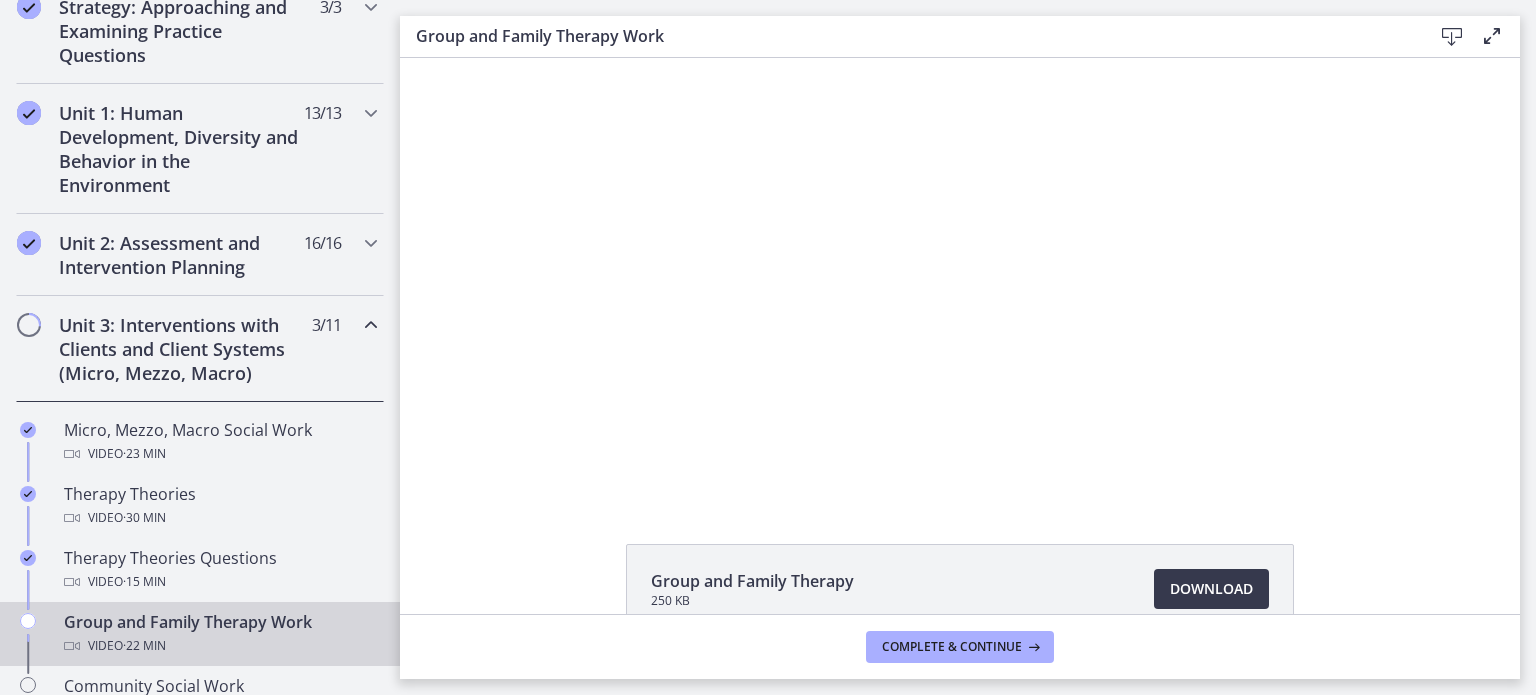 scroll, scrollTop: 0, scrollLeft: 0, axis: both 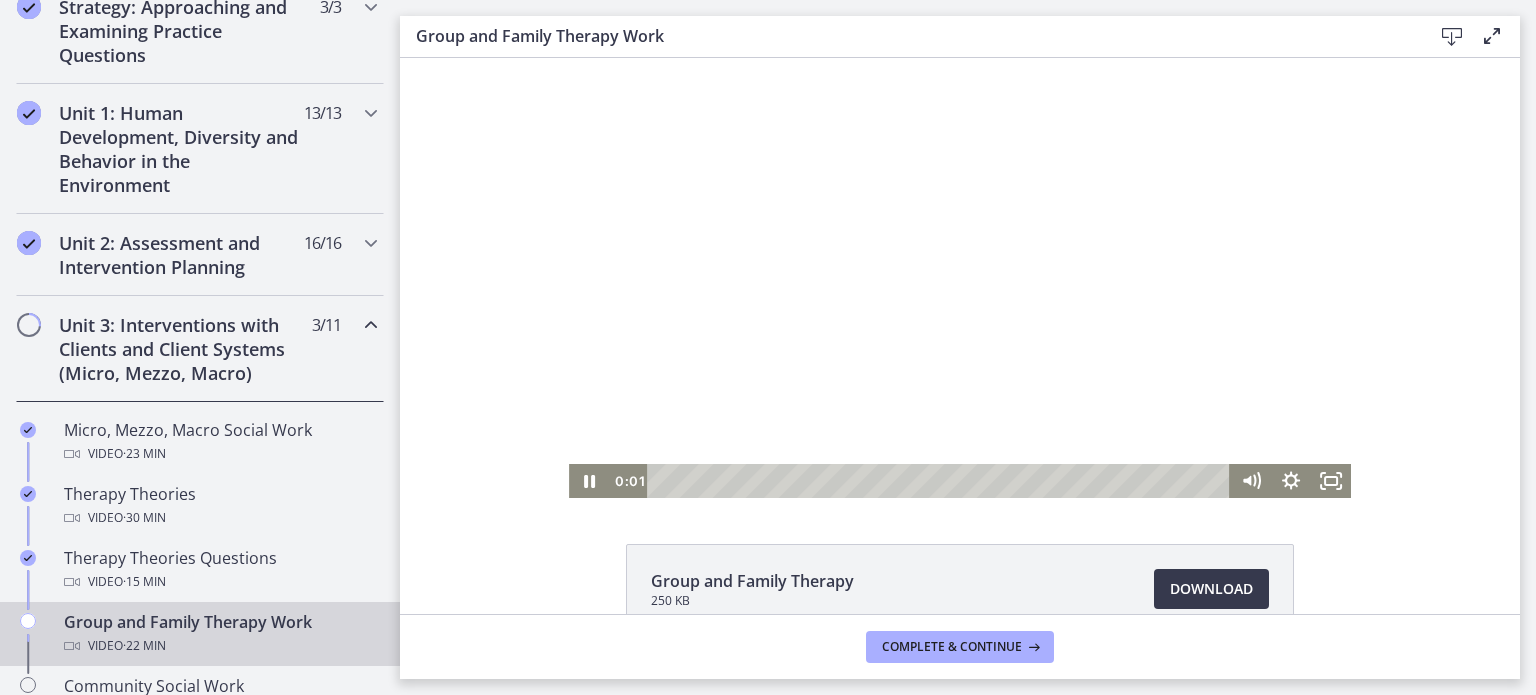 click at bounding box center (960, 278) 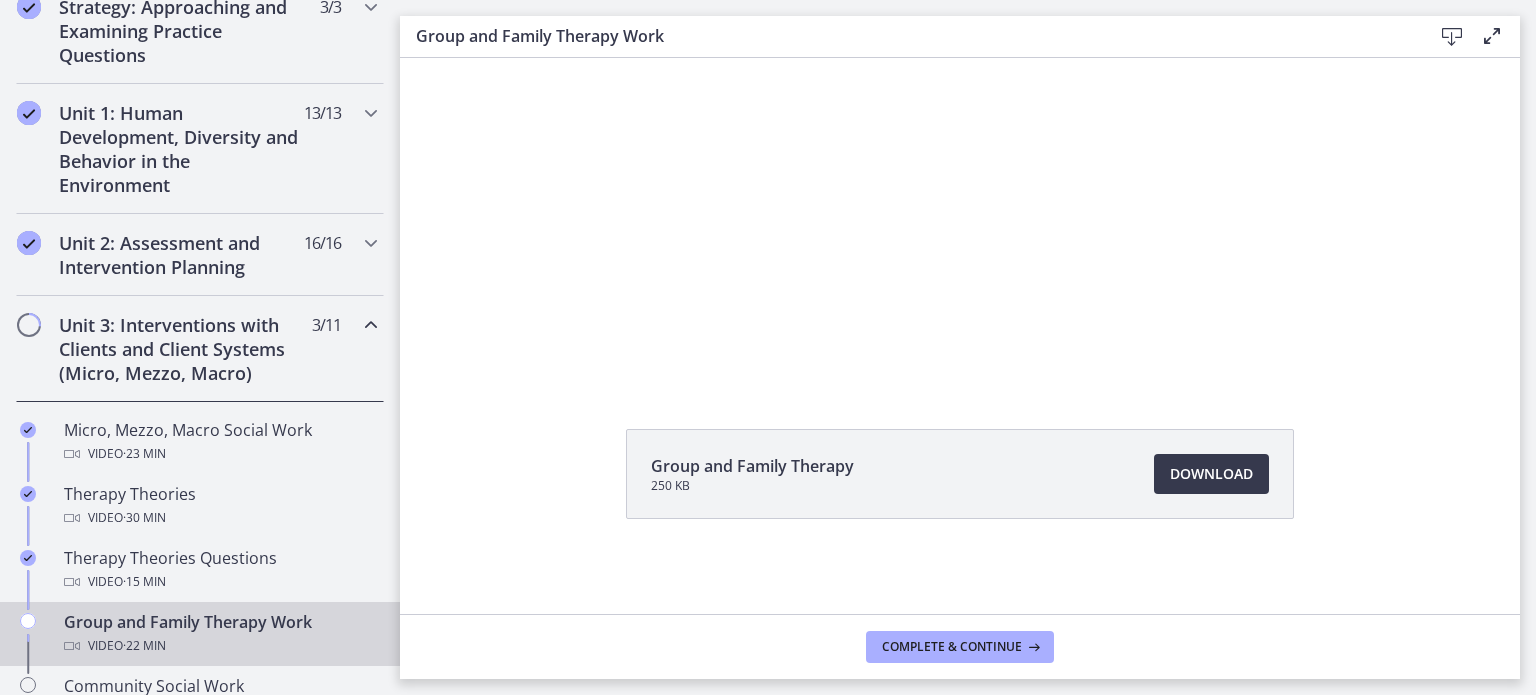 scroll, scrollTop: 0, scrollLeft: 0, axis: both 